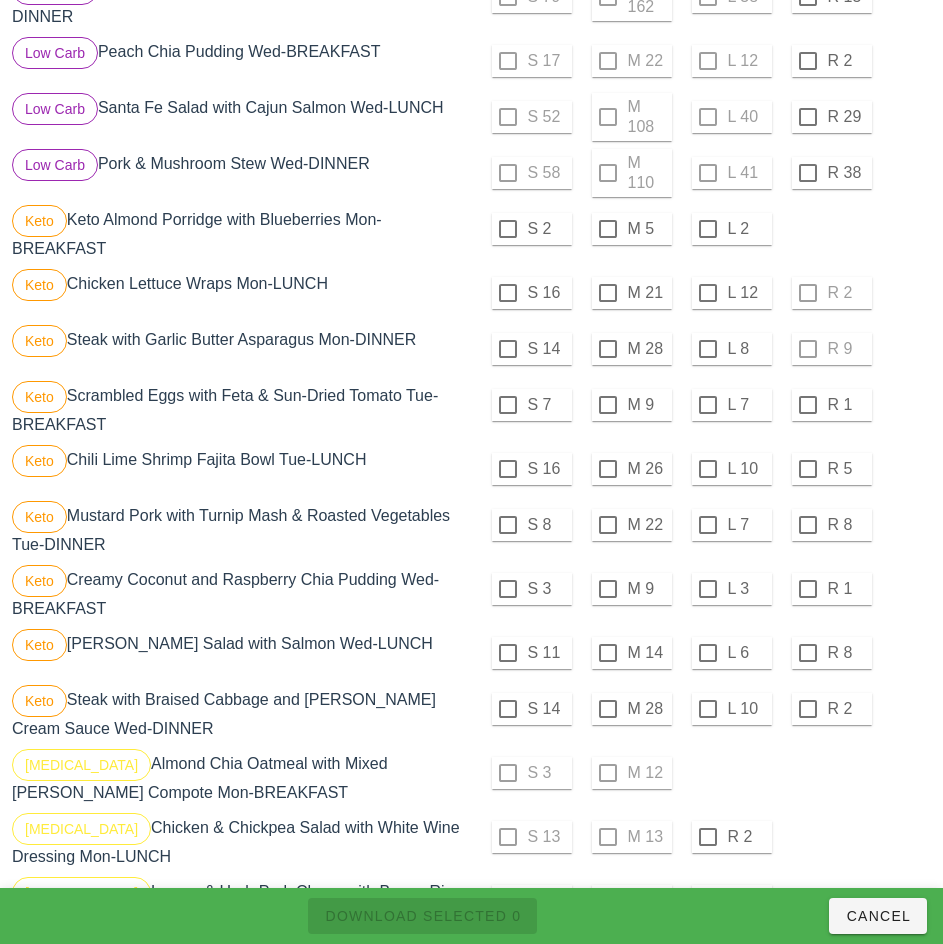 scroll, scrollTop: 1104, scrollLeft: 0, axis: vertical 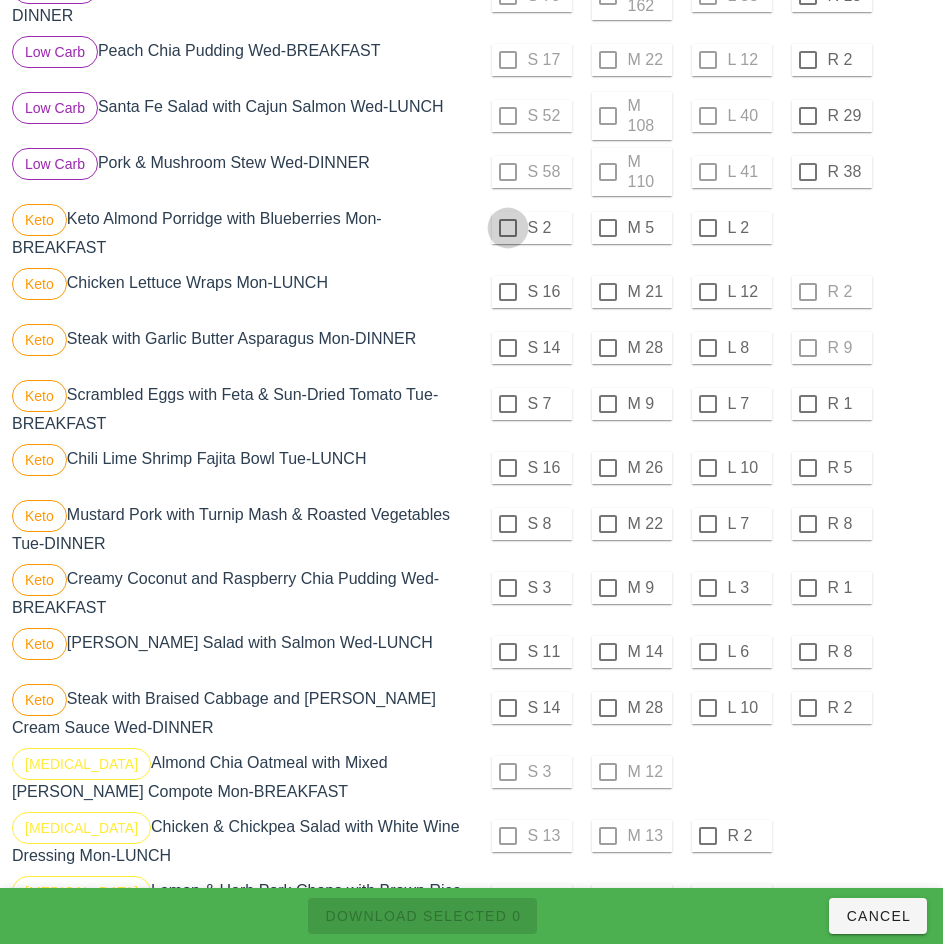 click at bounding box center (508, 228) 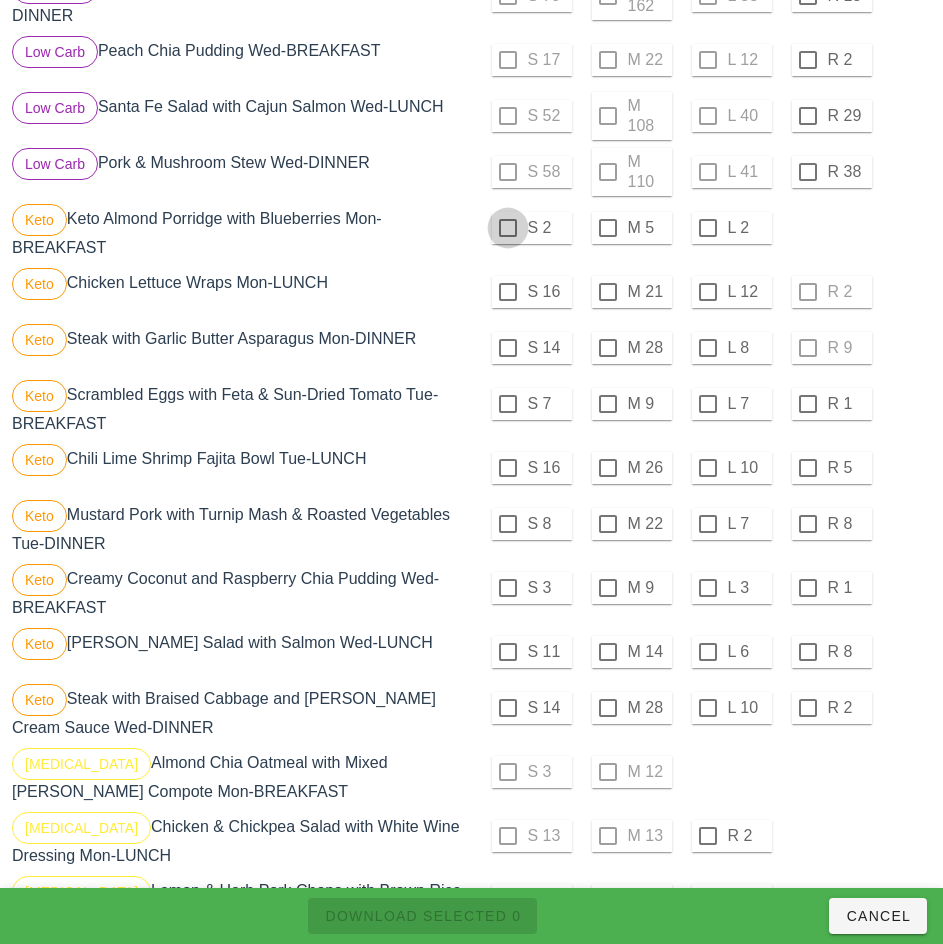 checkbox on "true" 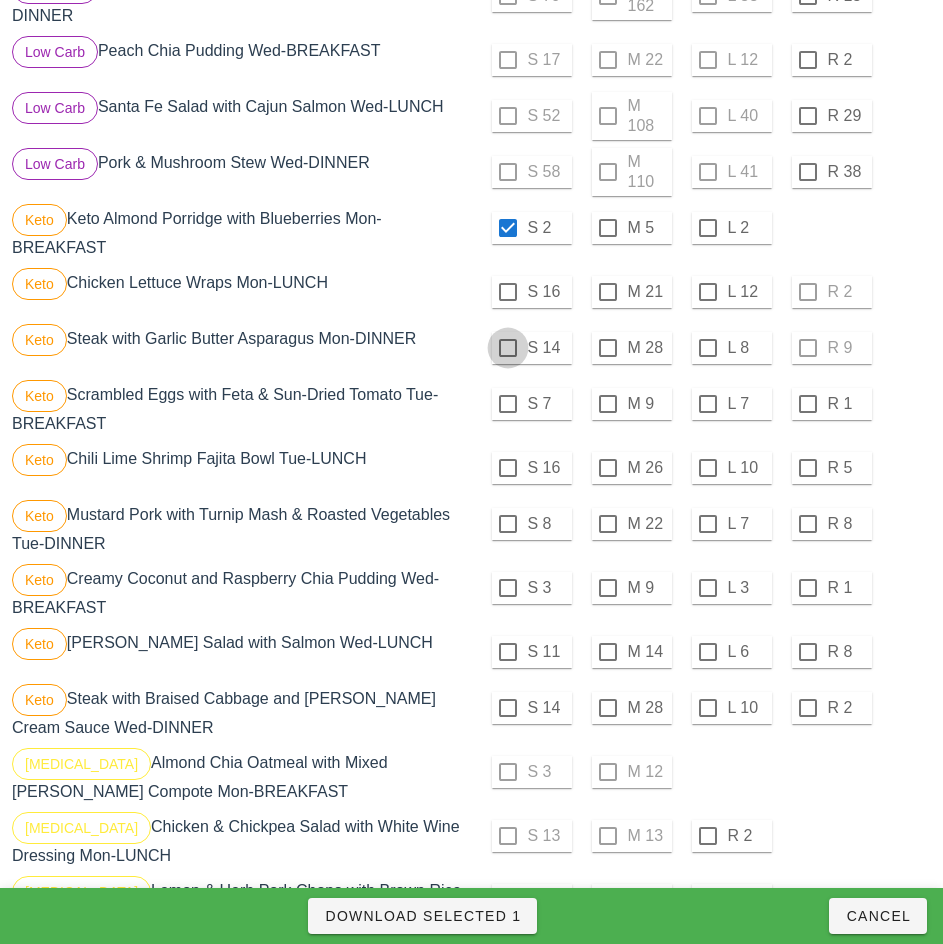 click at bounding box center (508, 292) 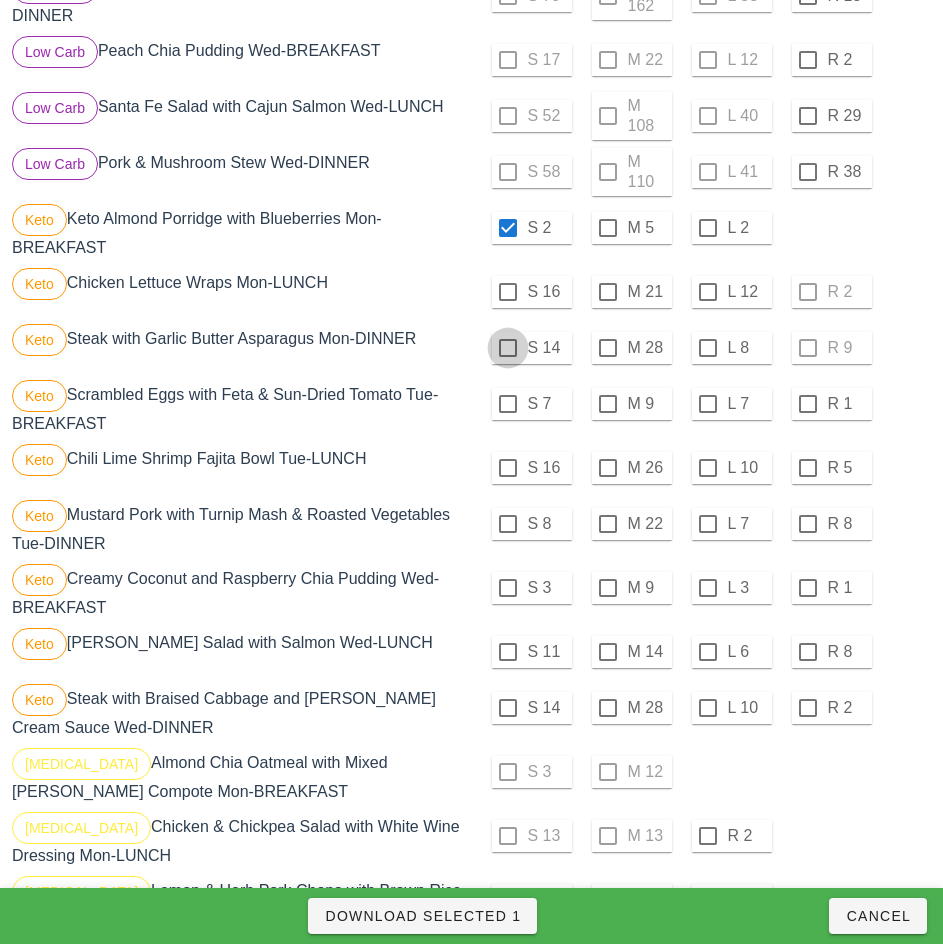 click at bounding box center [508, 348] 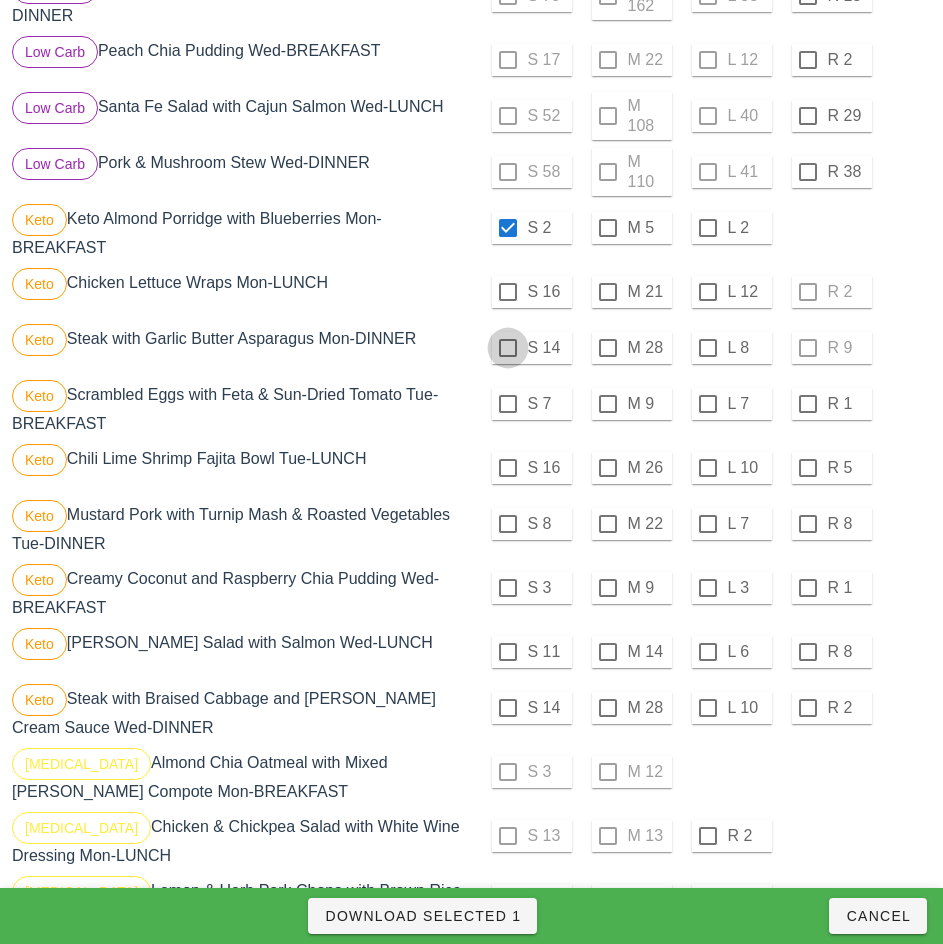 checkbox on "true" 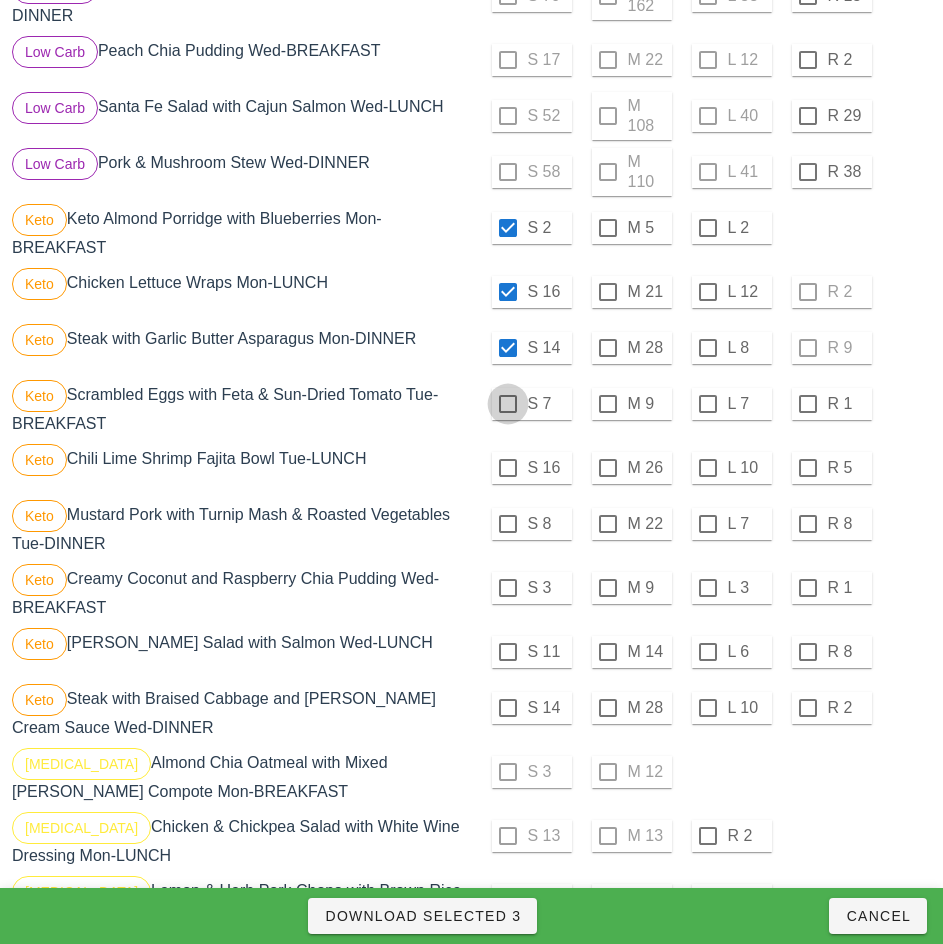 click at bounding box center [508, 404] 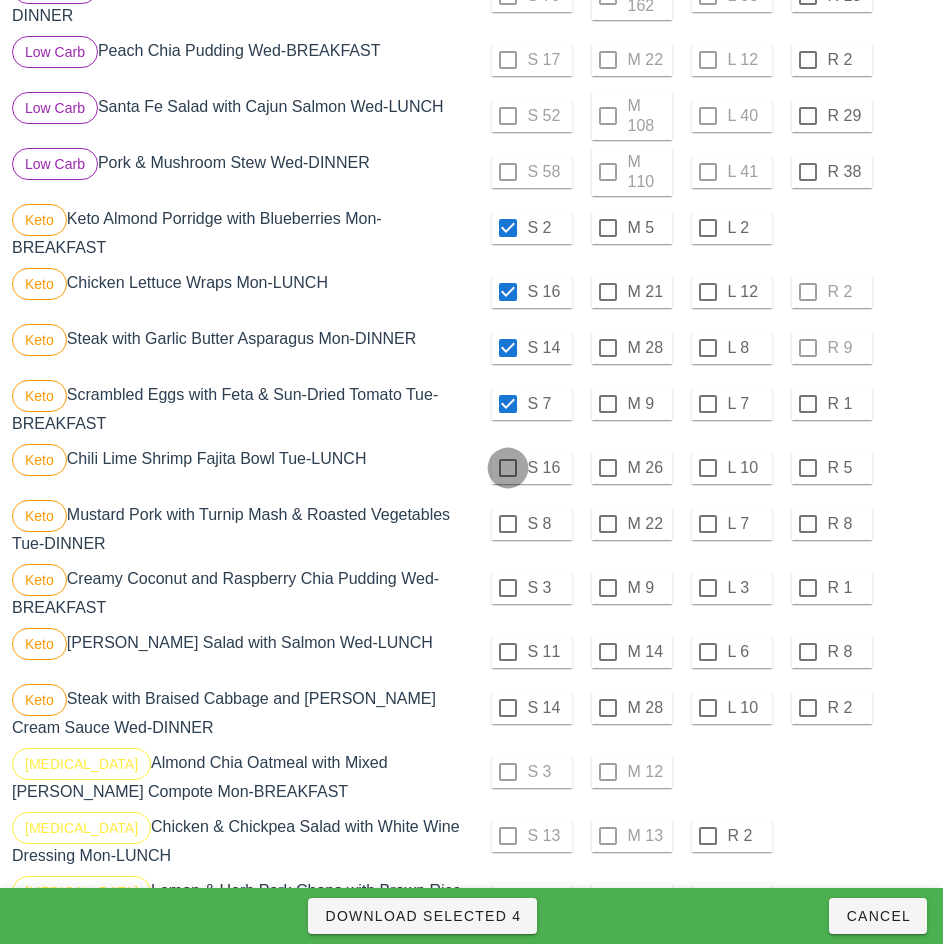 click at bounding box center [508, 468] 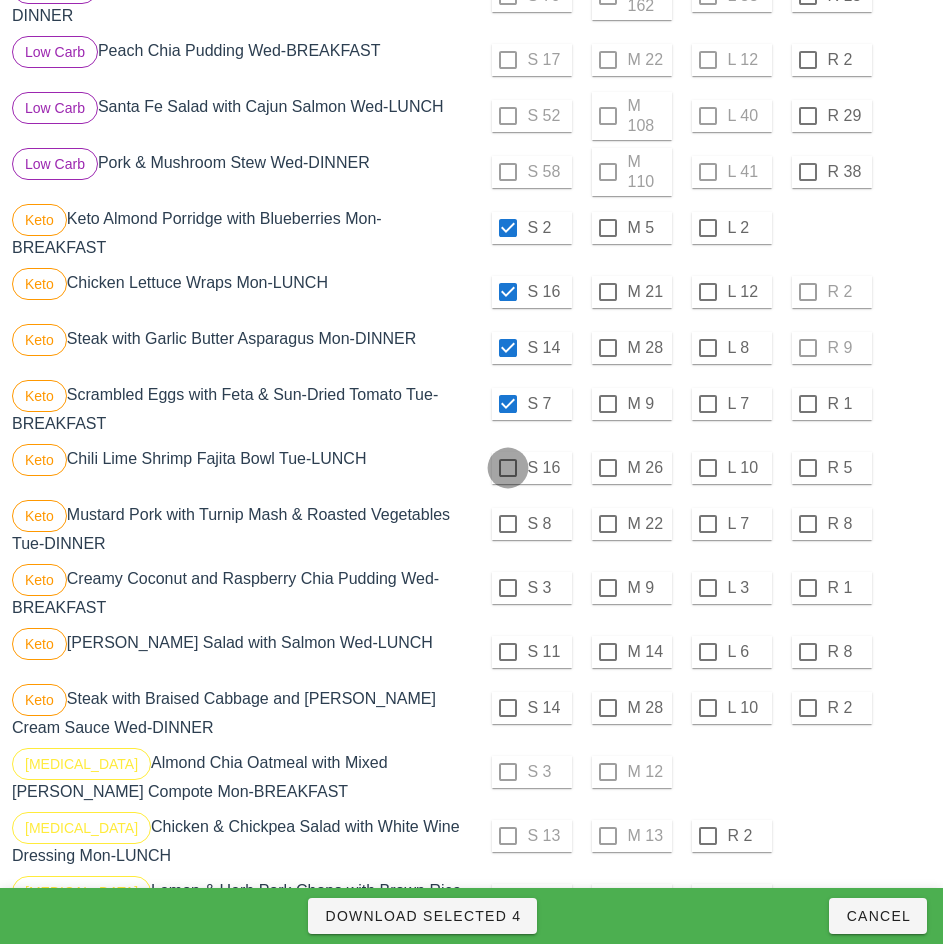 checkbox on "true" 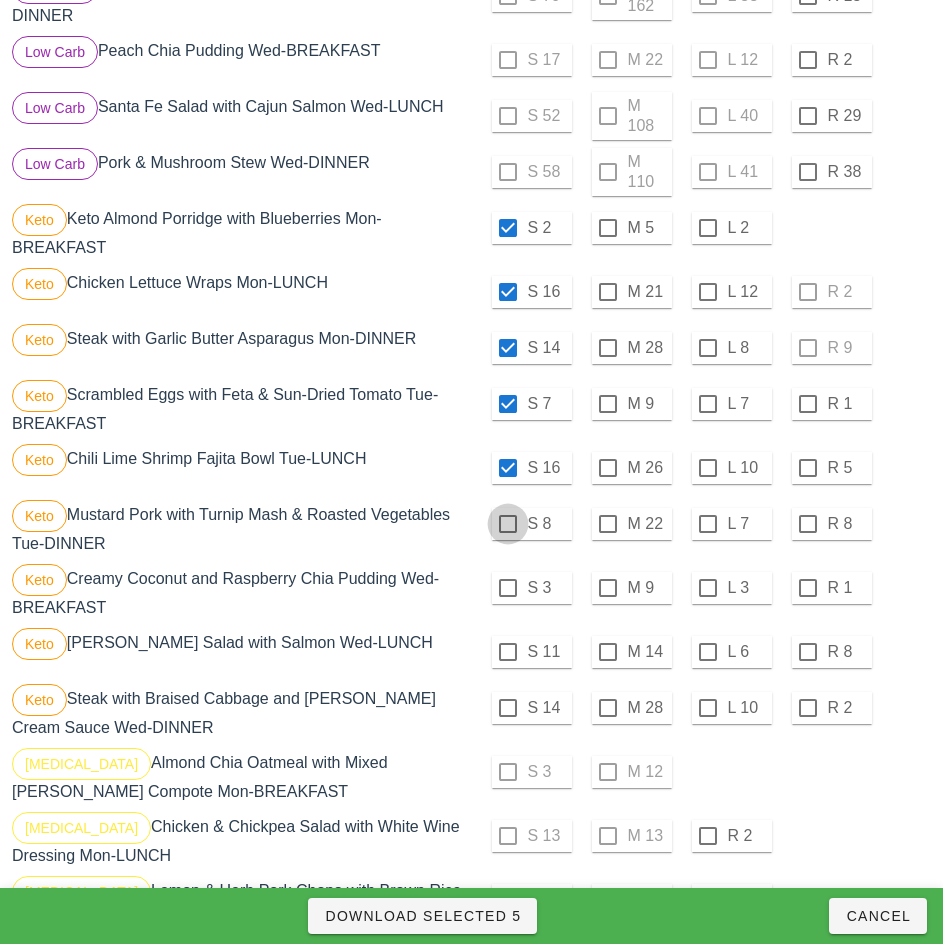 click at bounding box center (508, 524) 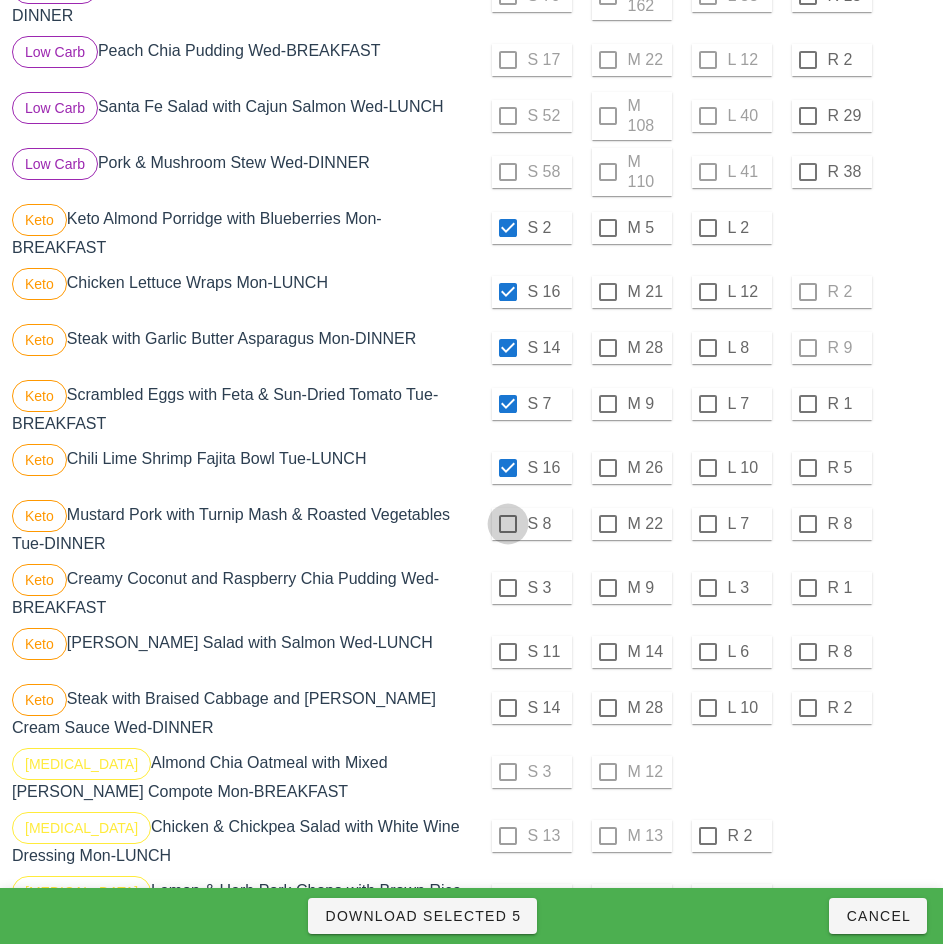 checkbox on "true" 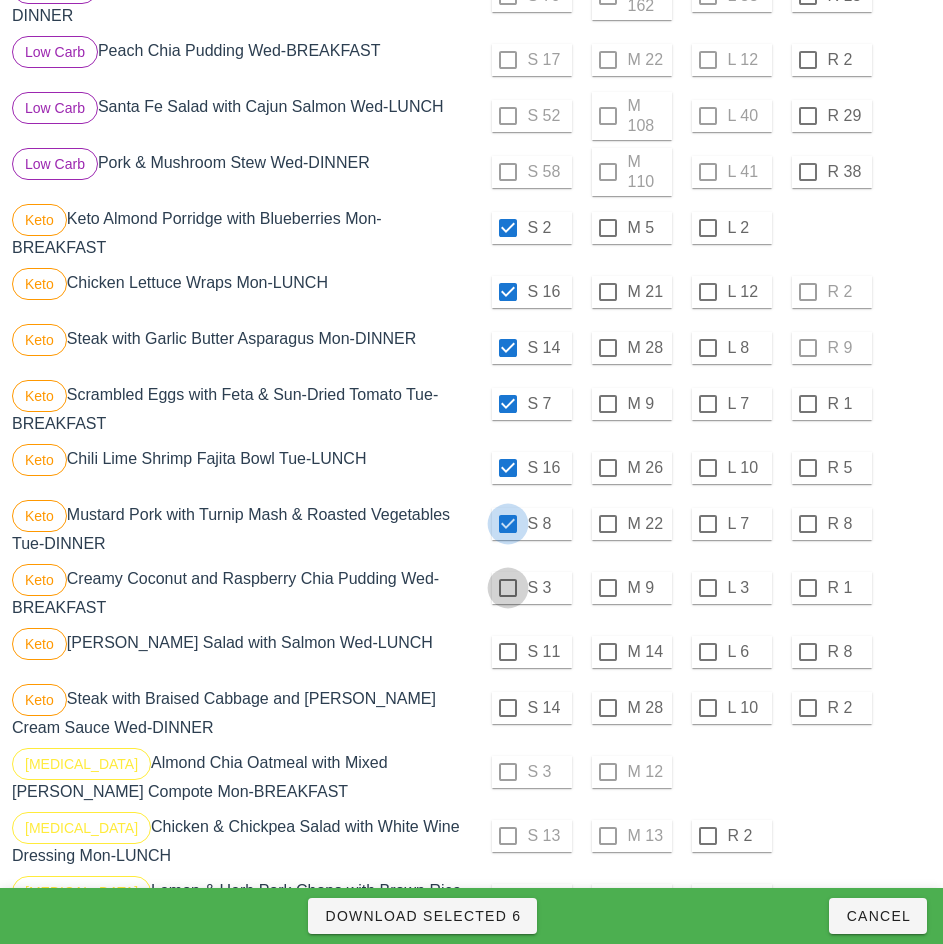 click at bounding box center [508, 588] 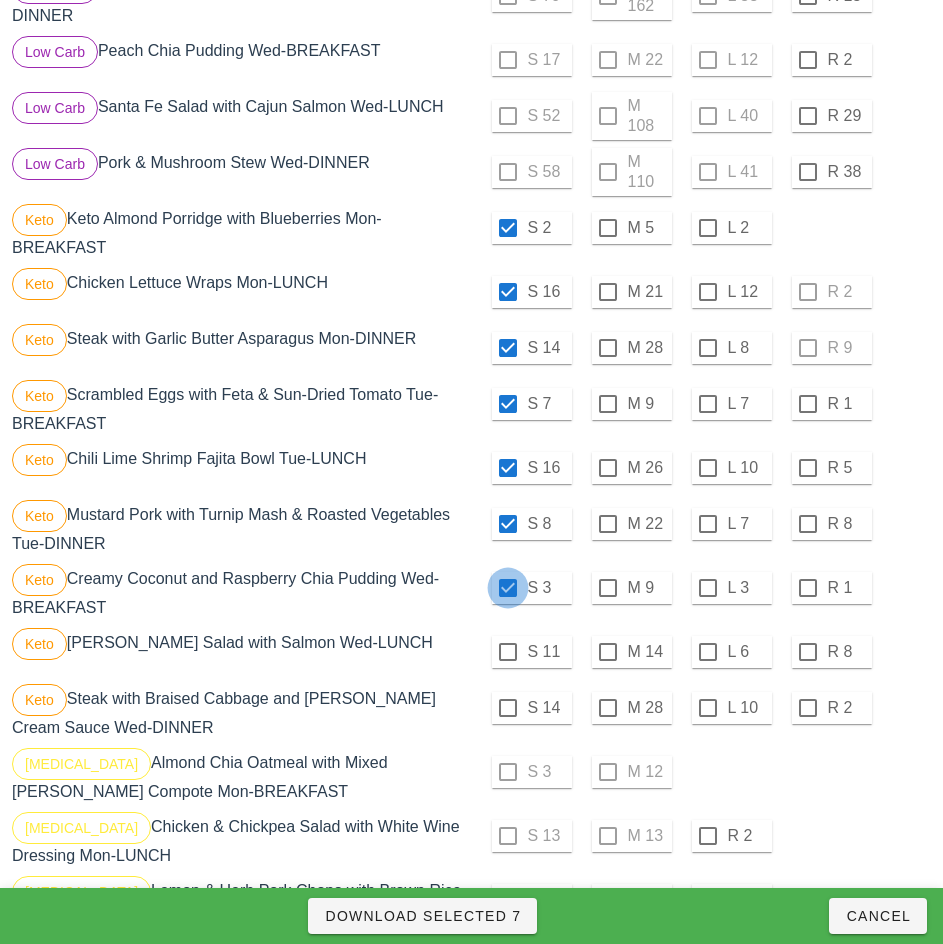 checkbox on "true" 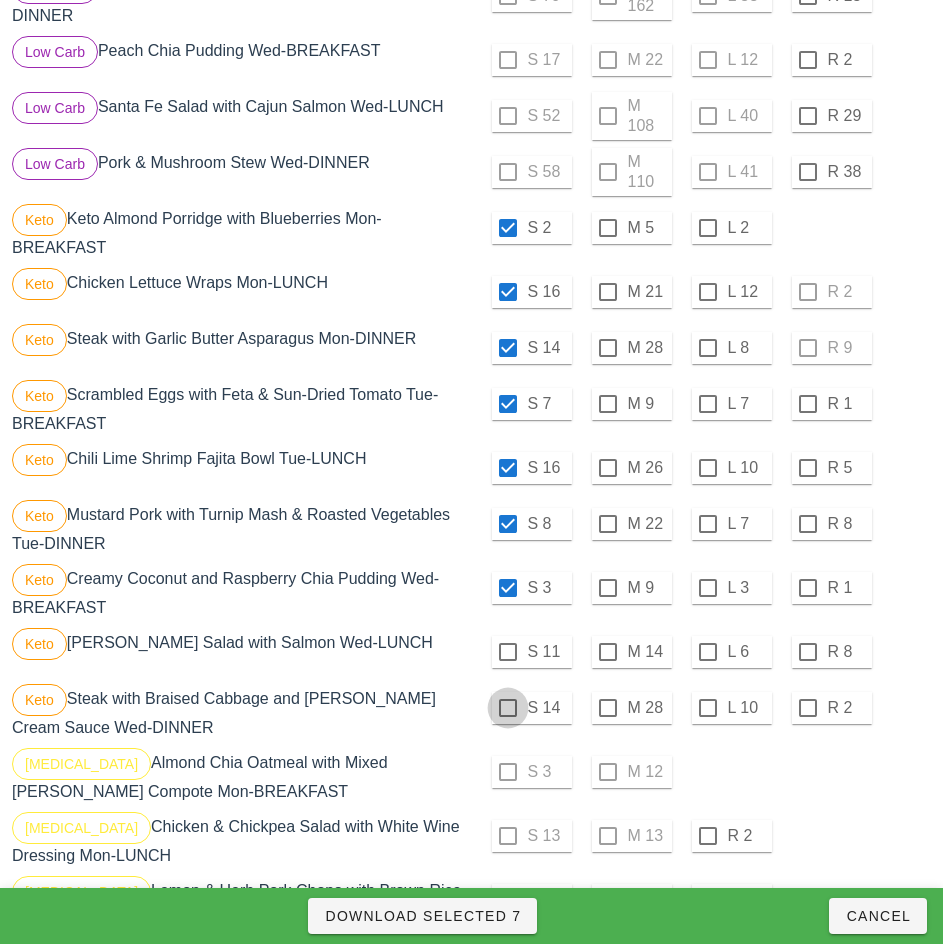 click at bounding box center (508, 652) 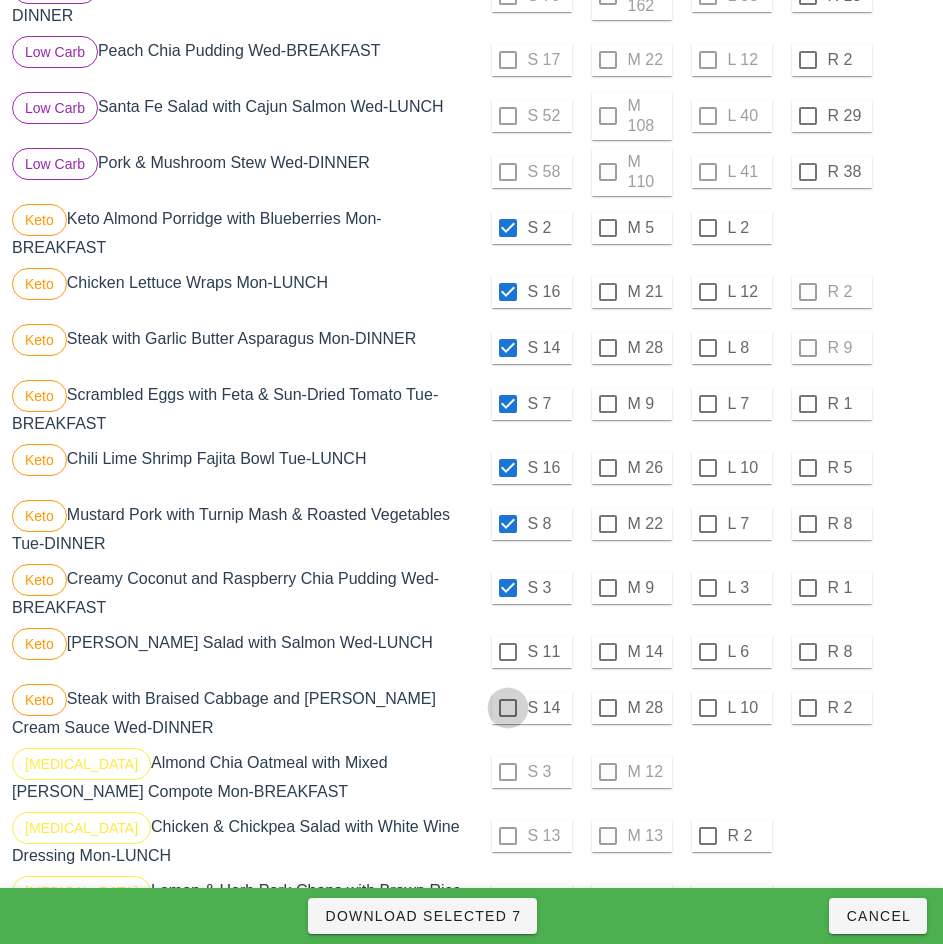 click at bounding box center [508, 708] 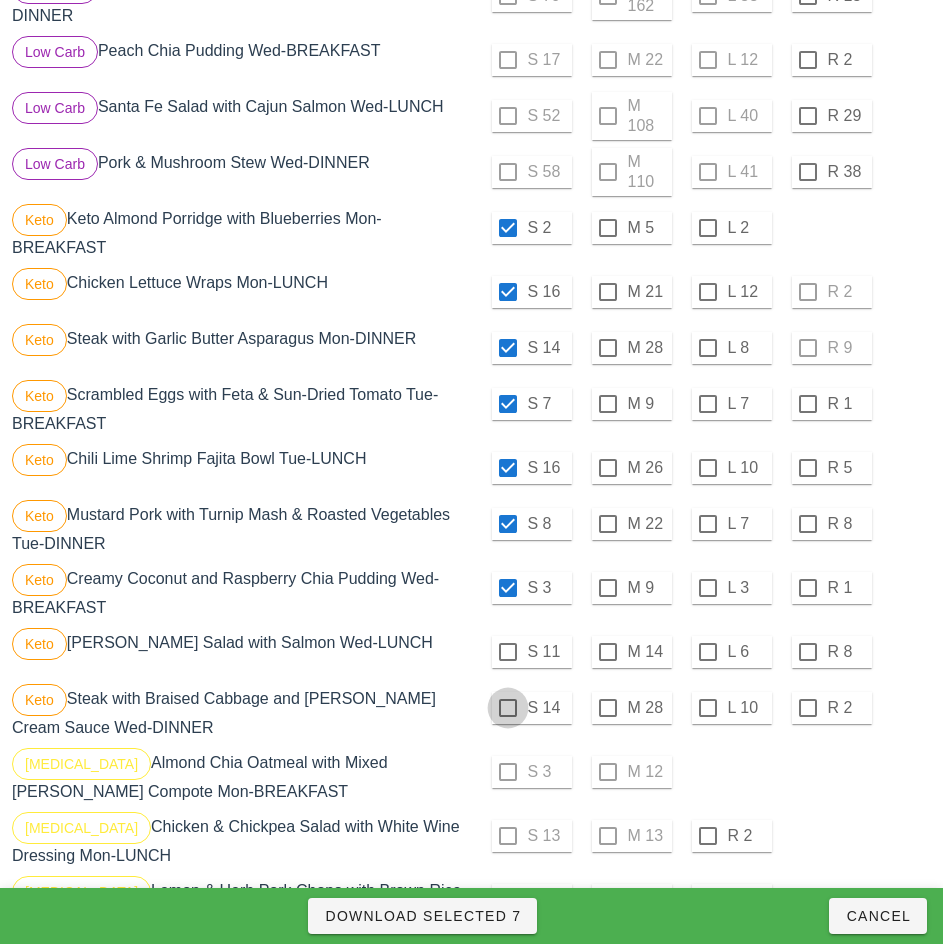 checkbox on "true" 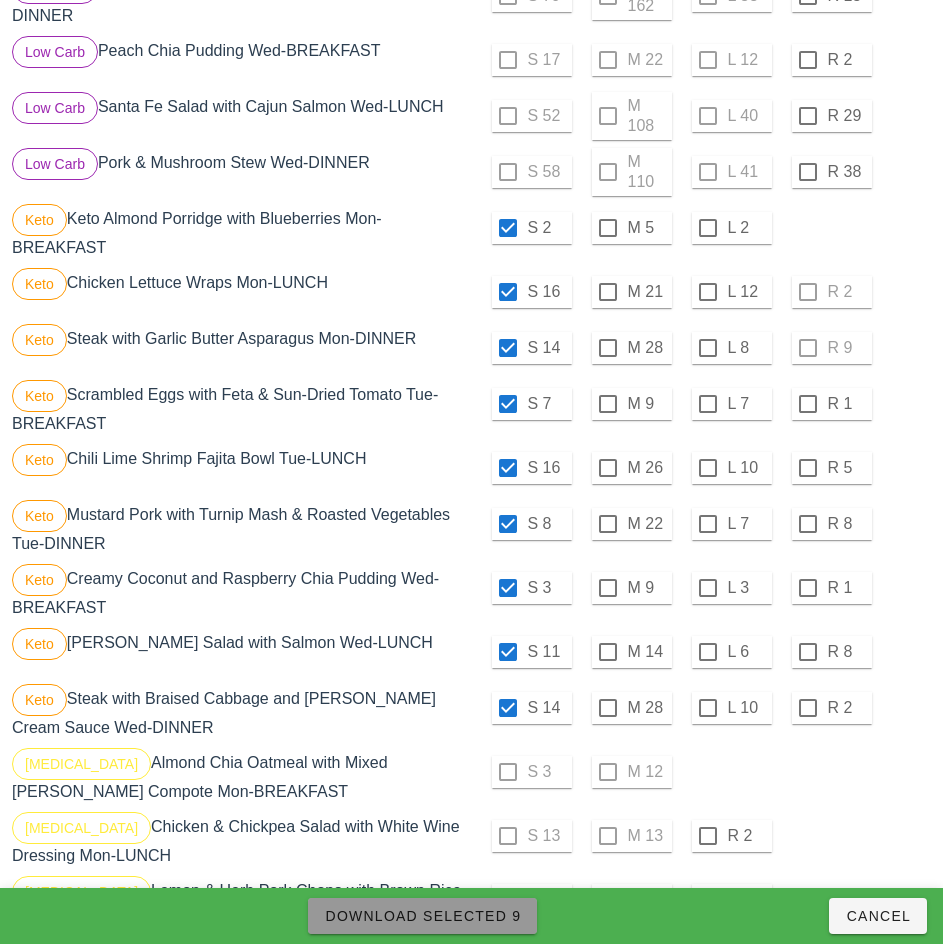 click on "Download Selected 9" at bounding box center [422, 916] 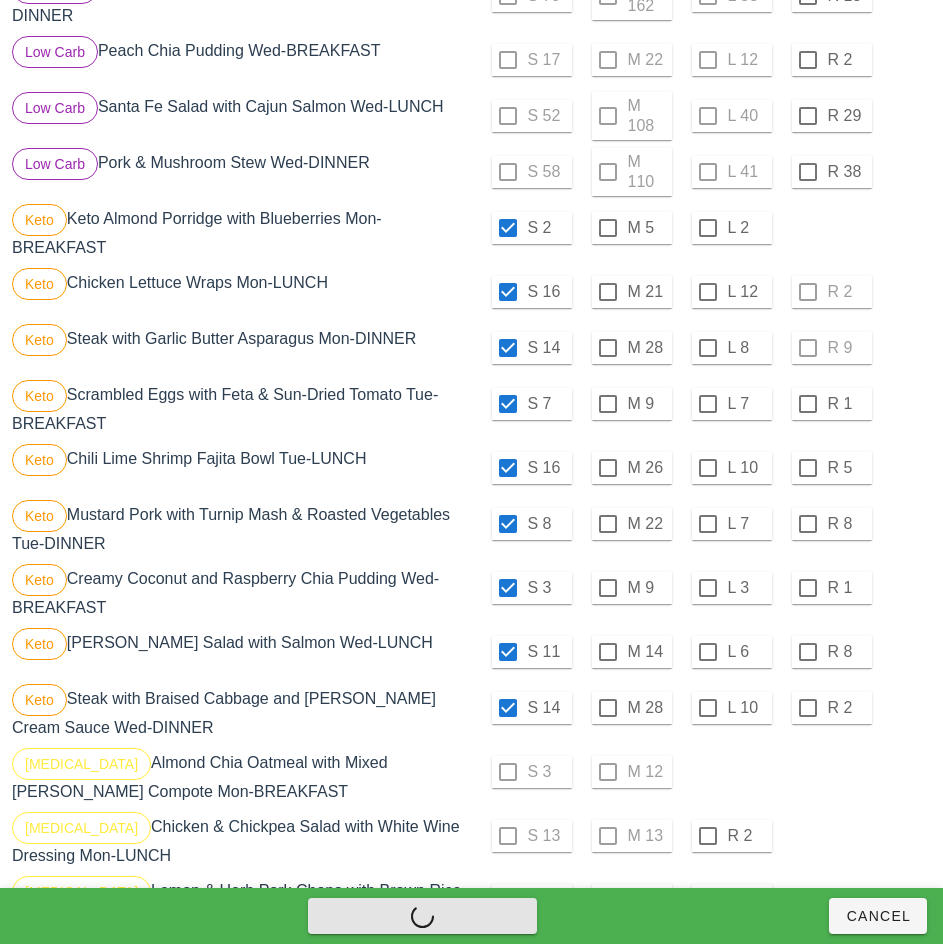 checkbox on "false" 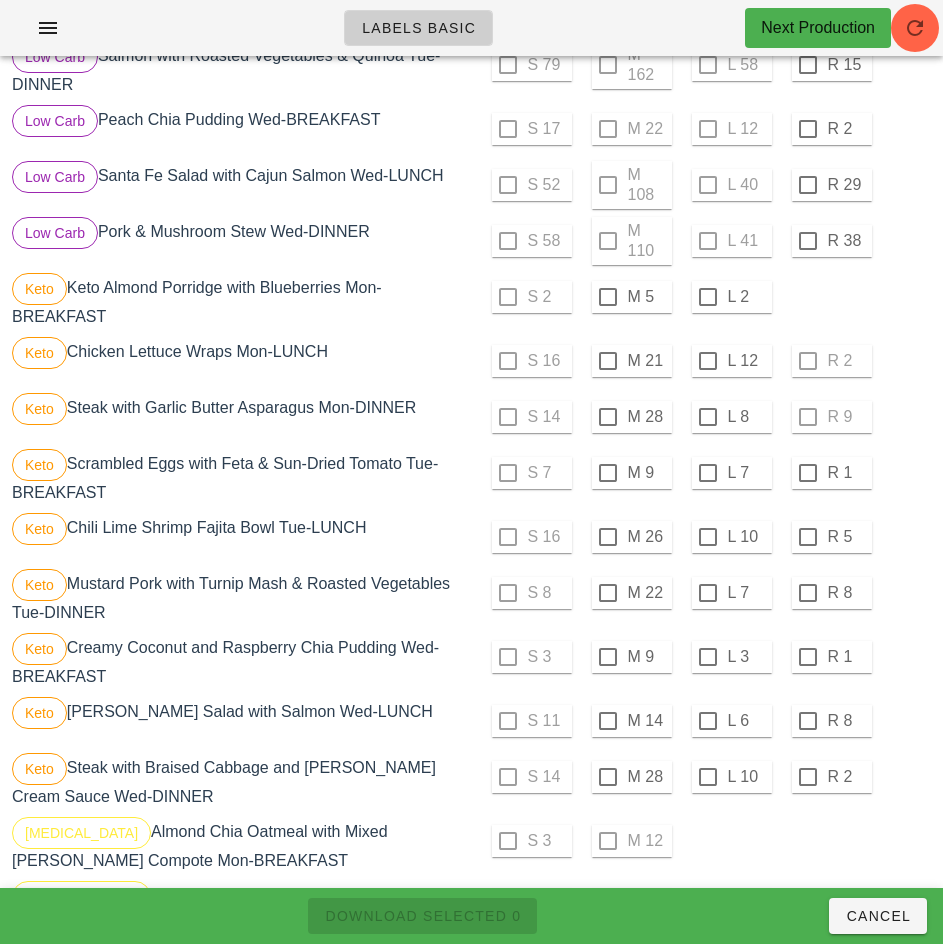 scroll, scrollTop: 1034, scrollLeft: 0, axis: vertical 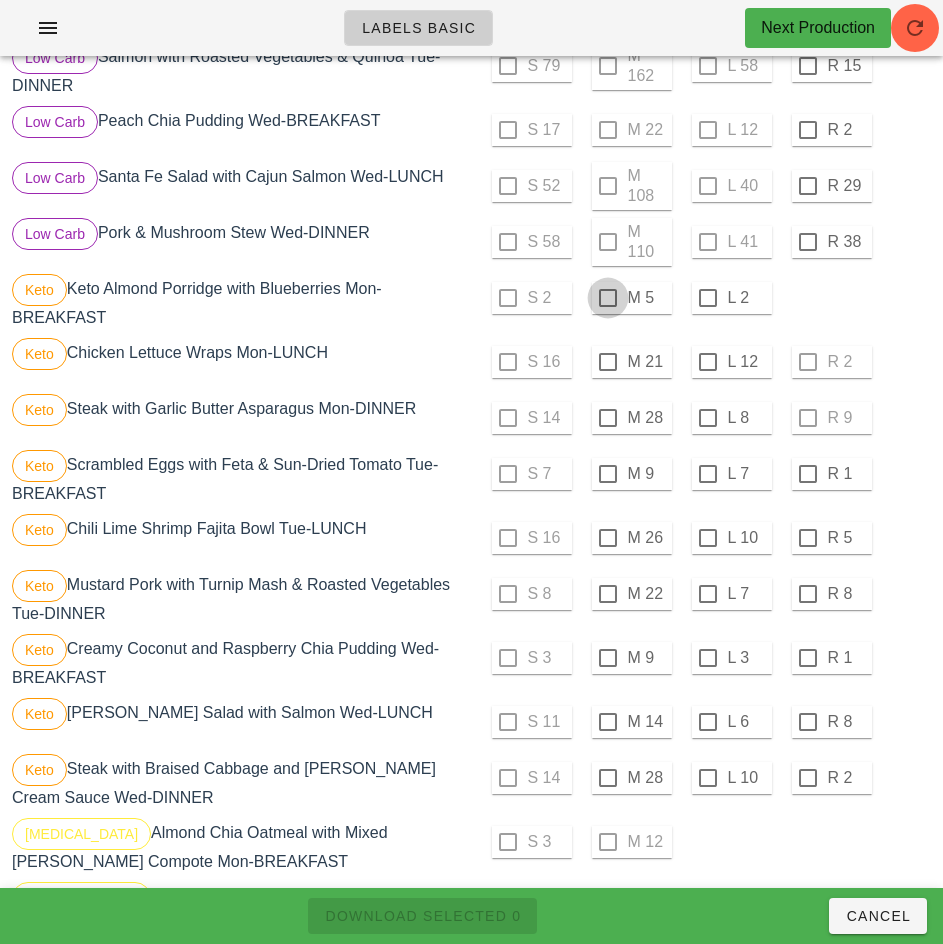 click at bounding box center (608, 298) 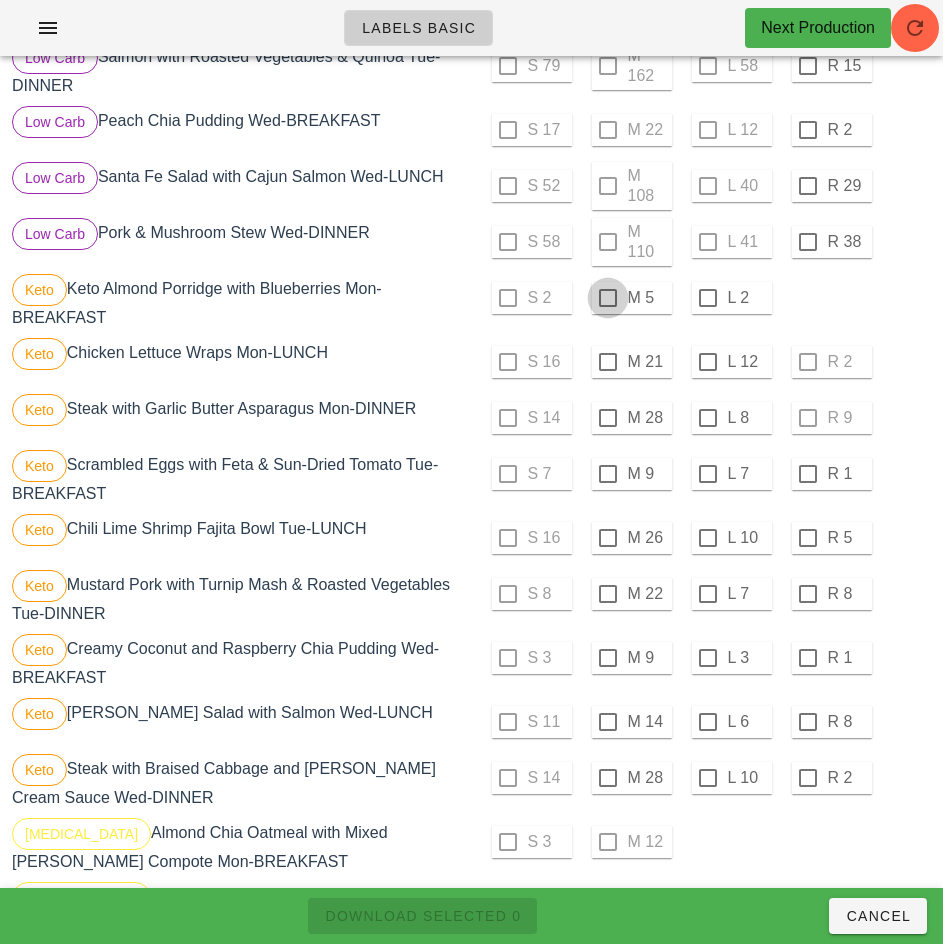 checkbox on "true" 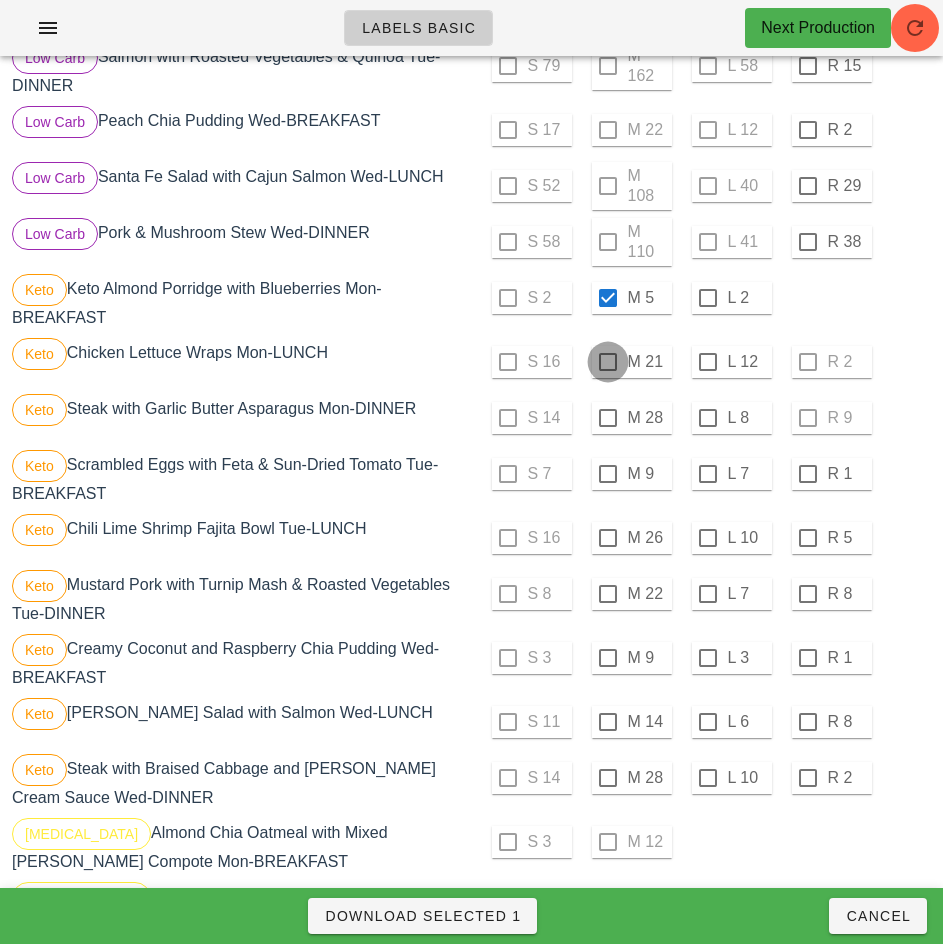 click at bounding box center (608, 362) 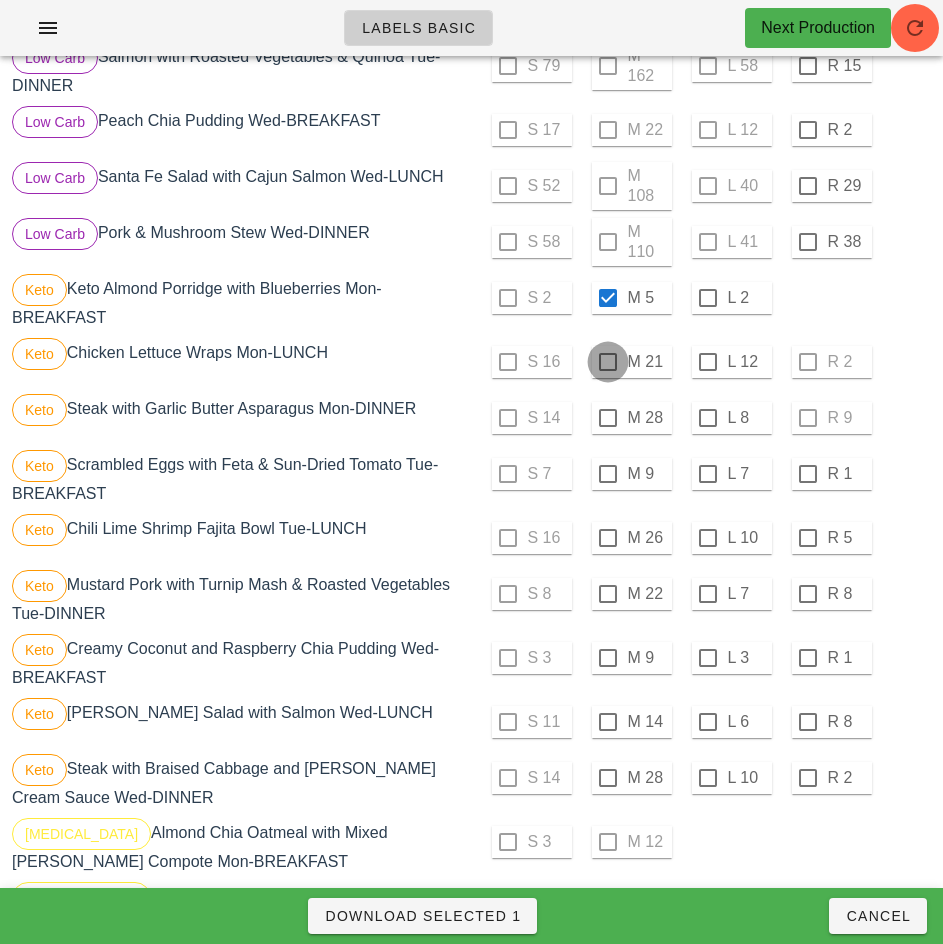 checkbox on "true" 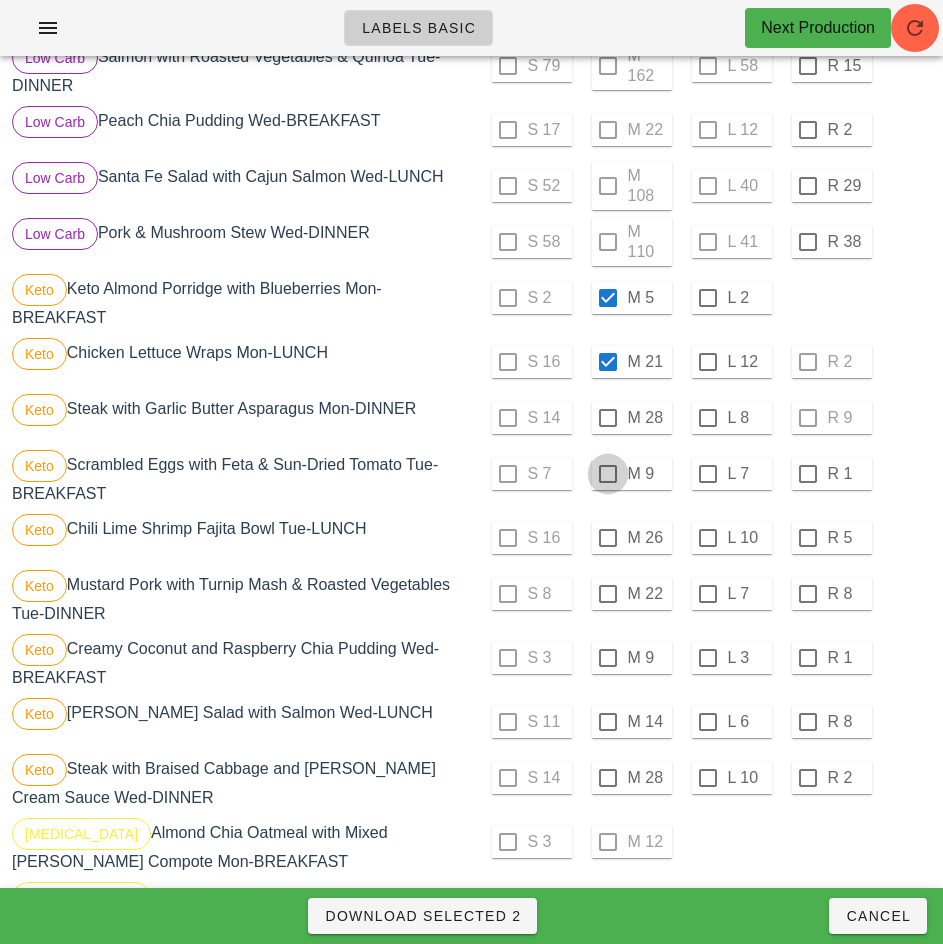 click at bounding box center (608, 418) 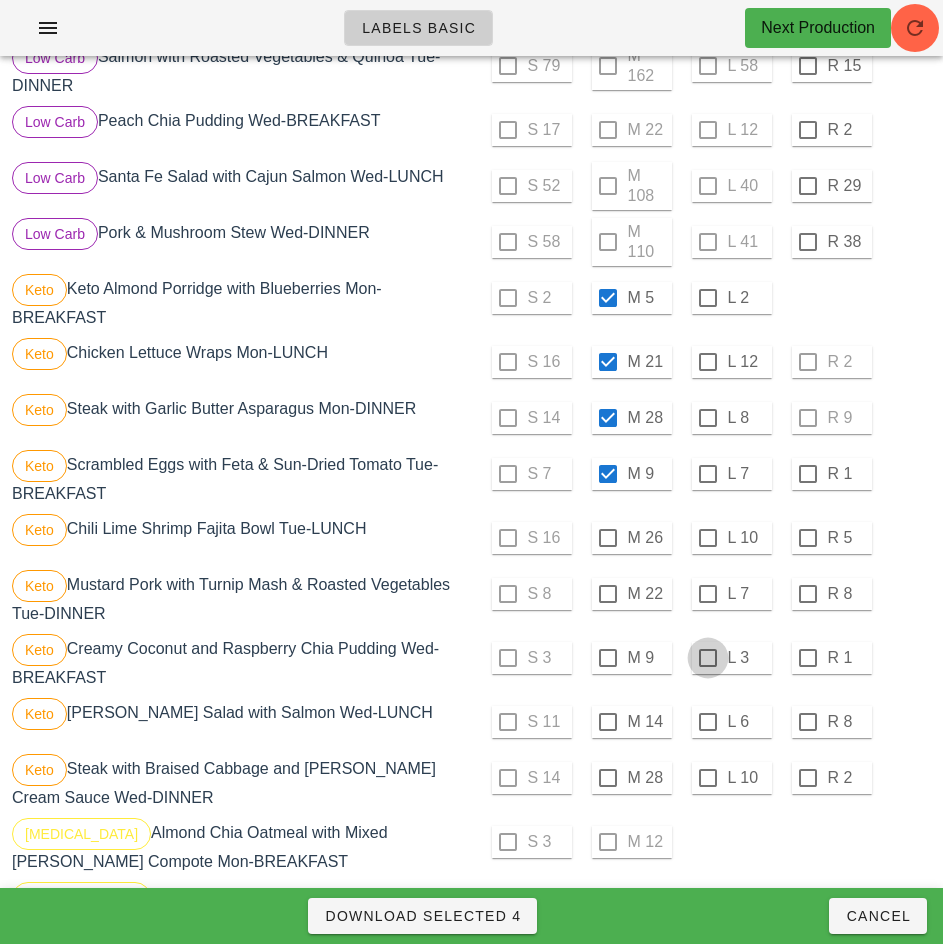 click at bounding box center (608, 538) 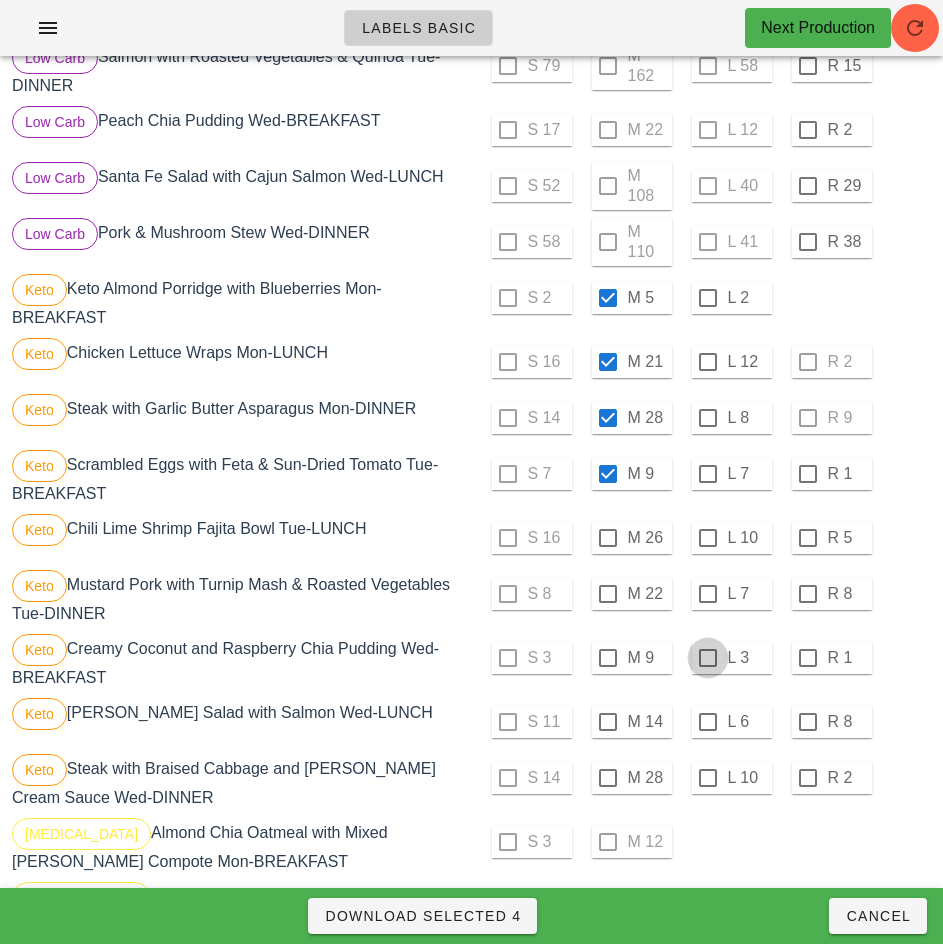 click at bounding box center (708, 594) 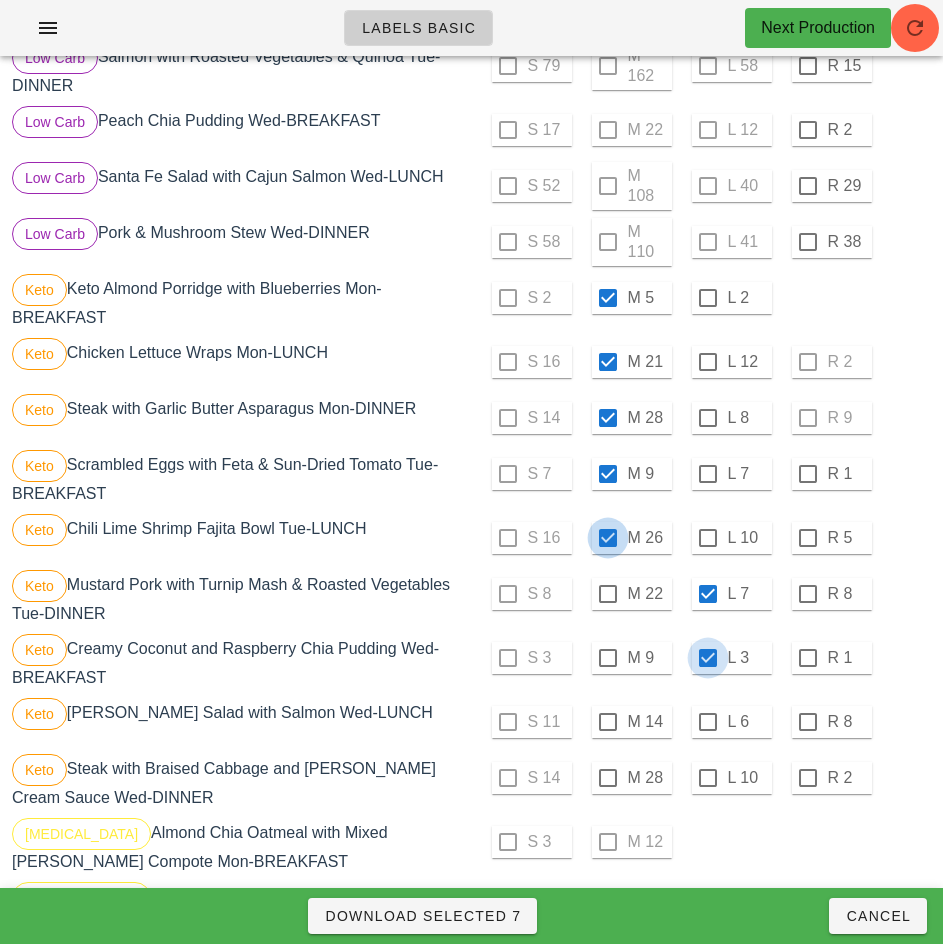 checkbox on "true" 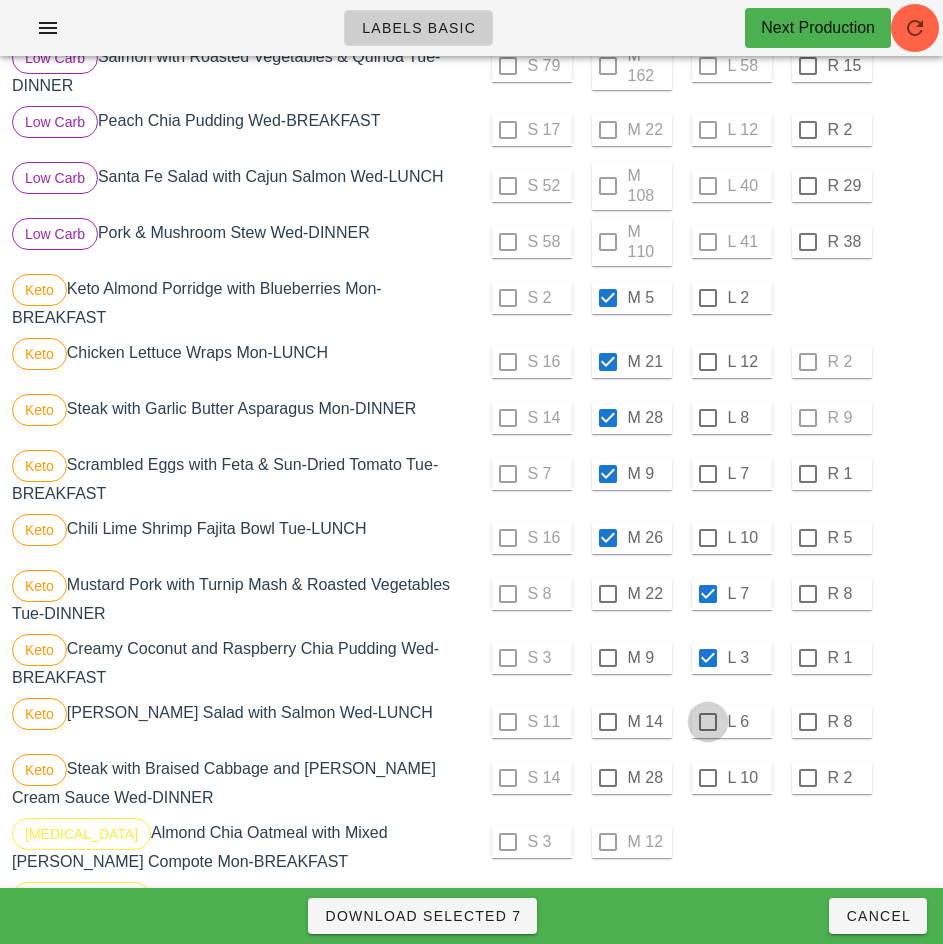click at bounding box center (708, 722) 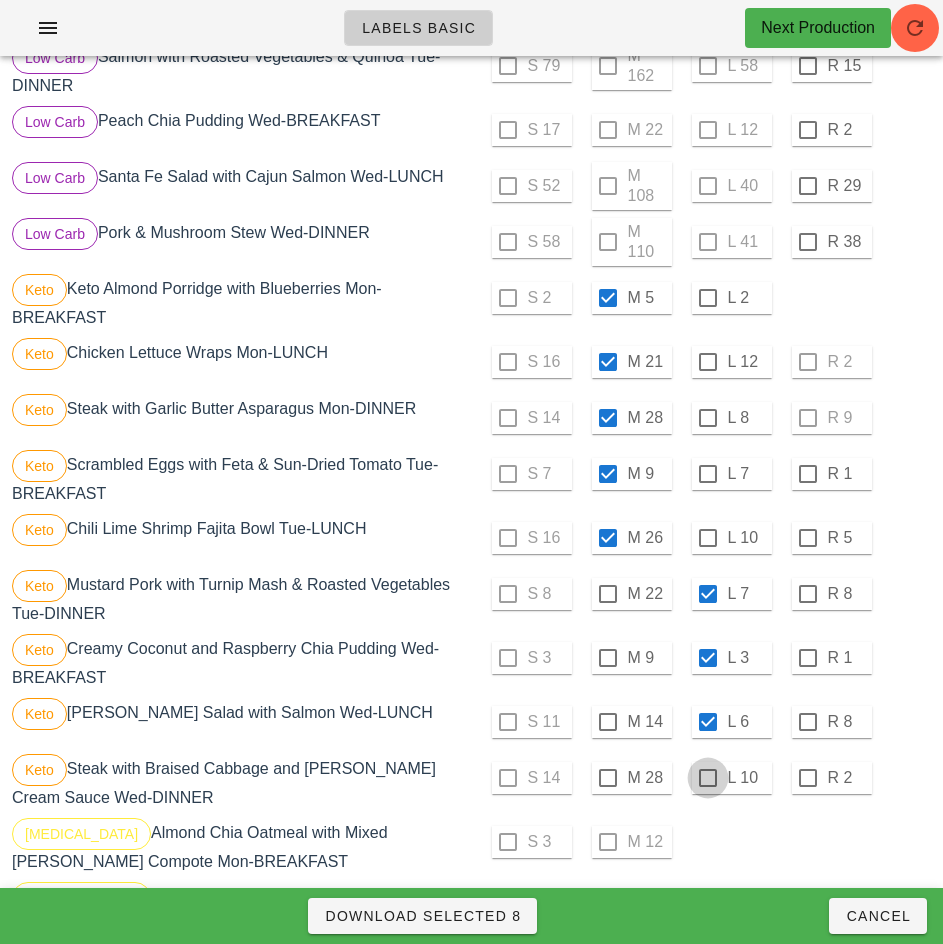click at bounding box center [708, 778] 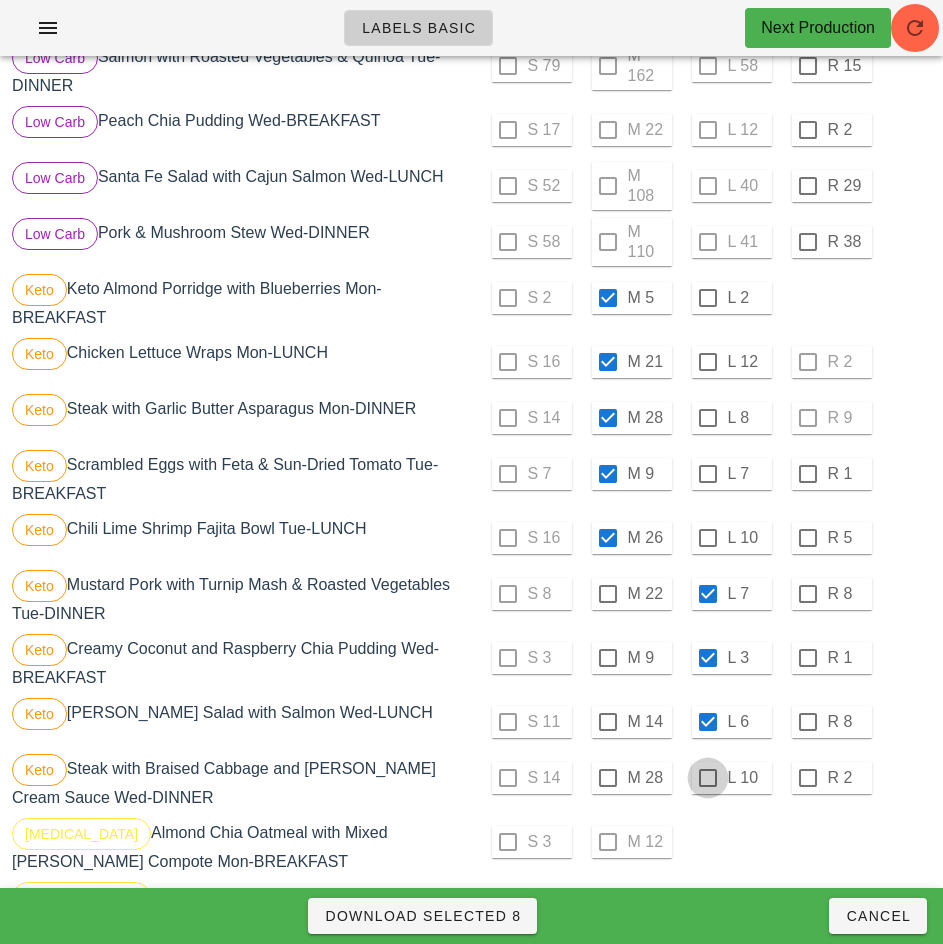 checkbox on "true" 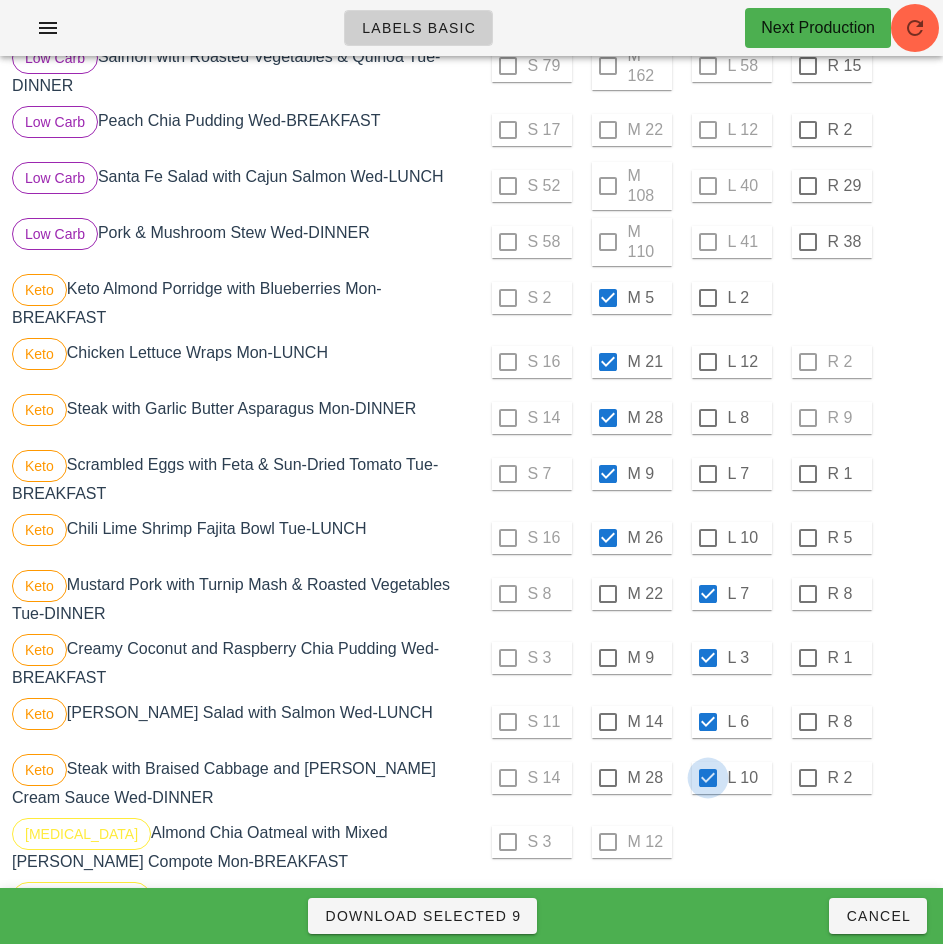 click on "Download Selected 9" at bounding box center [422, 916] 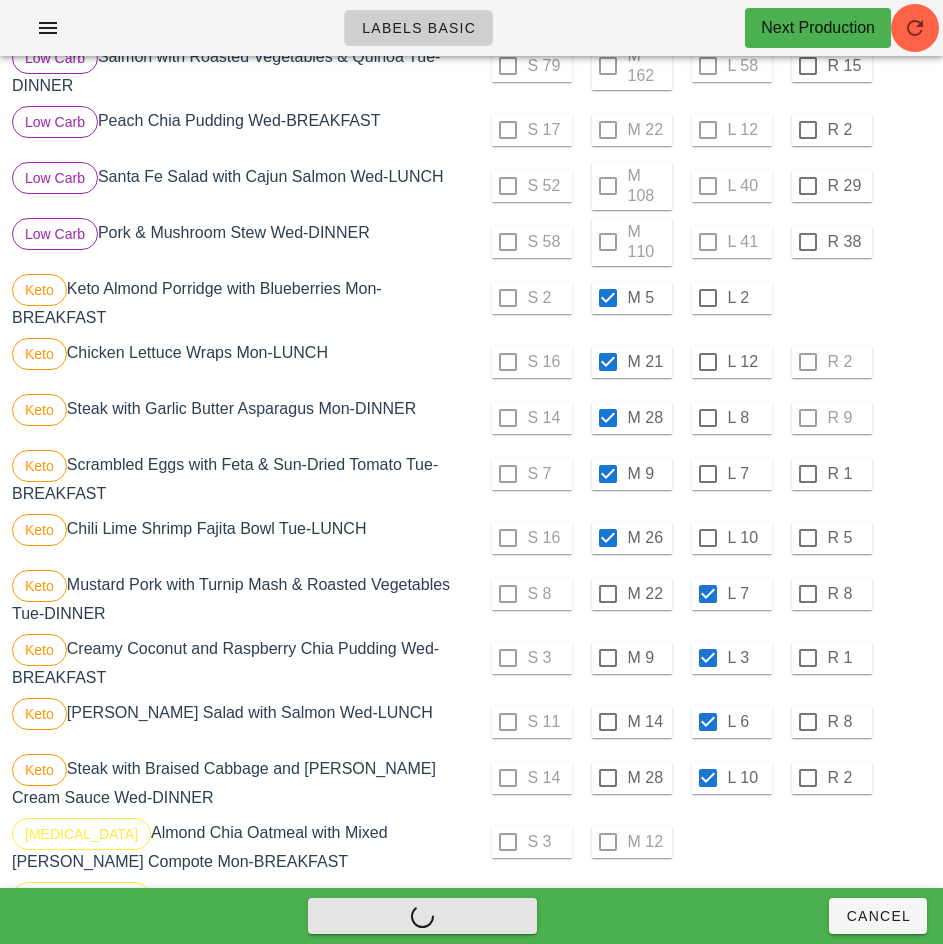 checkbox on "false" 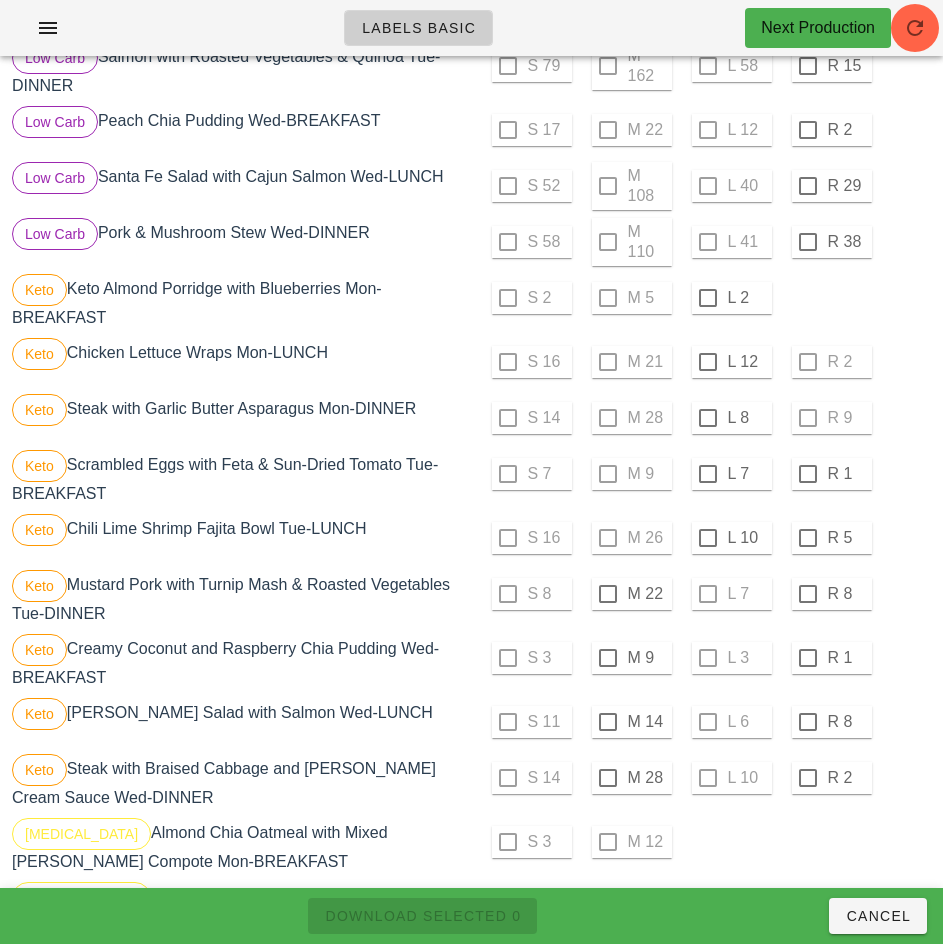 click at bounding box center [708, 298] 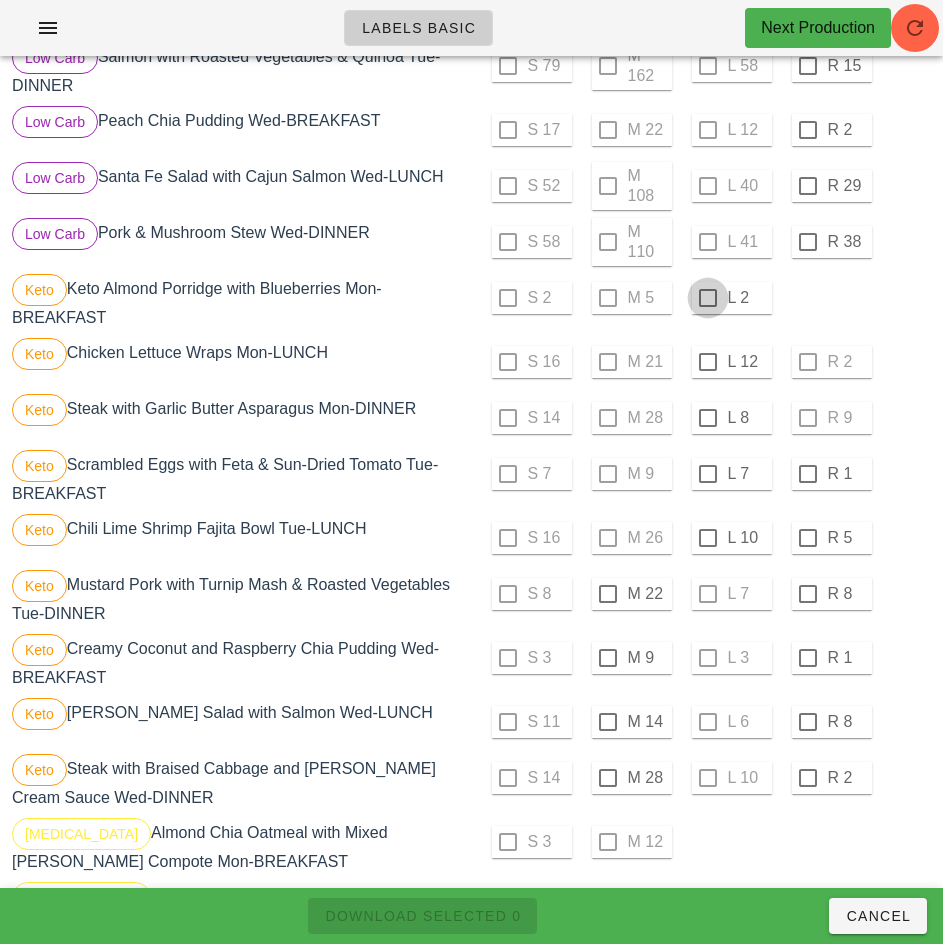 checkbox on "true" 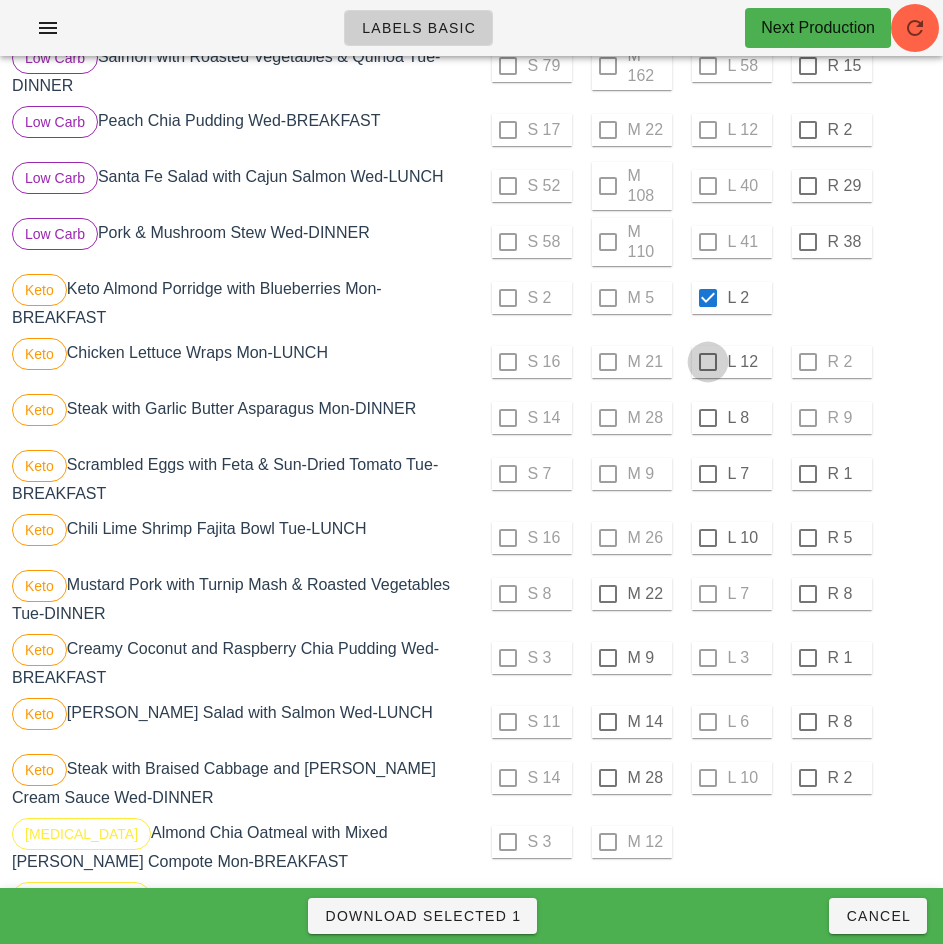 click at bounding box center (708, 362) 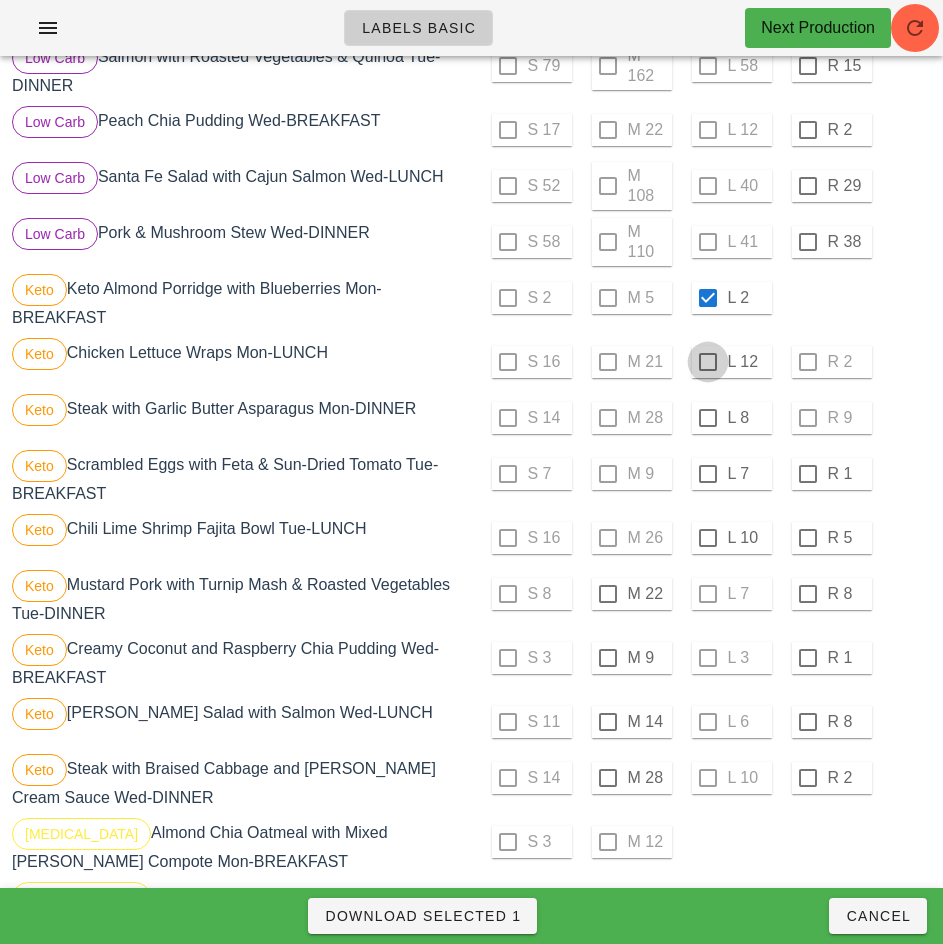 checkbox on "true" 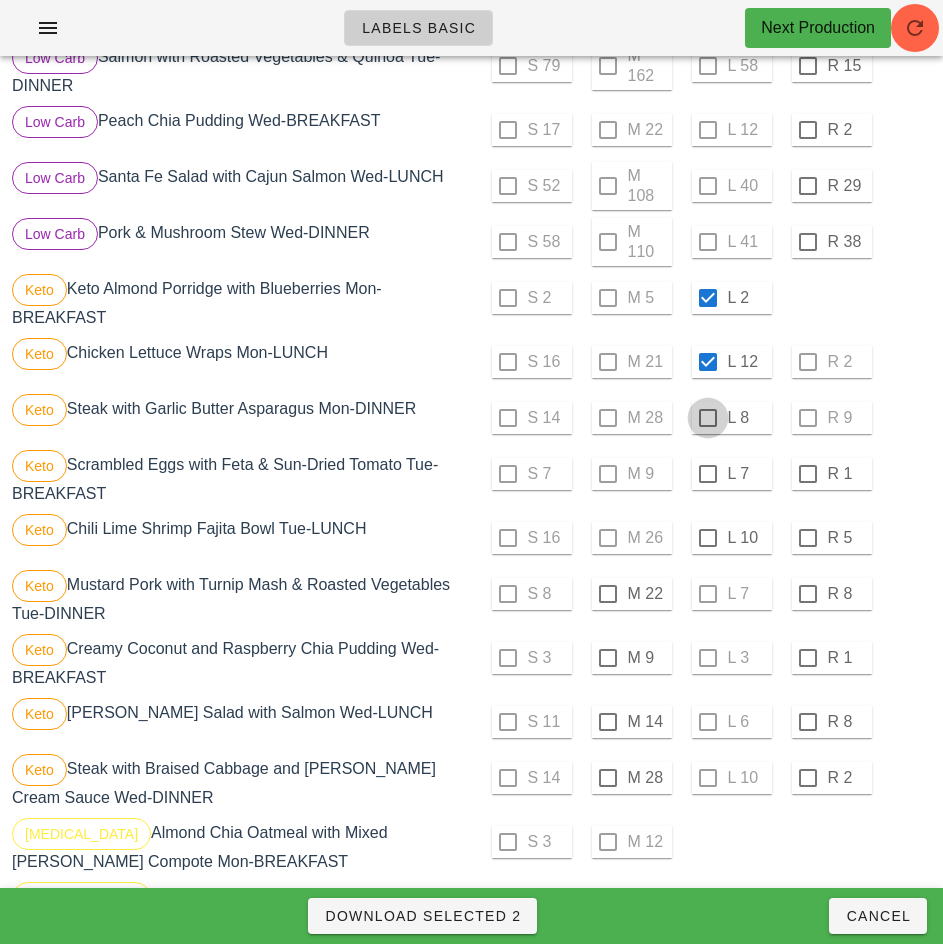 click at bounding box center (708, 418) 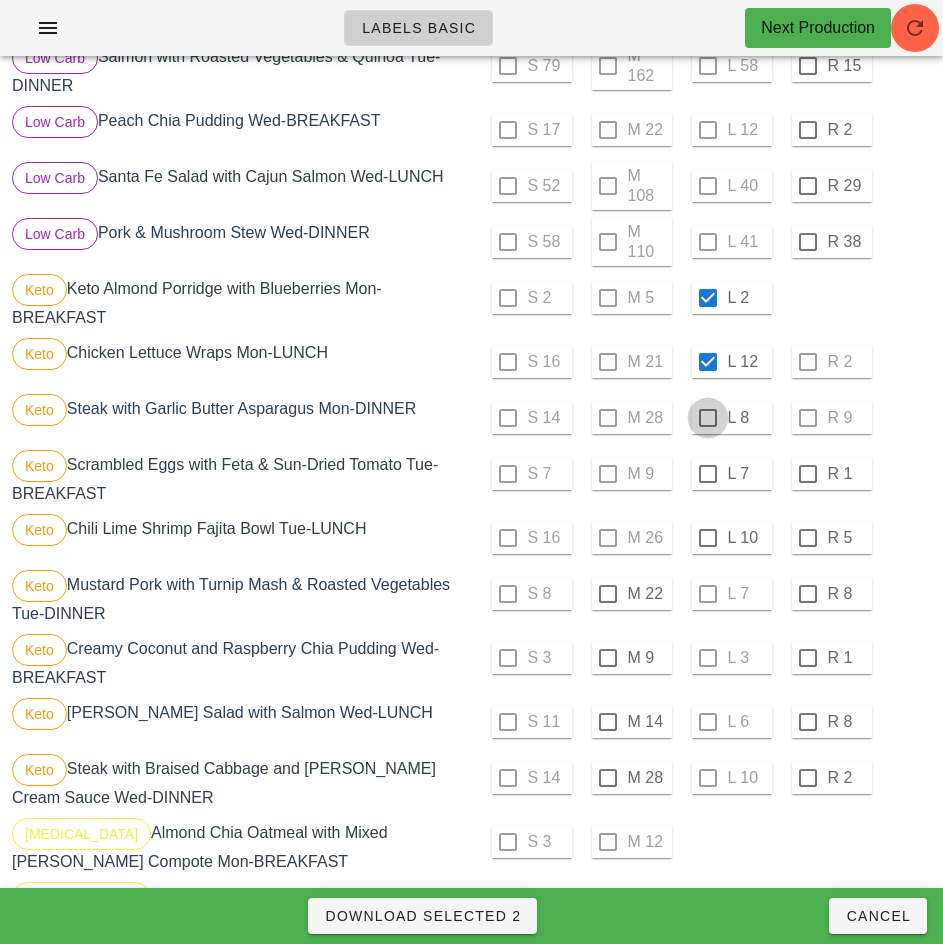 checkbox on "true" 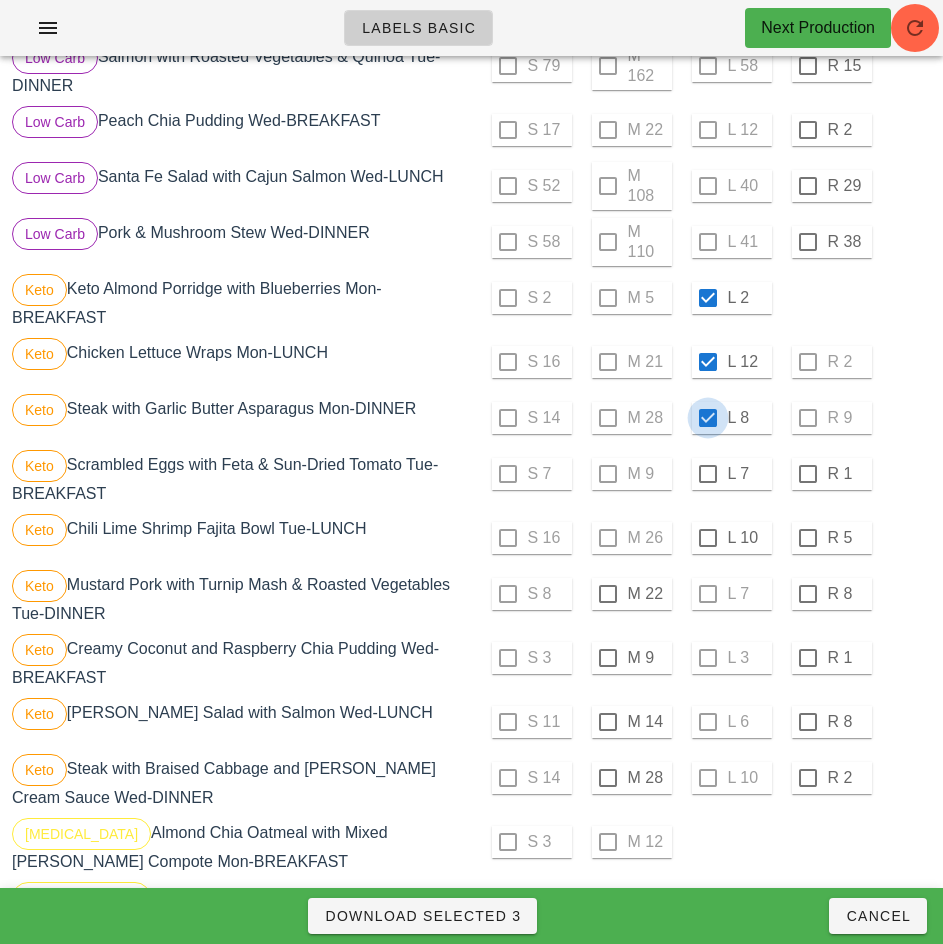 click at bounding box center [708, 474] 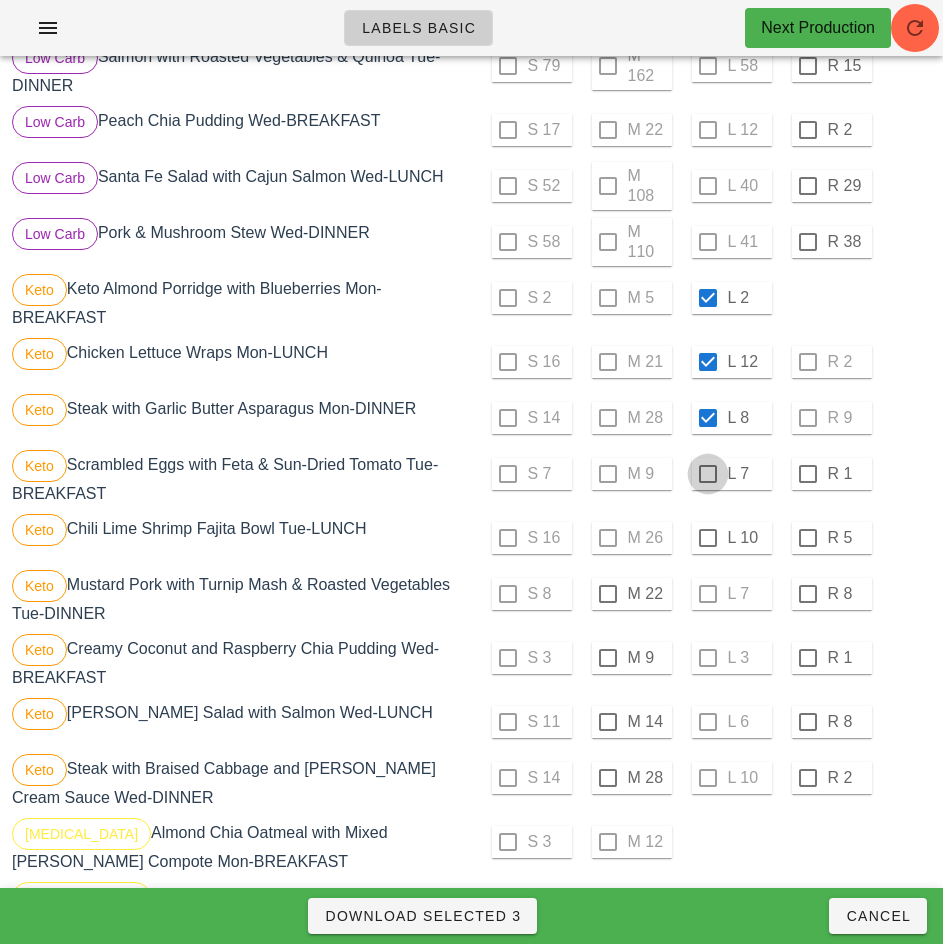 checkbox on "true" 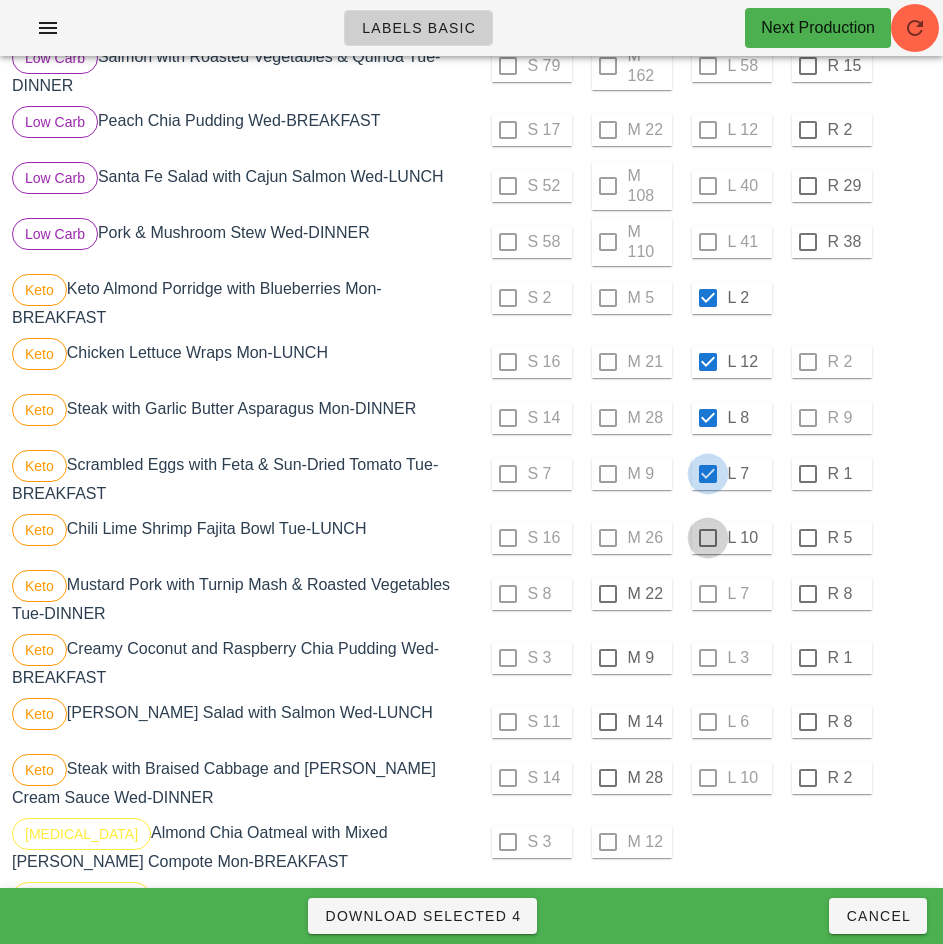click at bounding box center (708, 538) 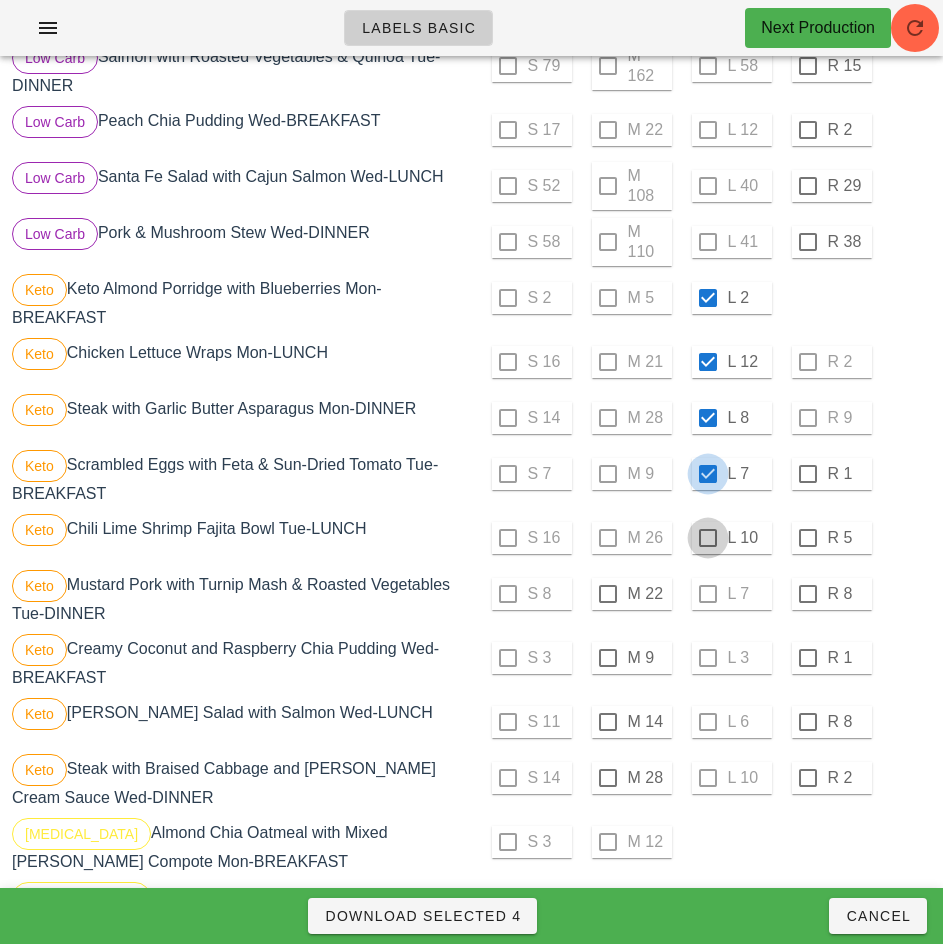 checkbox on "true" 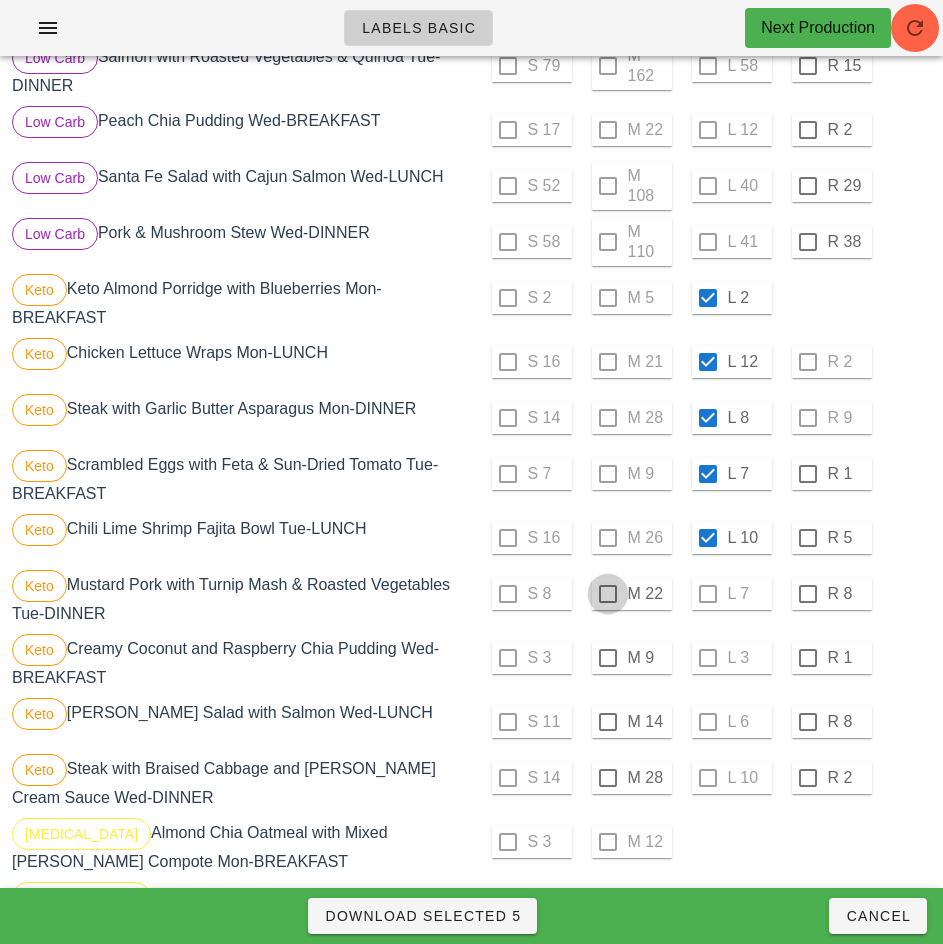 click at bounding box center [608, 594] 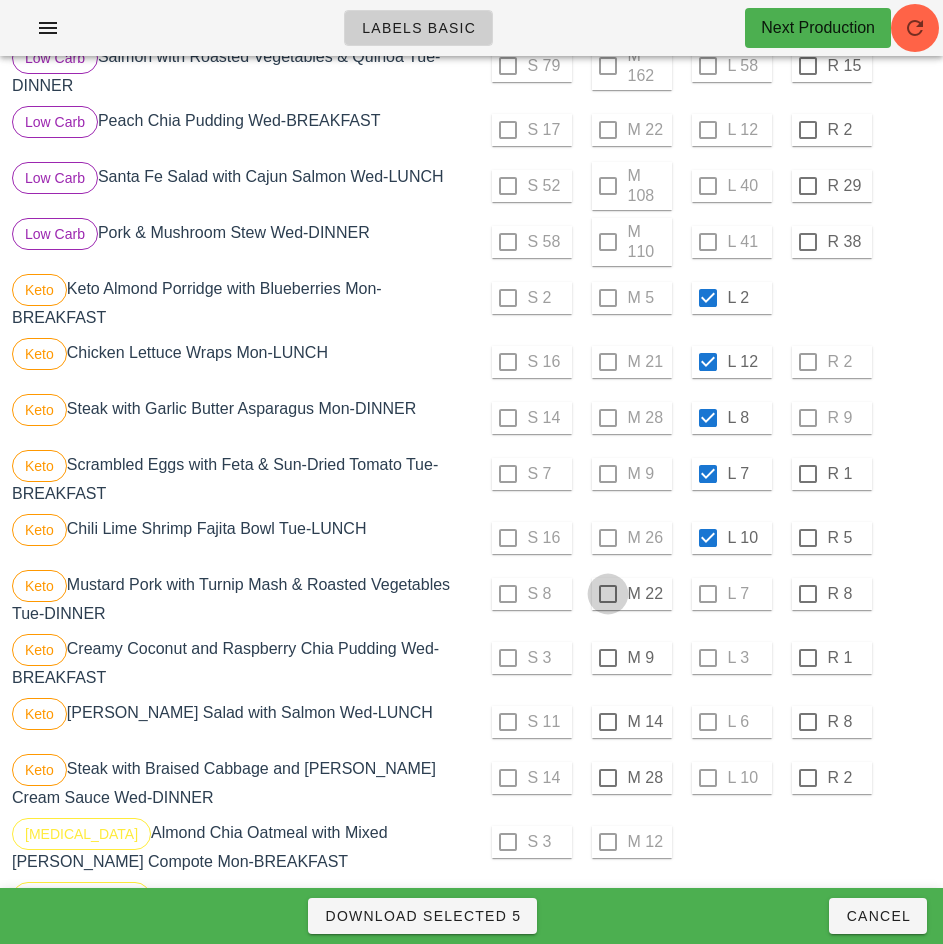 checkbox on "true" 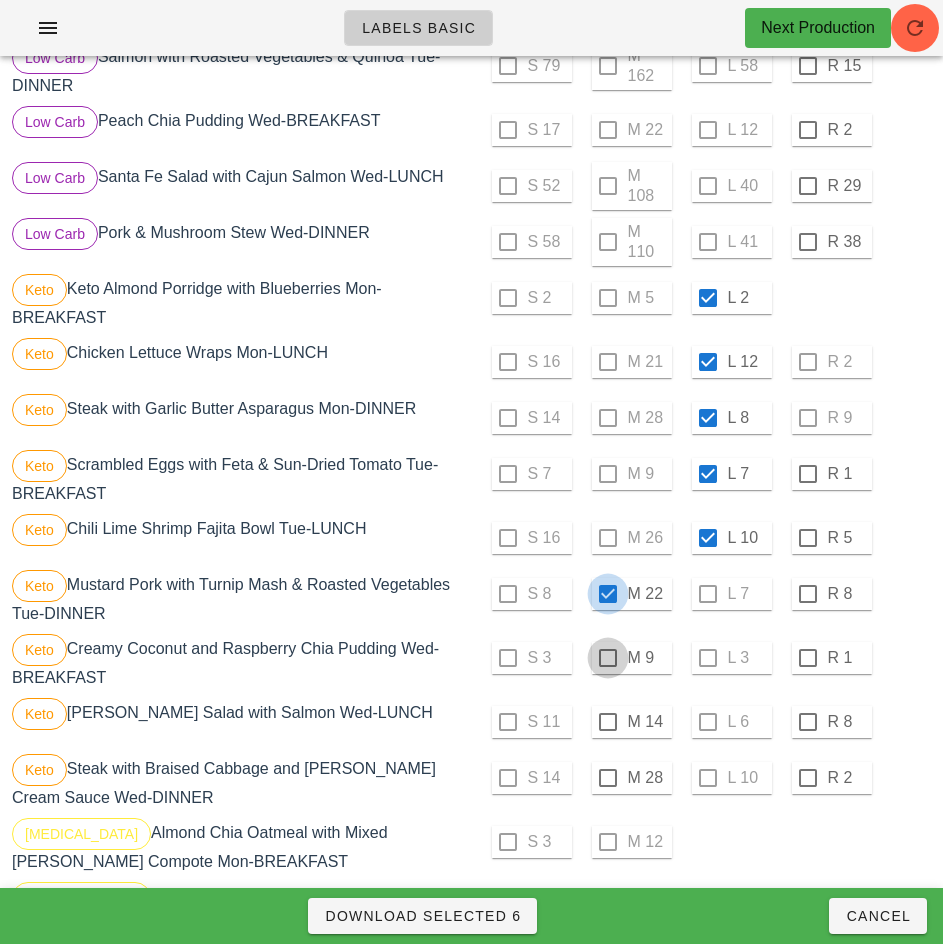 click at bounding box center [608, 658] 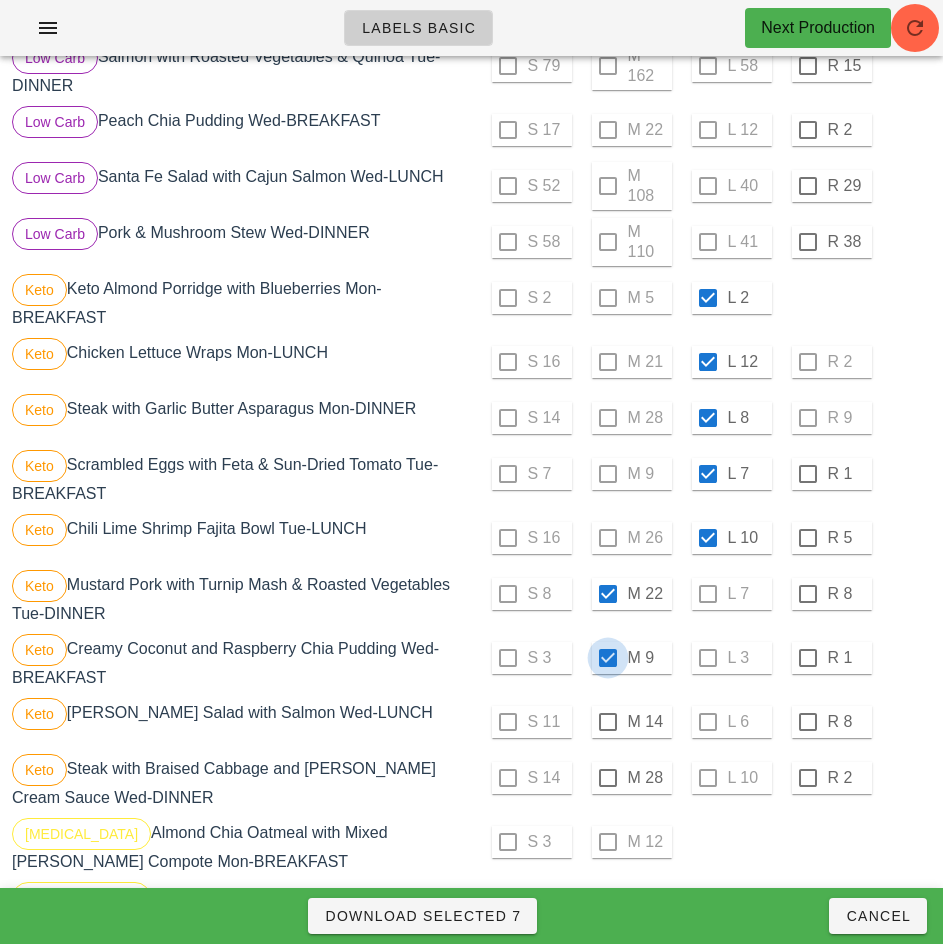 checkbox on "true" 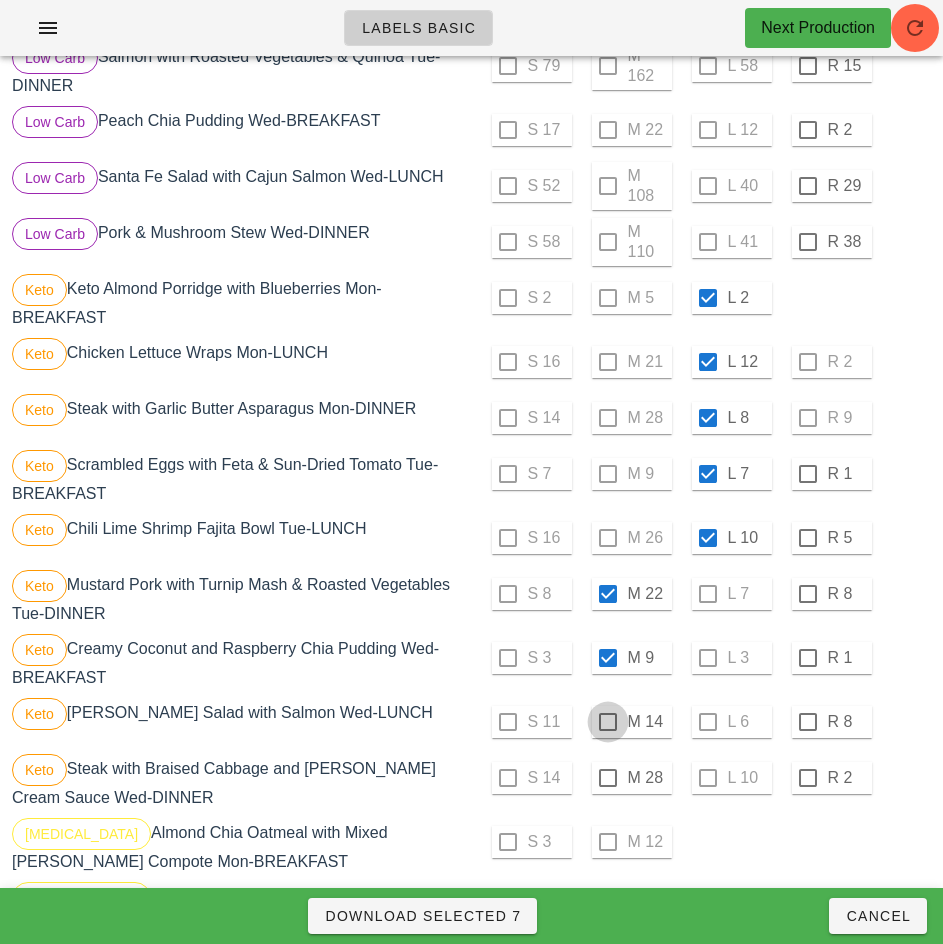 click at bounding box center (608, 722) 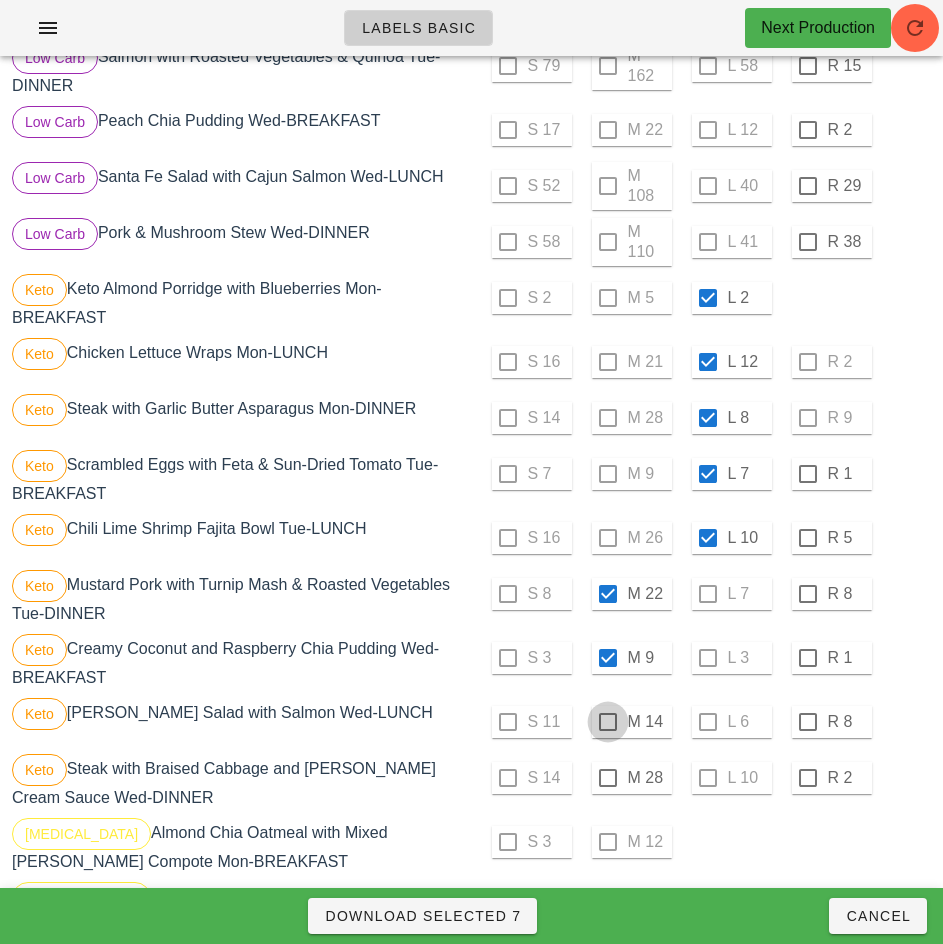 checkbox on "true" 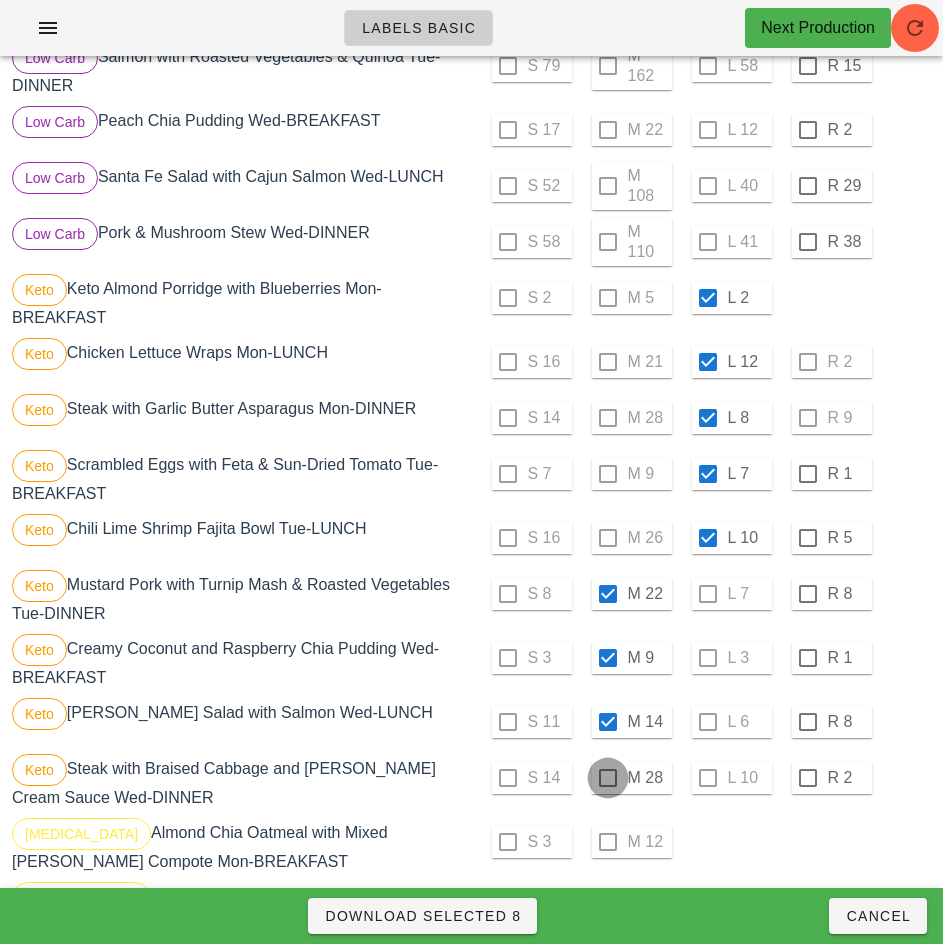 click at bounding box center [608, 778] 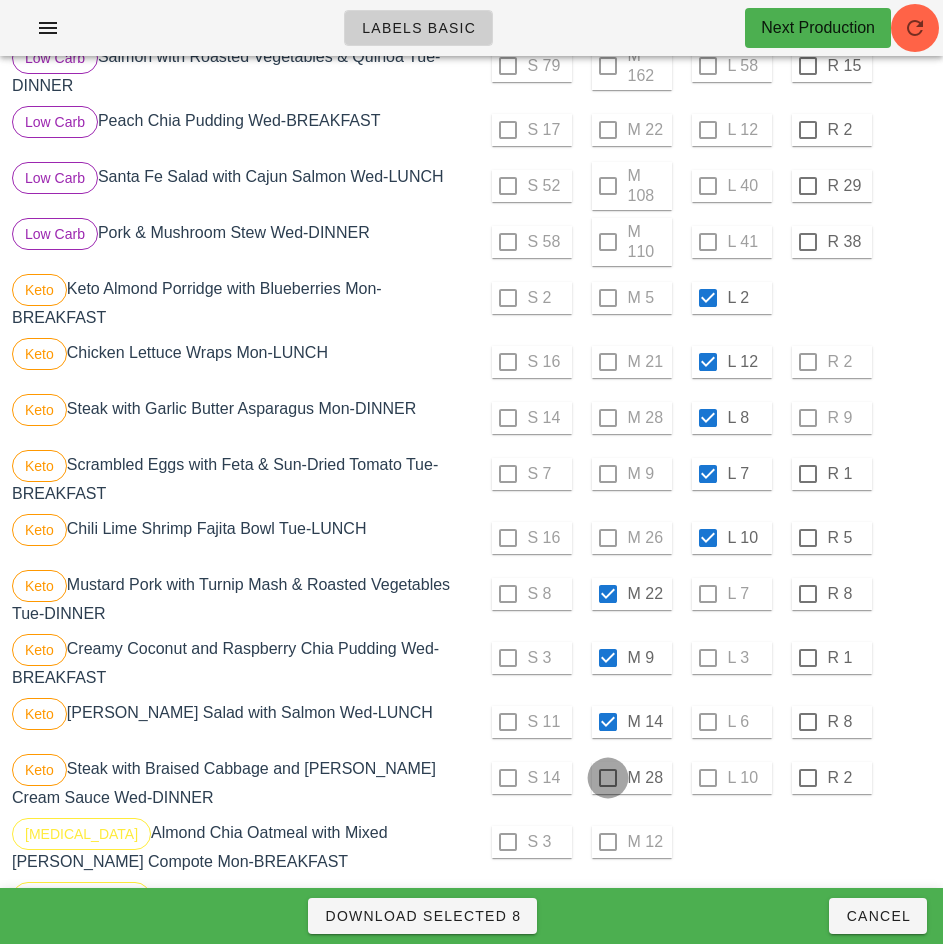checkbox on "true" 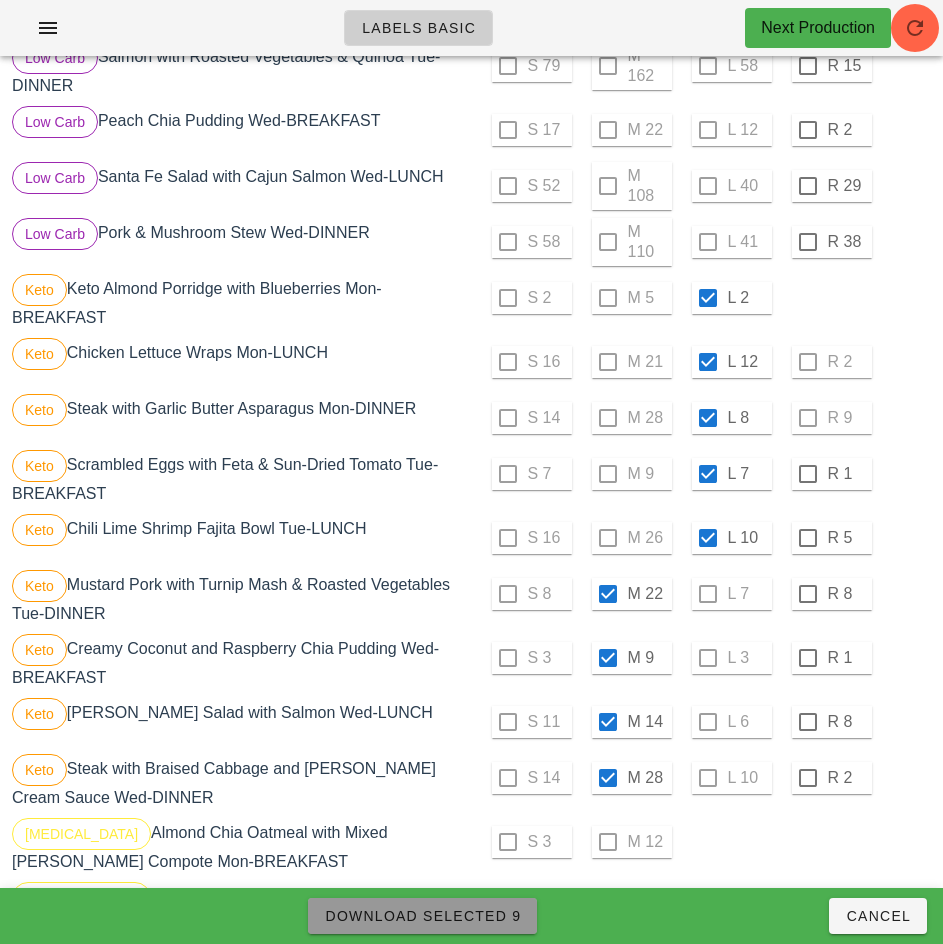 click on "Download Selected 9" at bounding box center (422, 916) 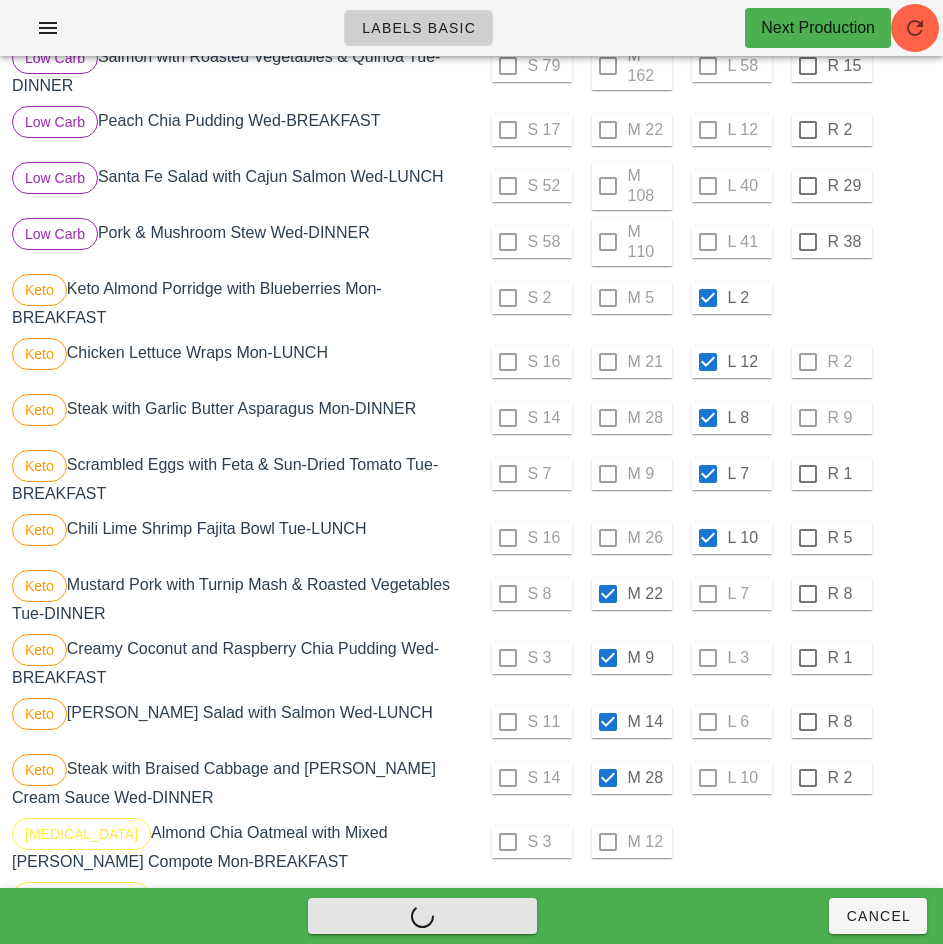 checkbox on "false" 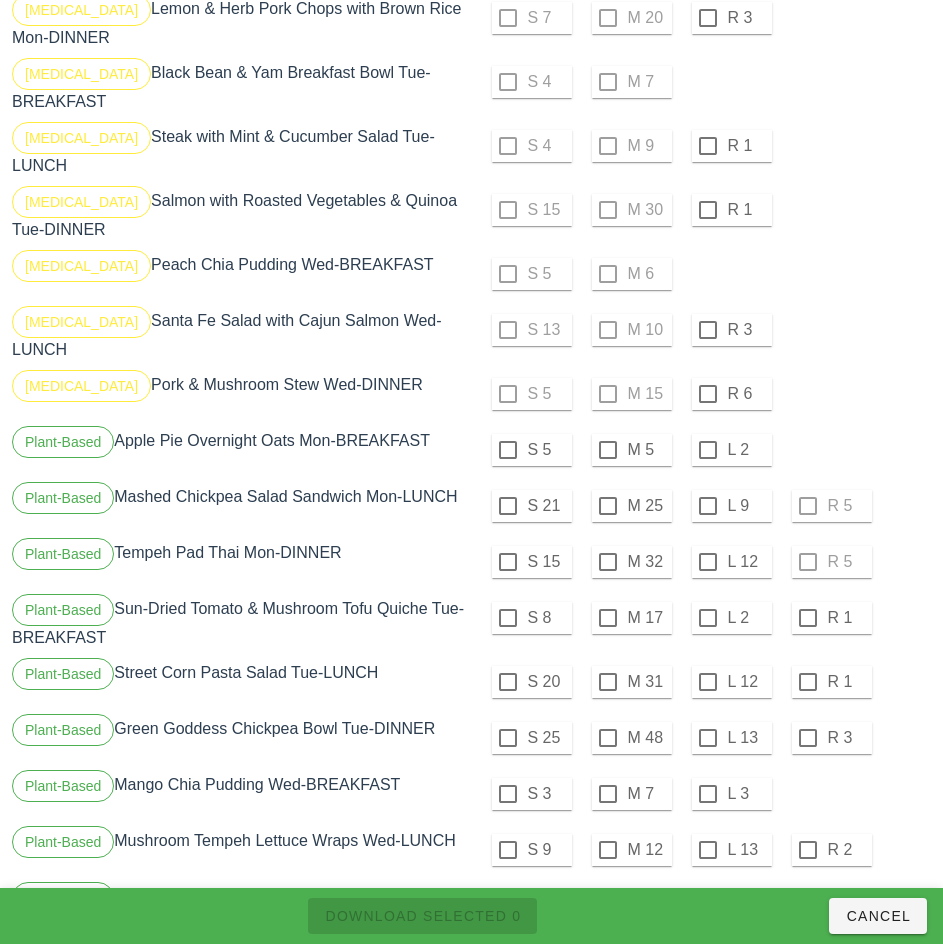 scroll, scrollTop: 2064, scrollLeft: 0, axis: vertical 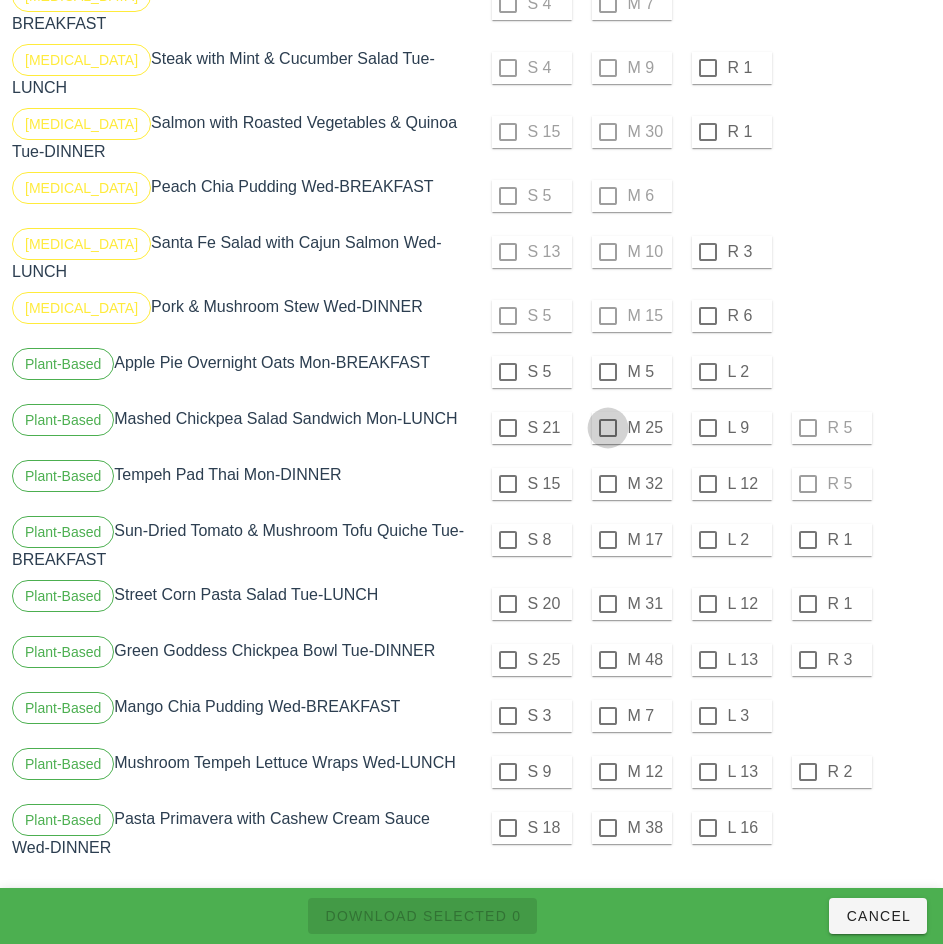 click at bounding box center [608, 372] 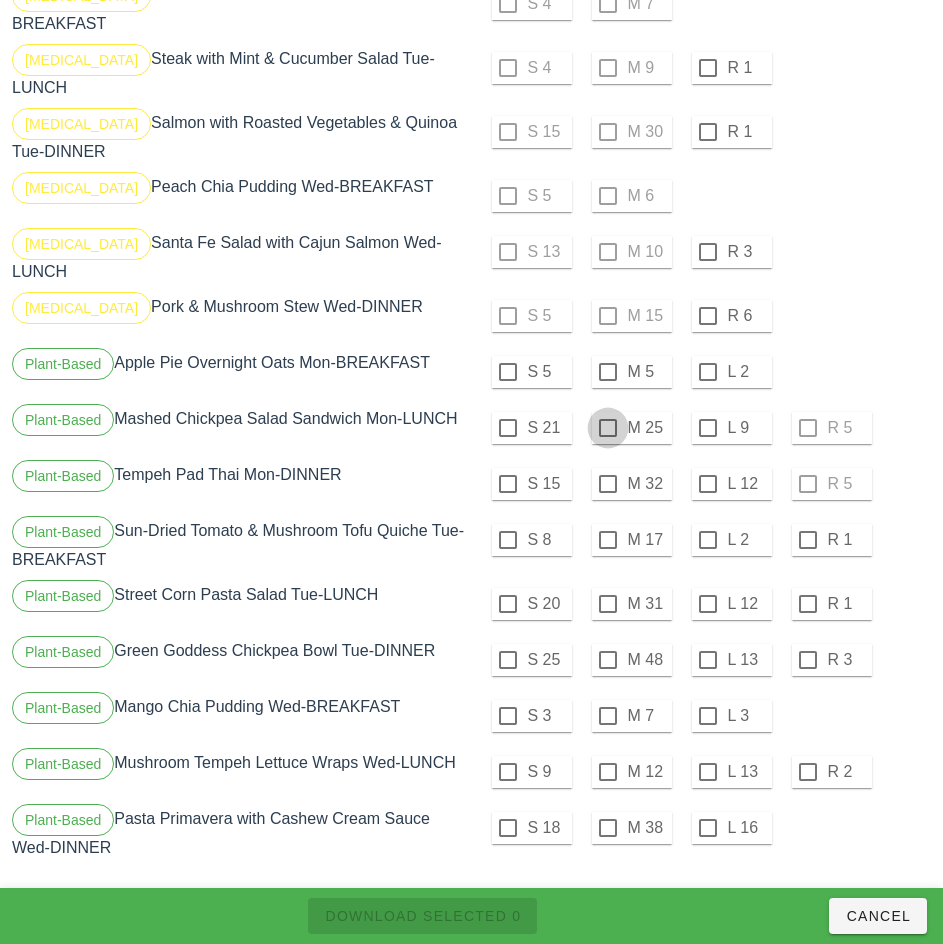 click at bounding box center (608, 428) 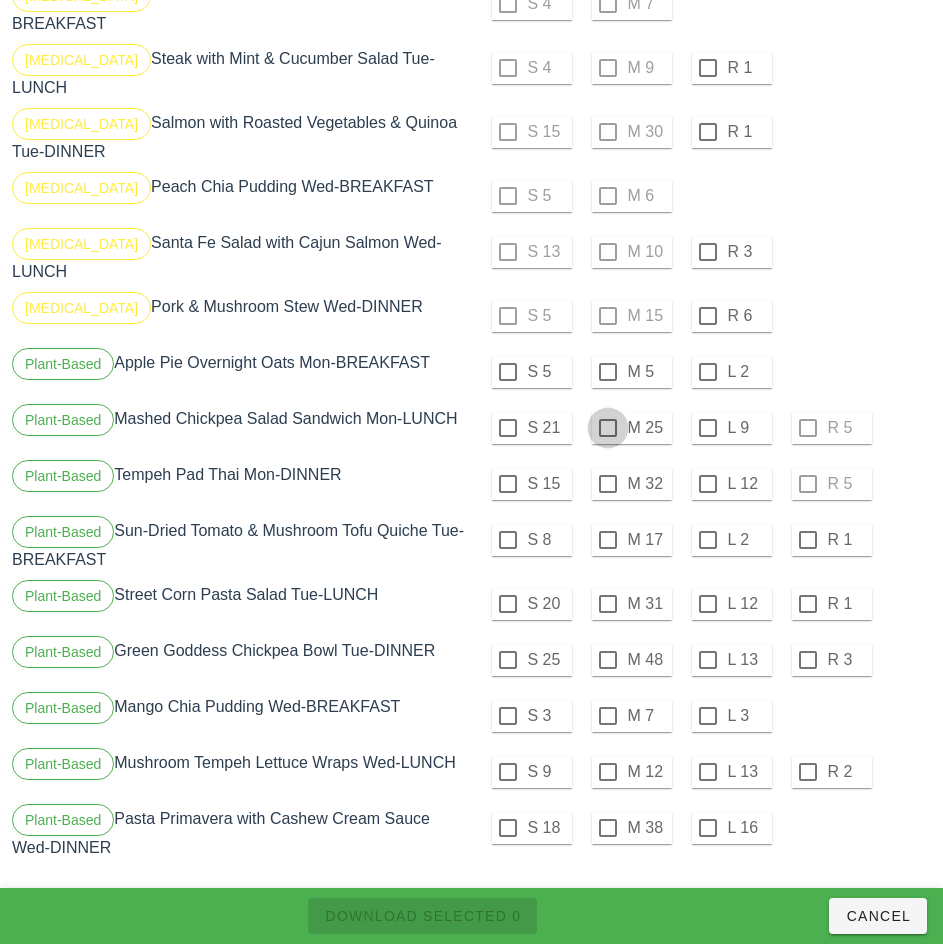 checkbox on "true" 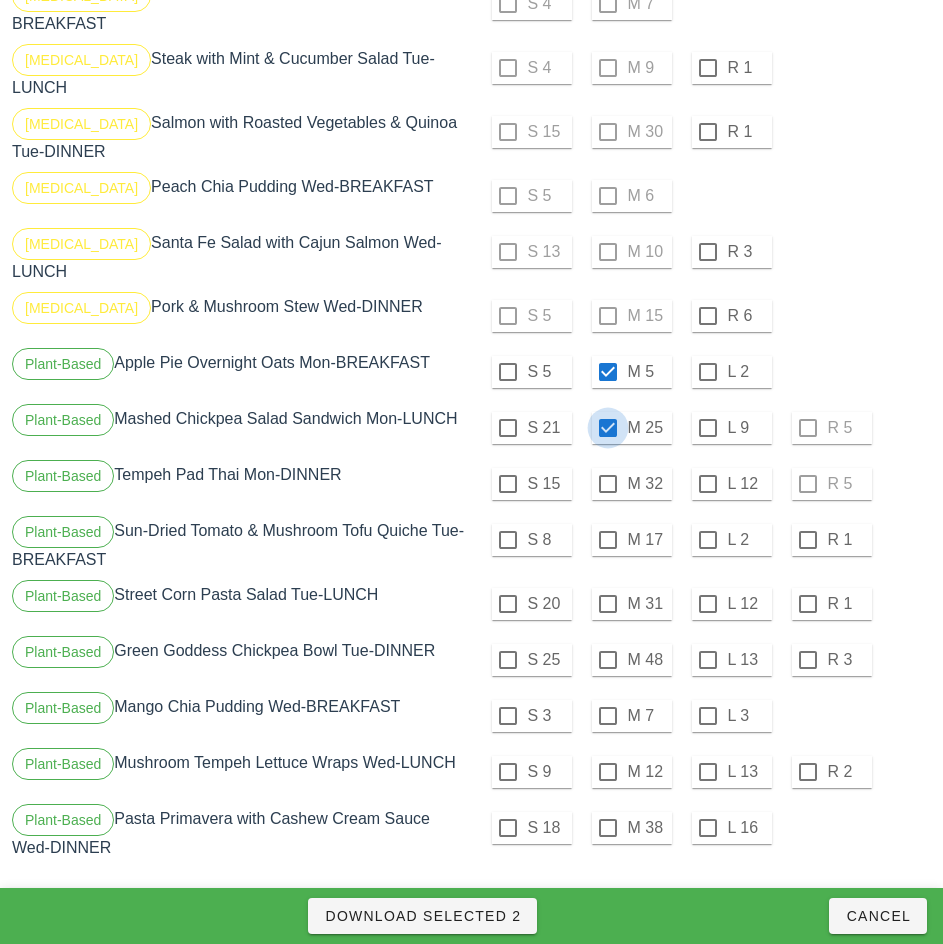 click at bounding box center [608, 484] 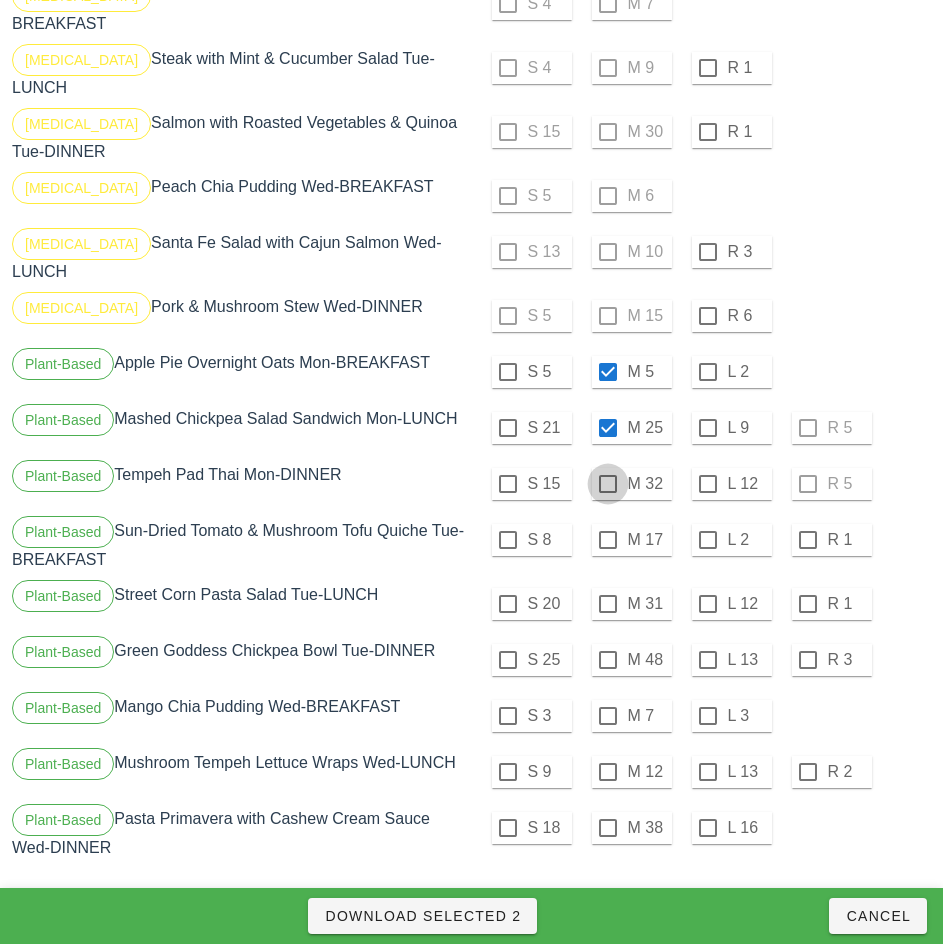 checkbox on "true" 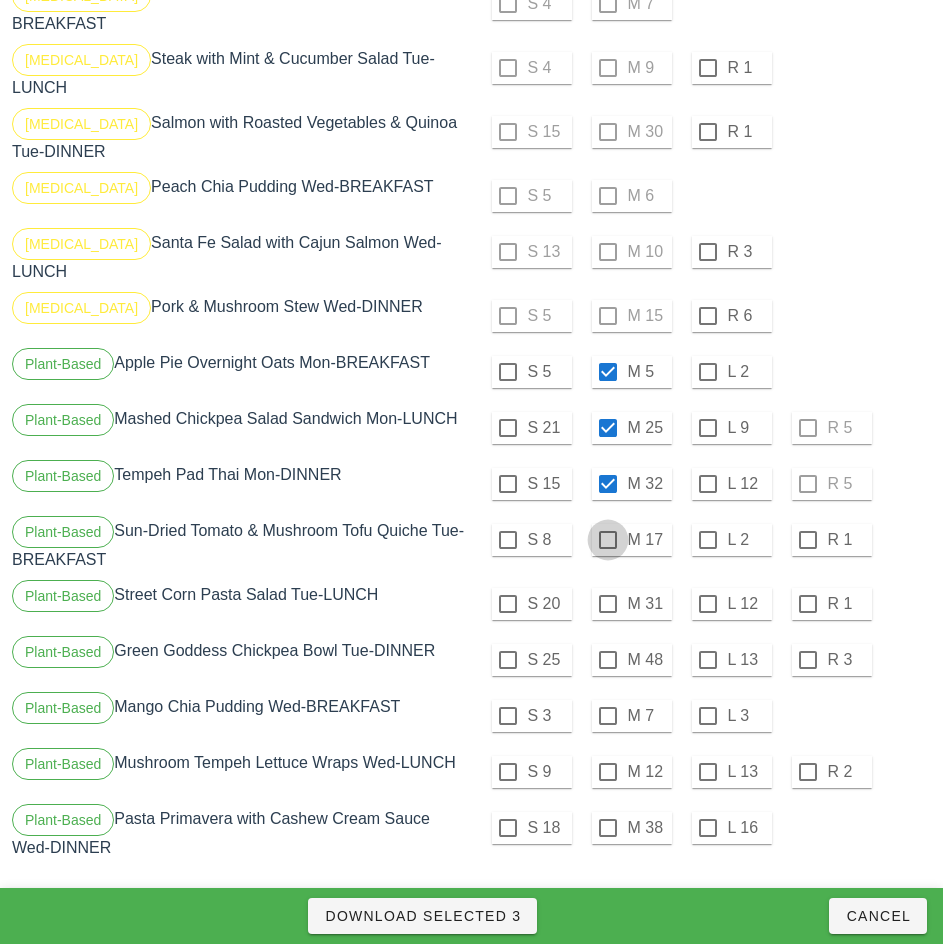 click at bounding box center (608, 540) 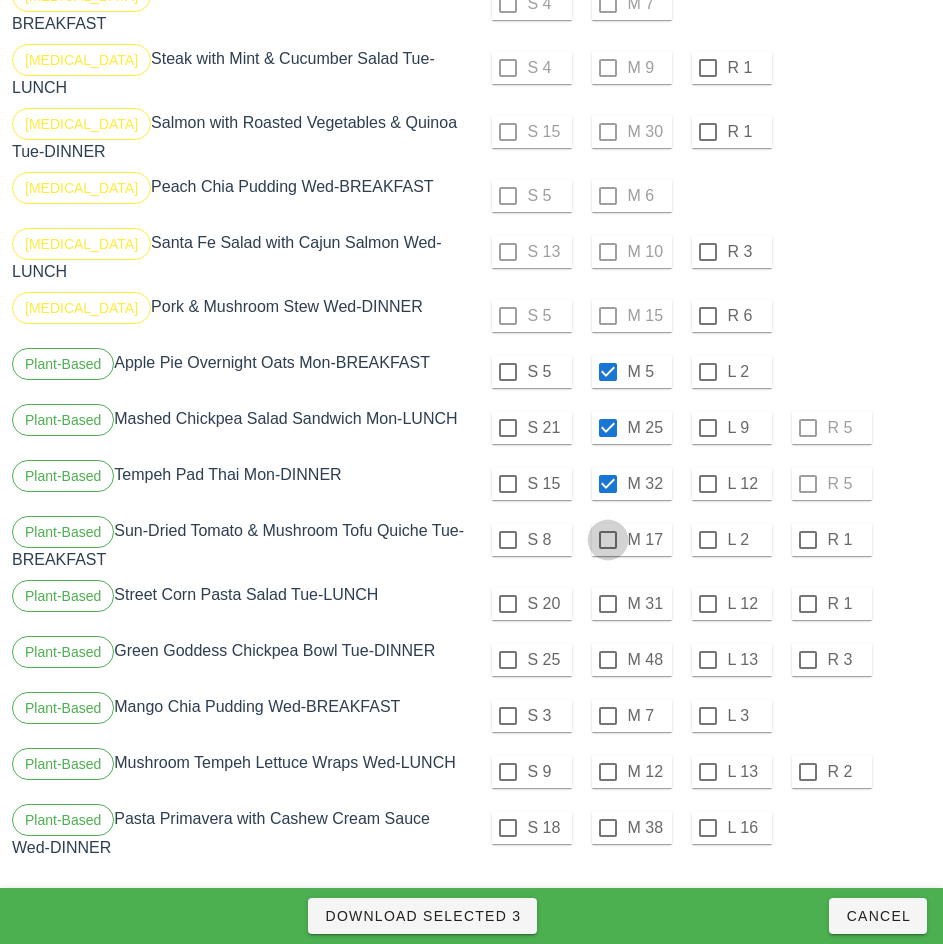 checkbox on "true" 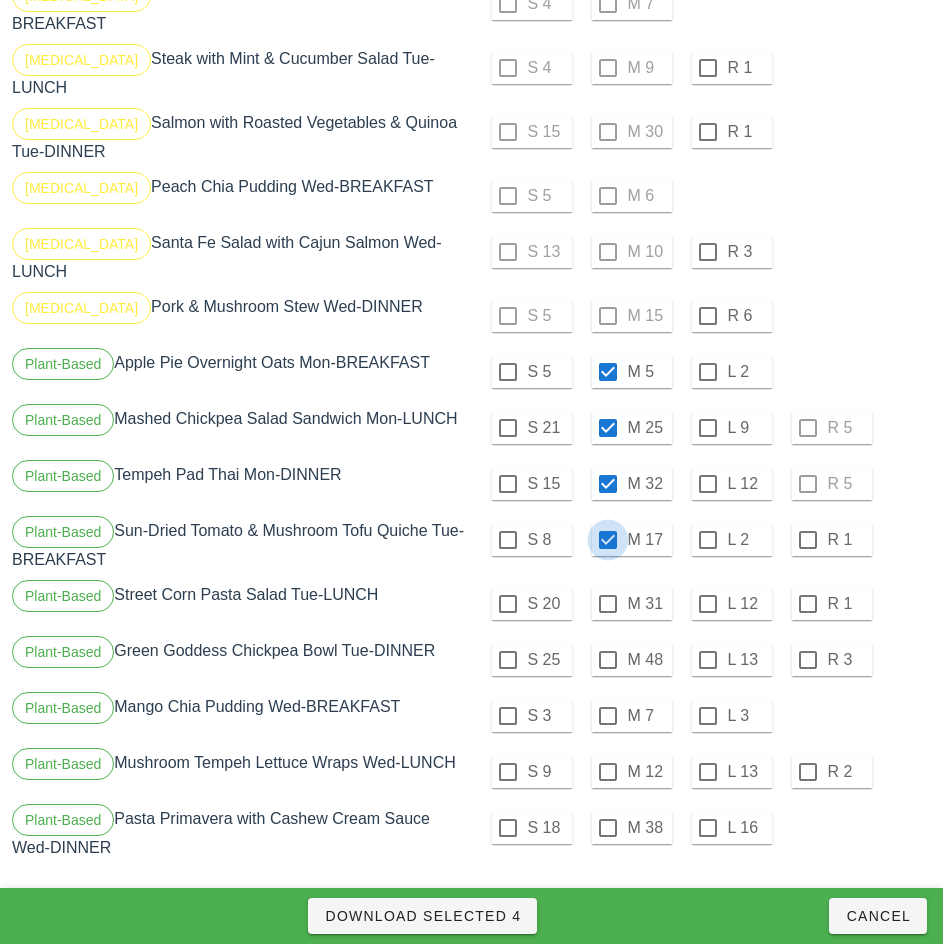 click at bounding box center (708, 604) 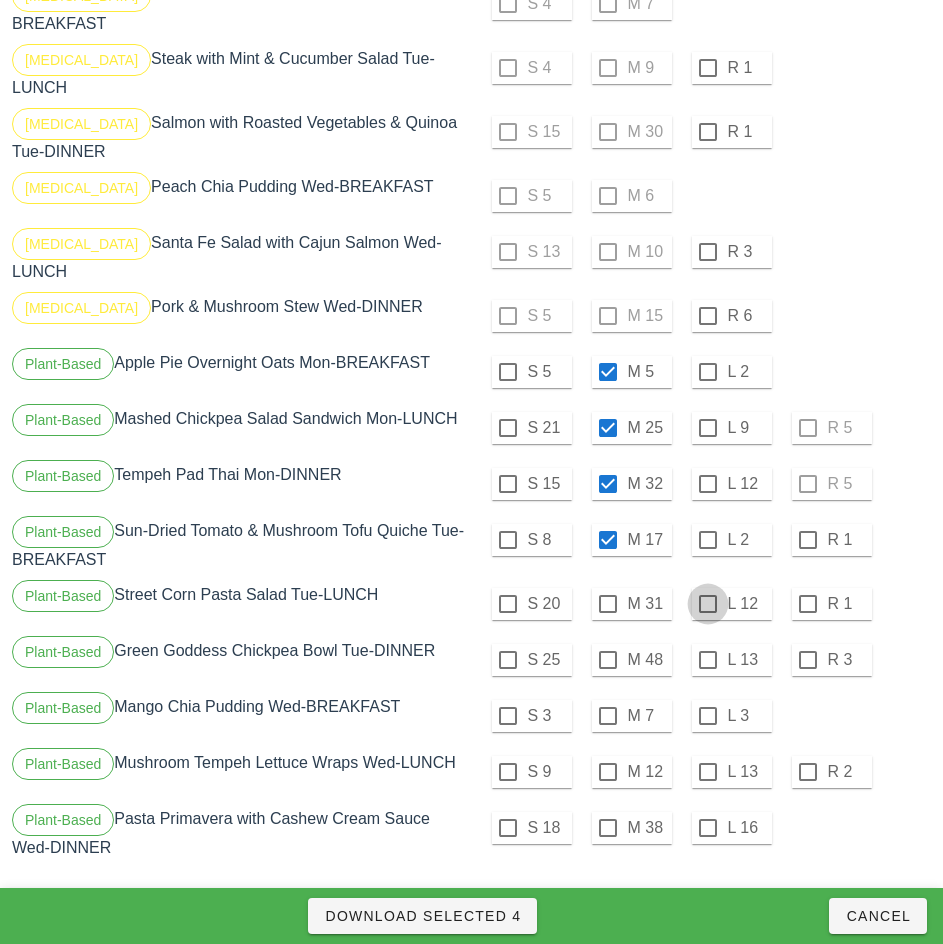 checkbox on "true" 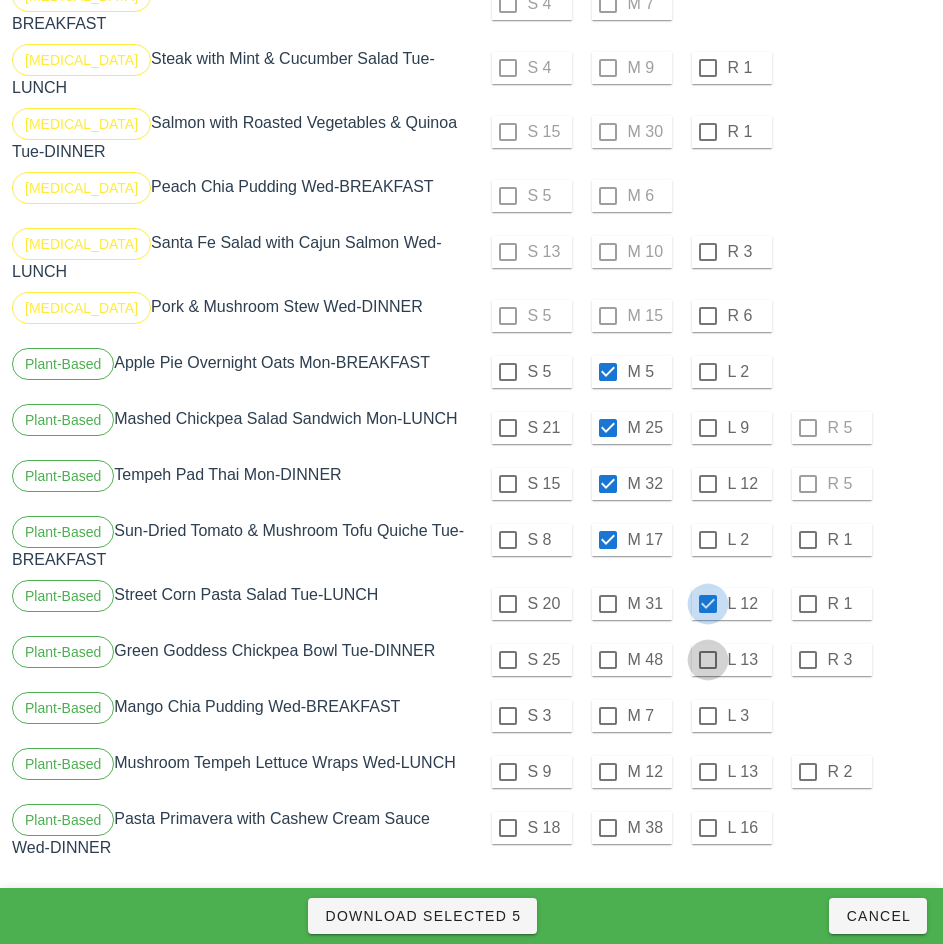 click at bounding box center [708, 660] 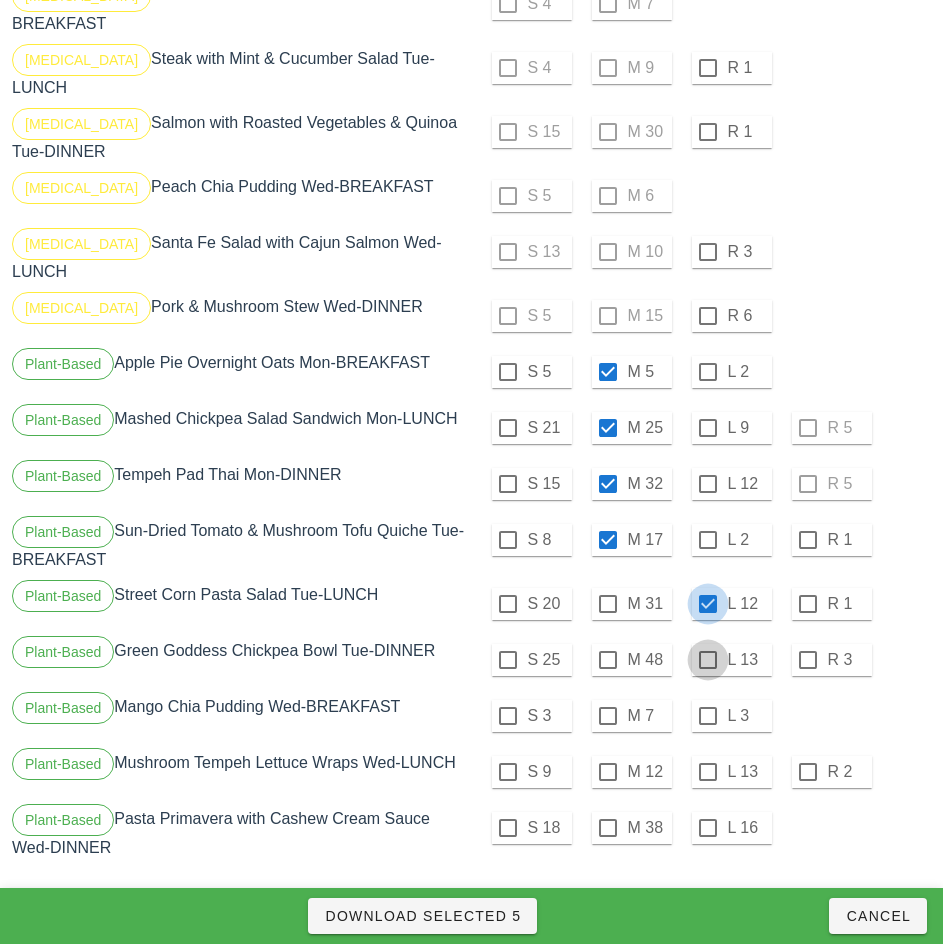 checkbox on "true" 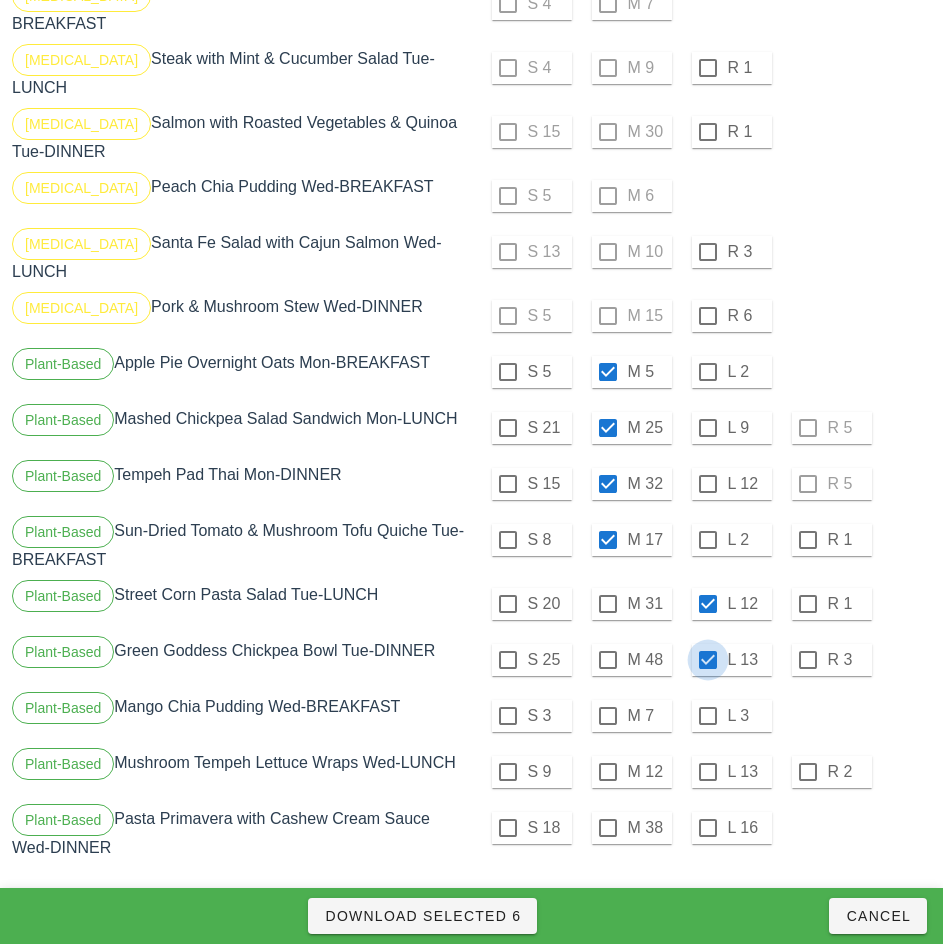 click at bounding box center (708, 716) 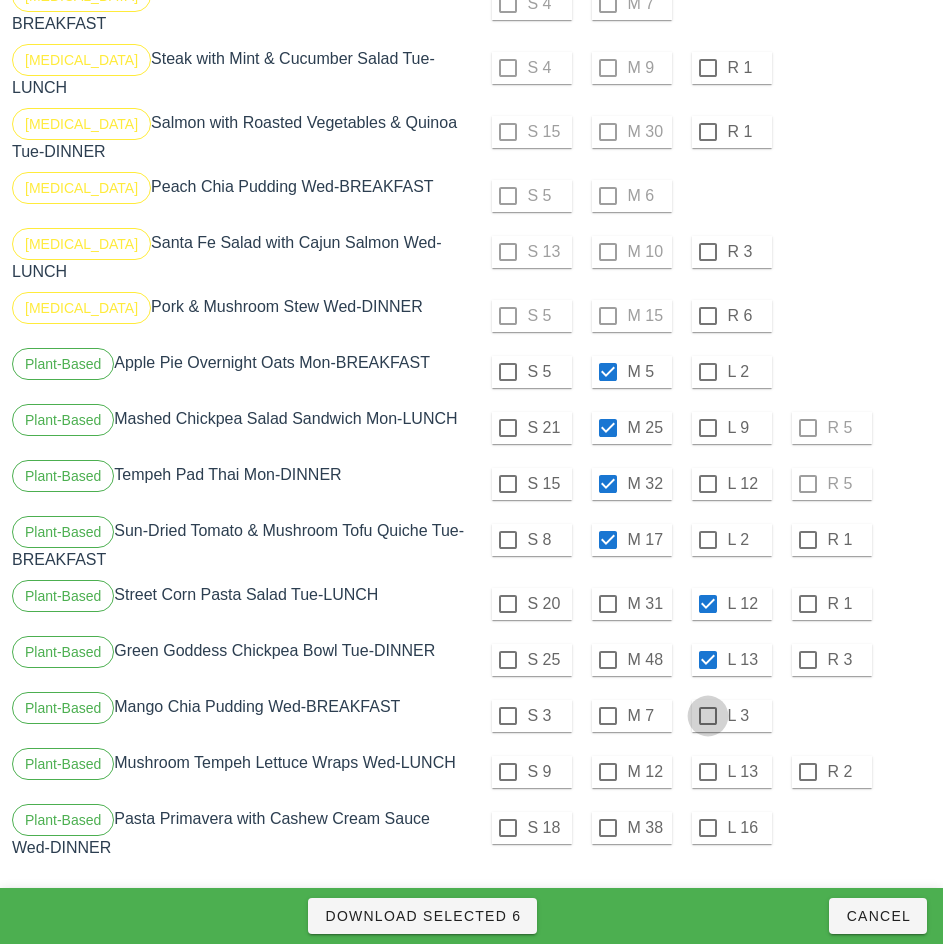 checkbox on "true" 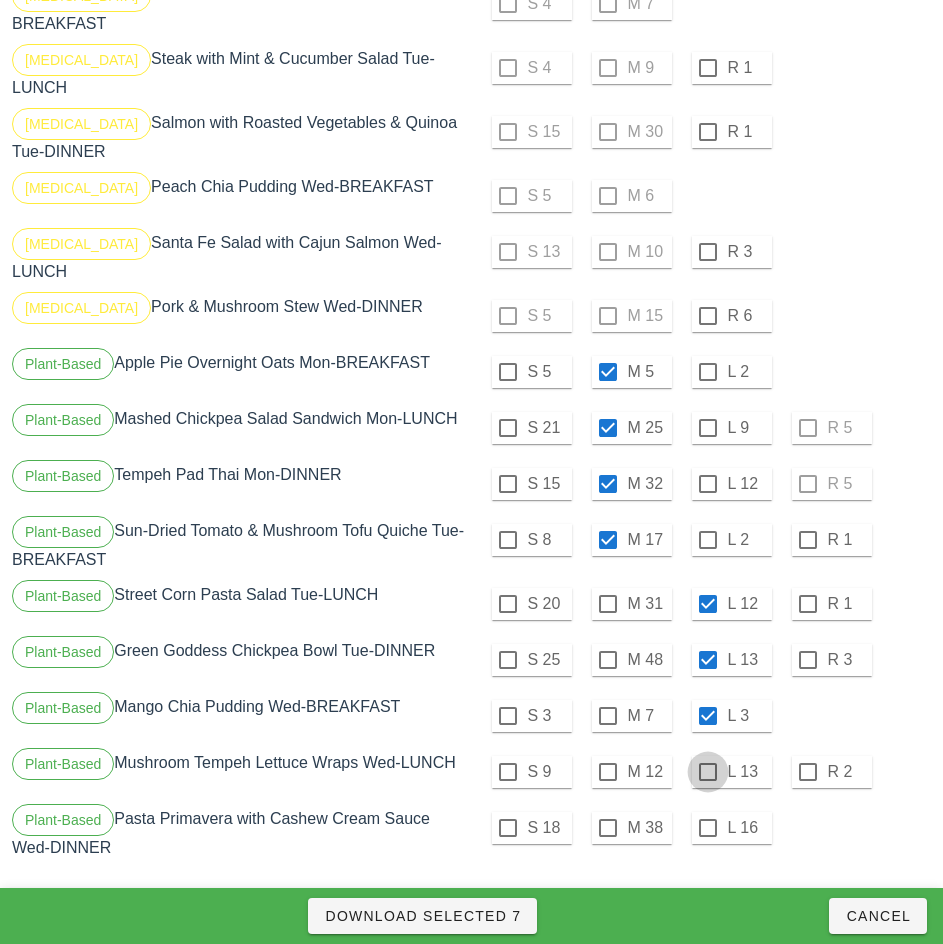 click at bounding box center (708, 772) 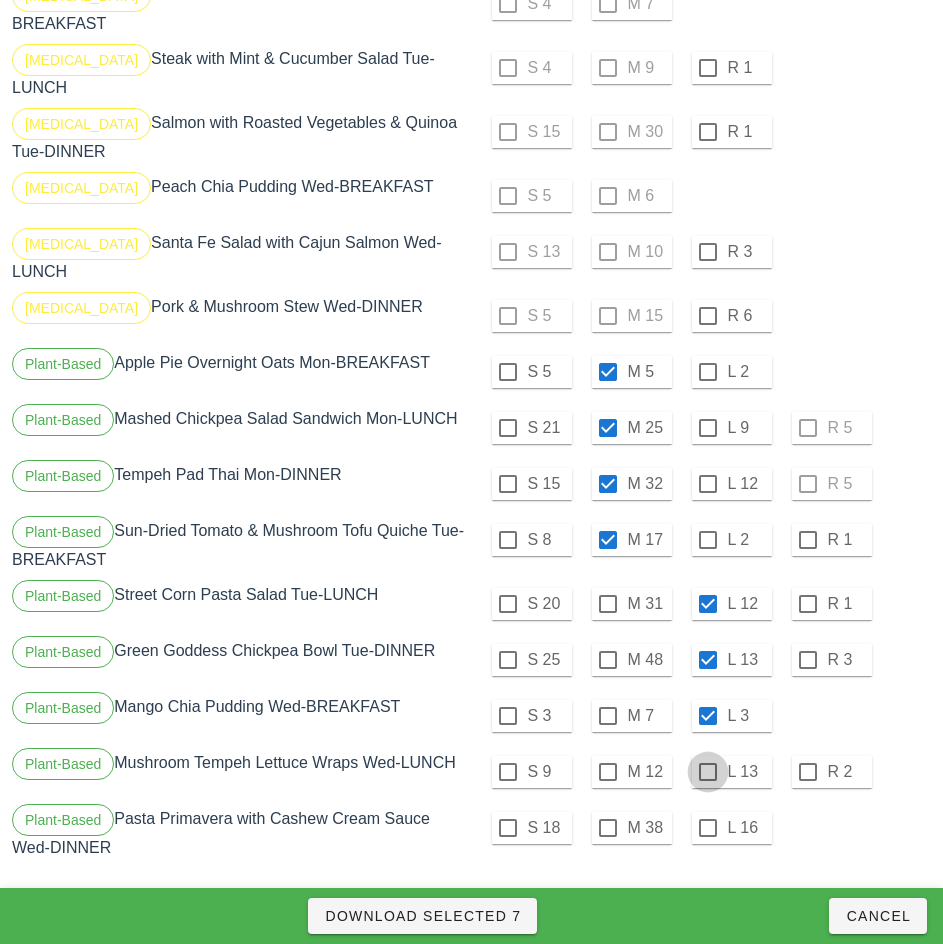 checkbox on "true" 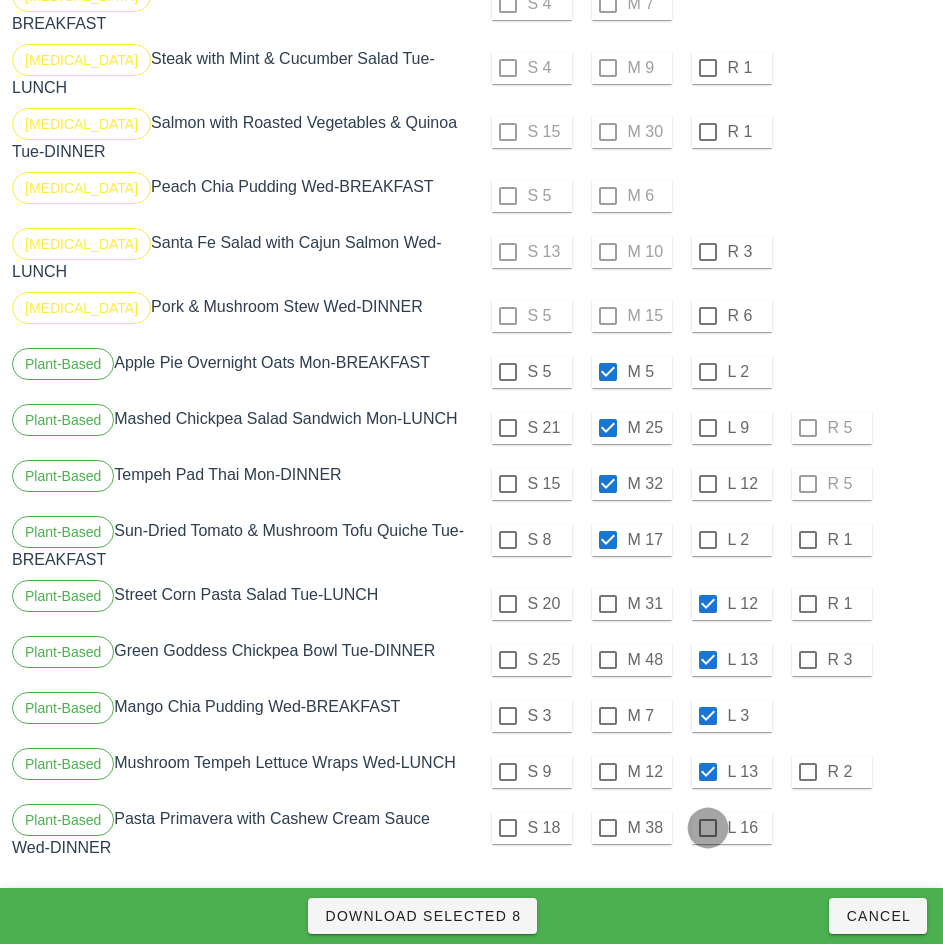 click at bounding box center [708, 828] 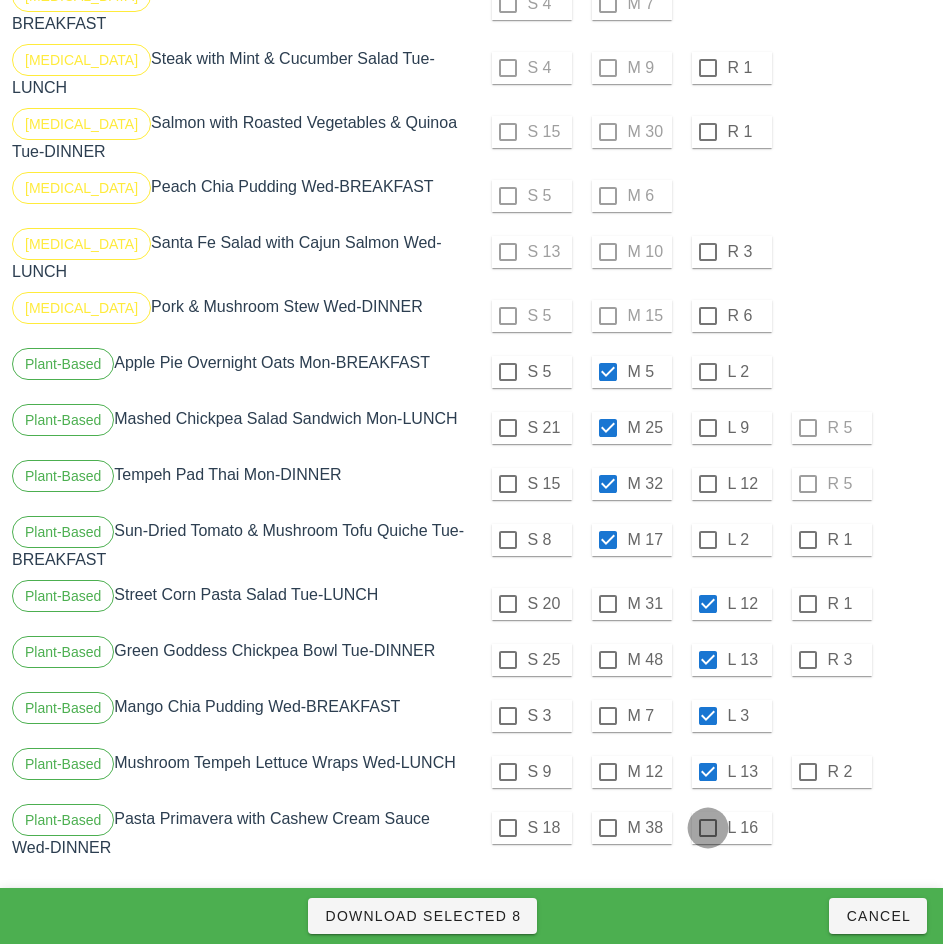 checkbox on "true" 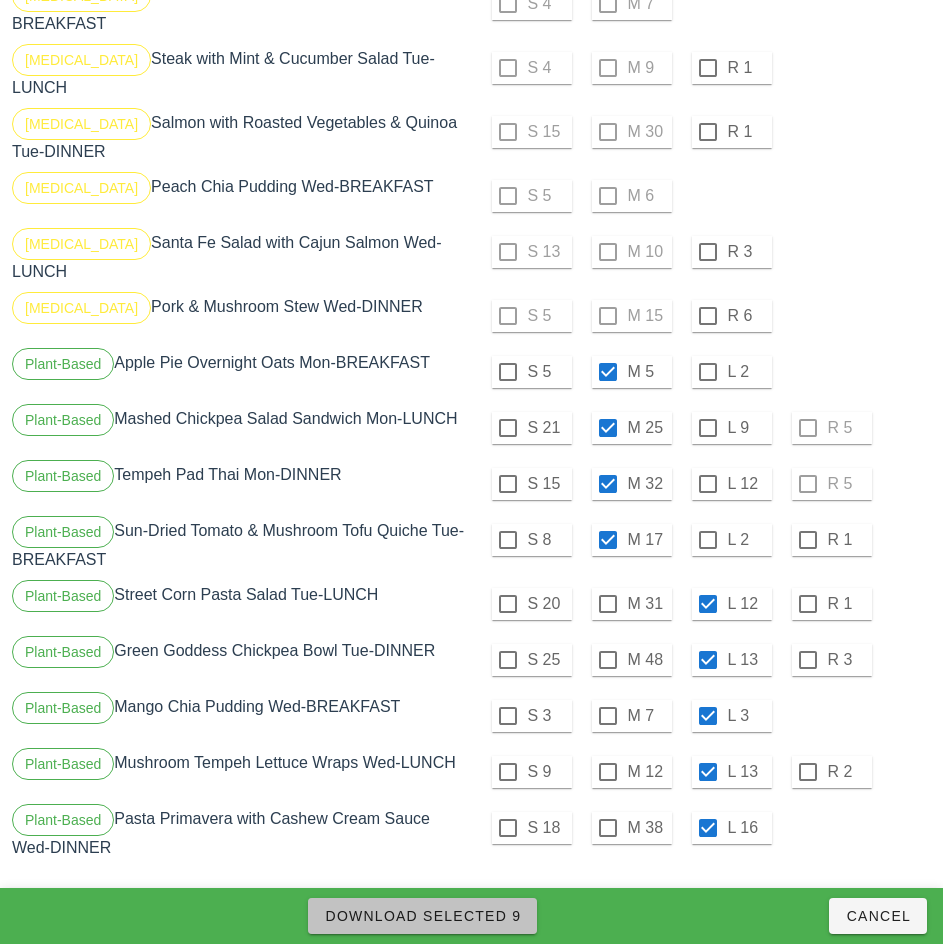 click on "Download Selected 9" at bounding box center (422, 916) 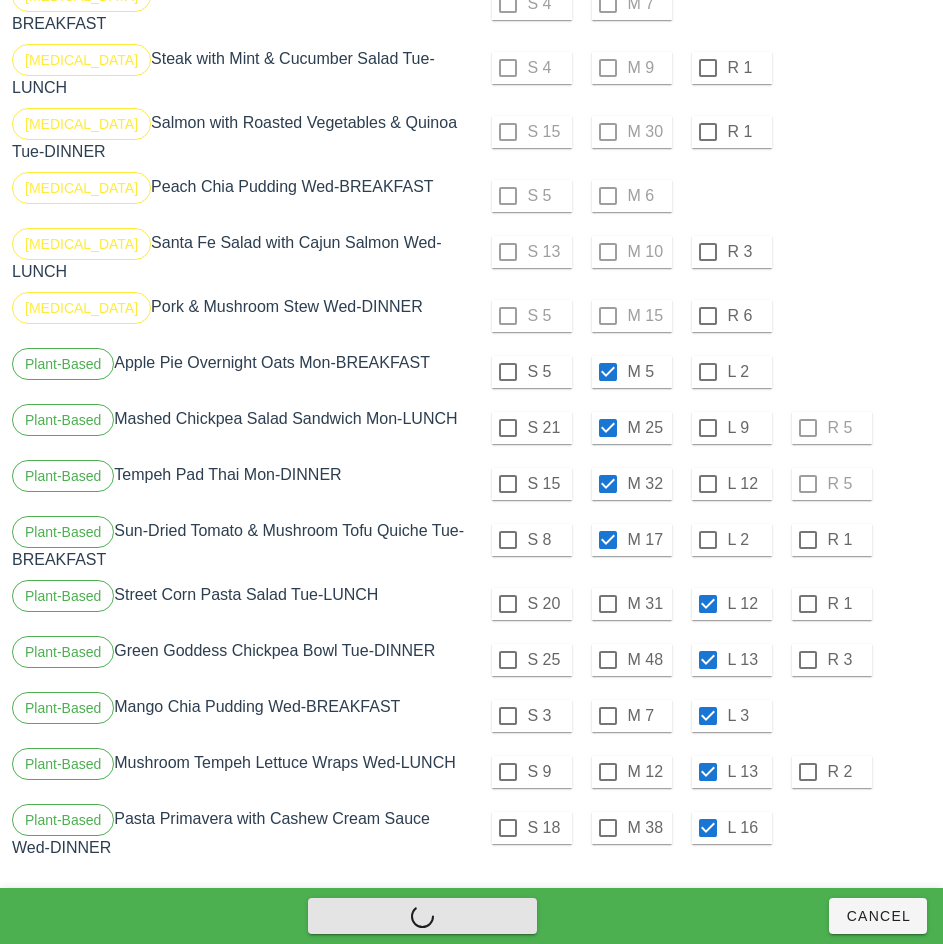 checkbox on "false" 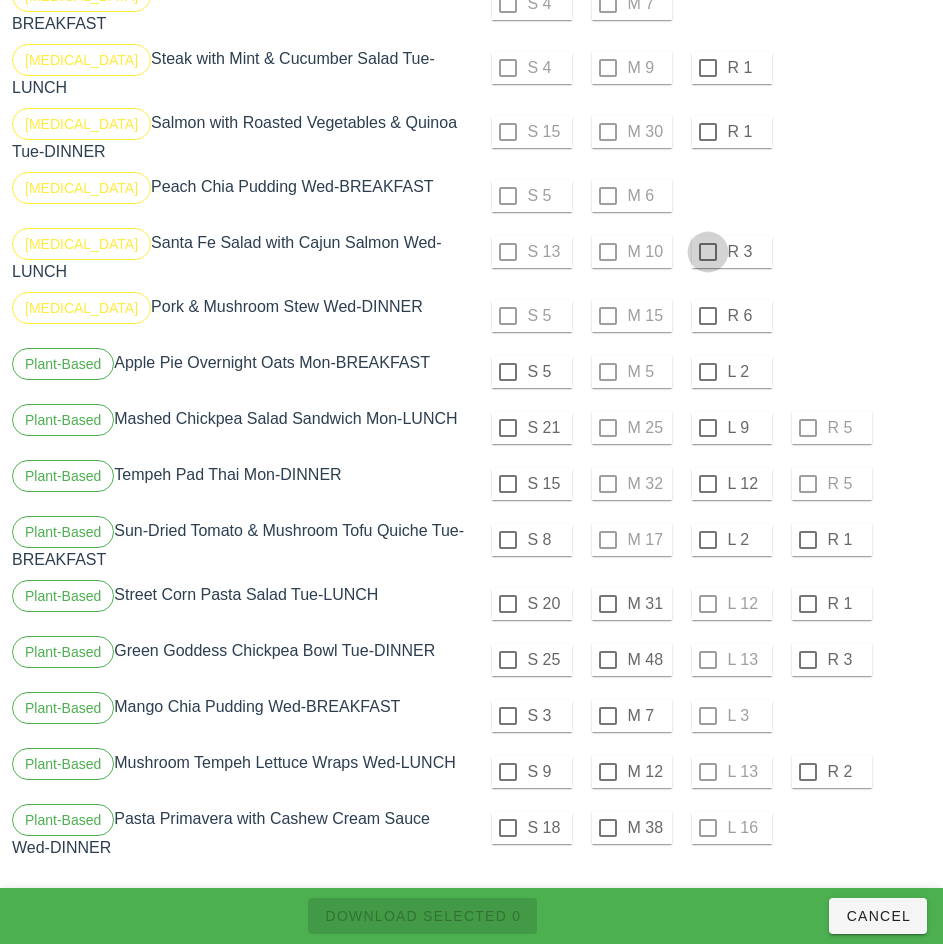 click at bounding box center (708, 252) 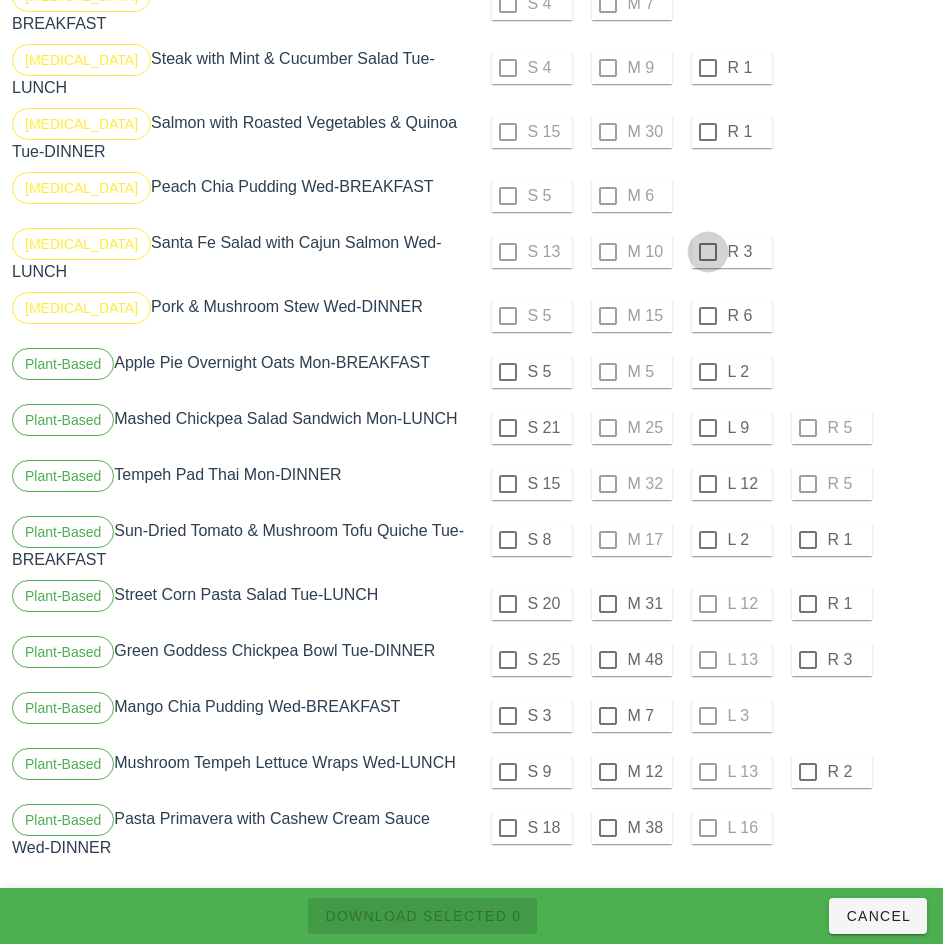 checkbox on "true" 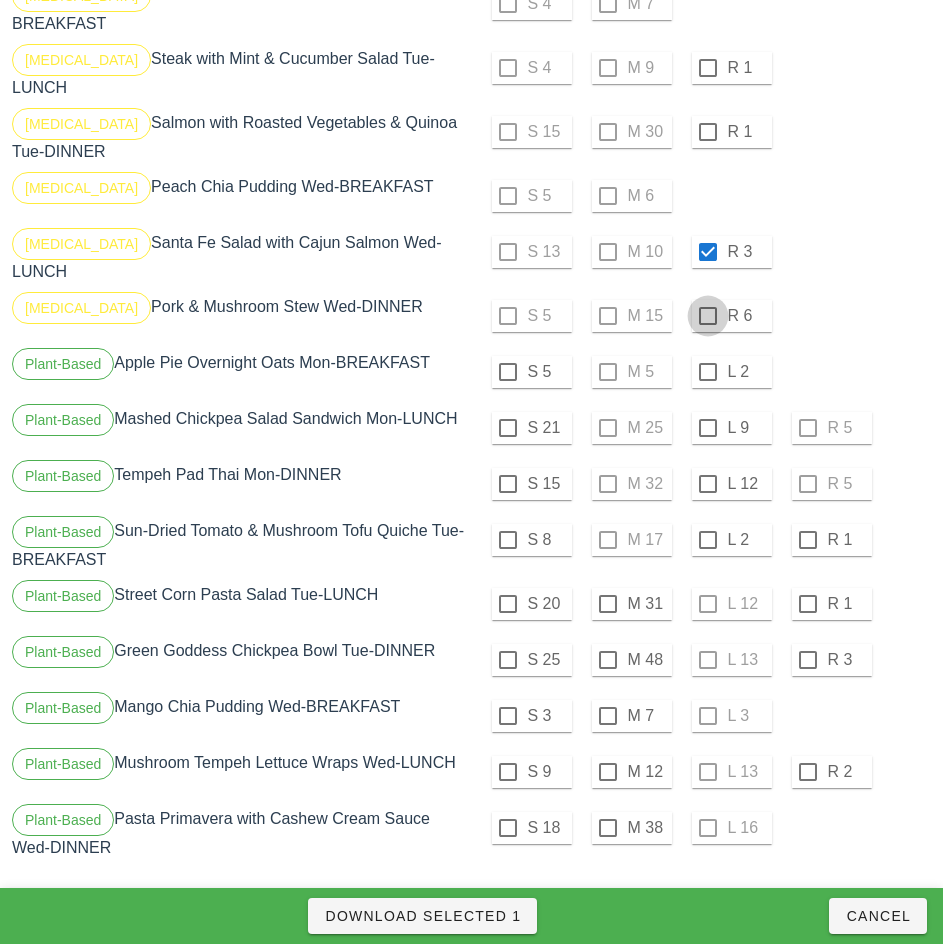 click at bounding box center (708, 316) 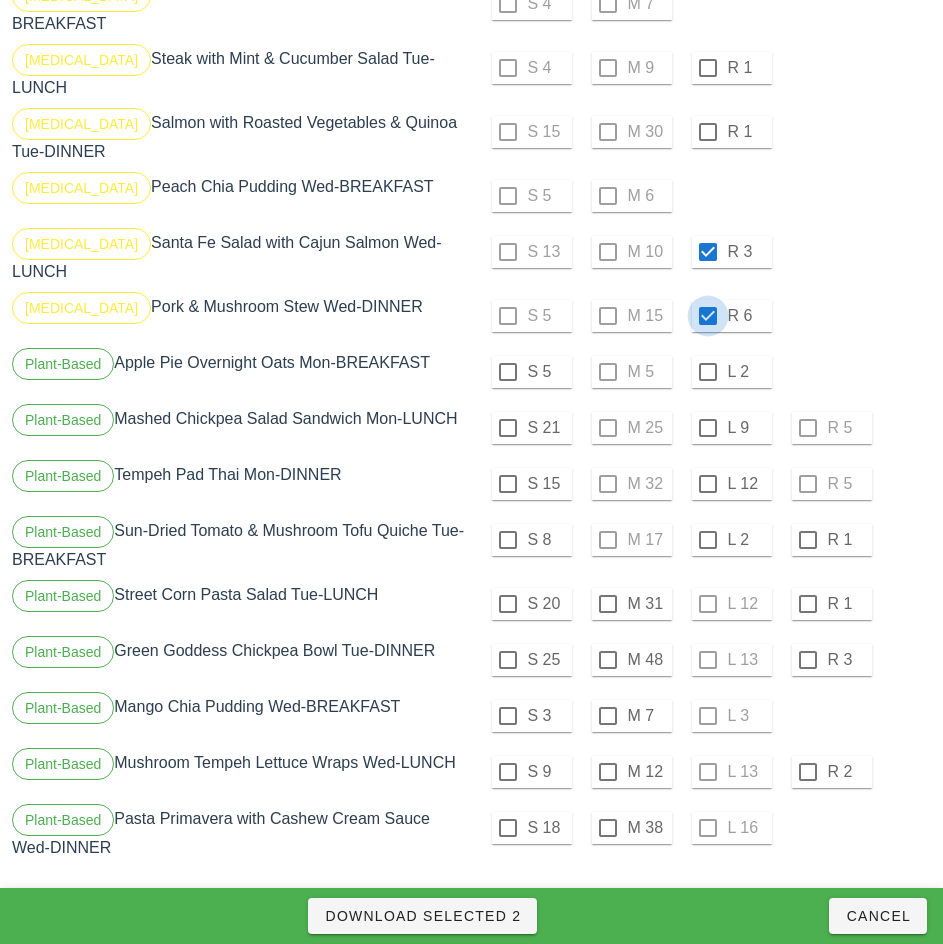 checkbox on "true" 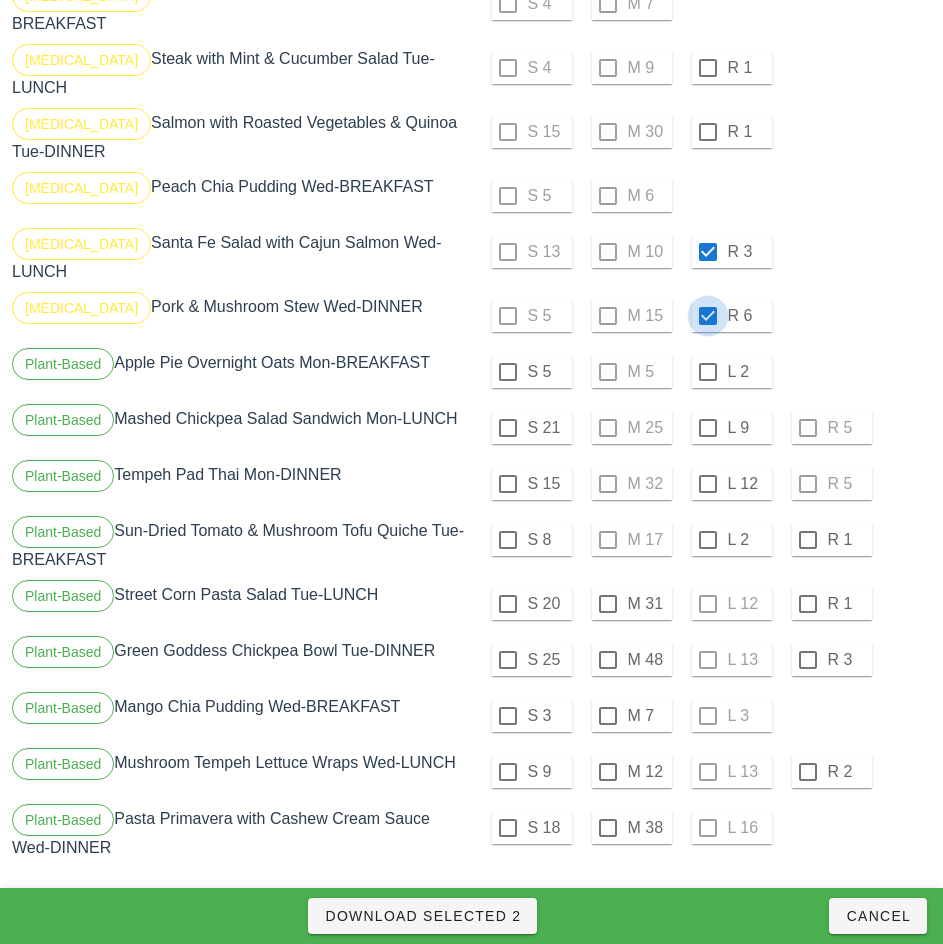 click at bounding box center [708, 252] 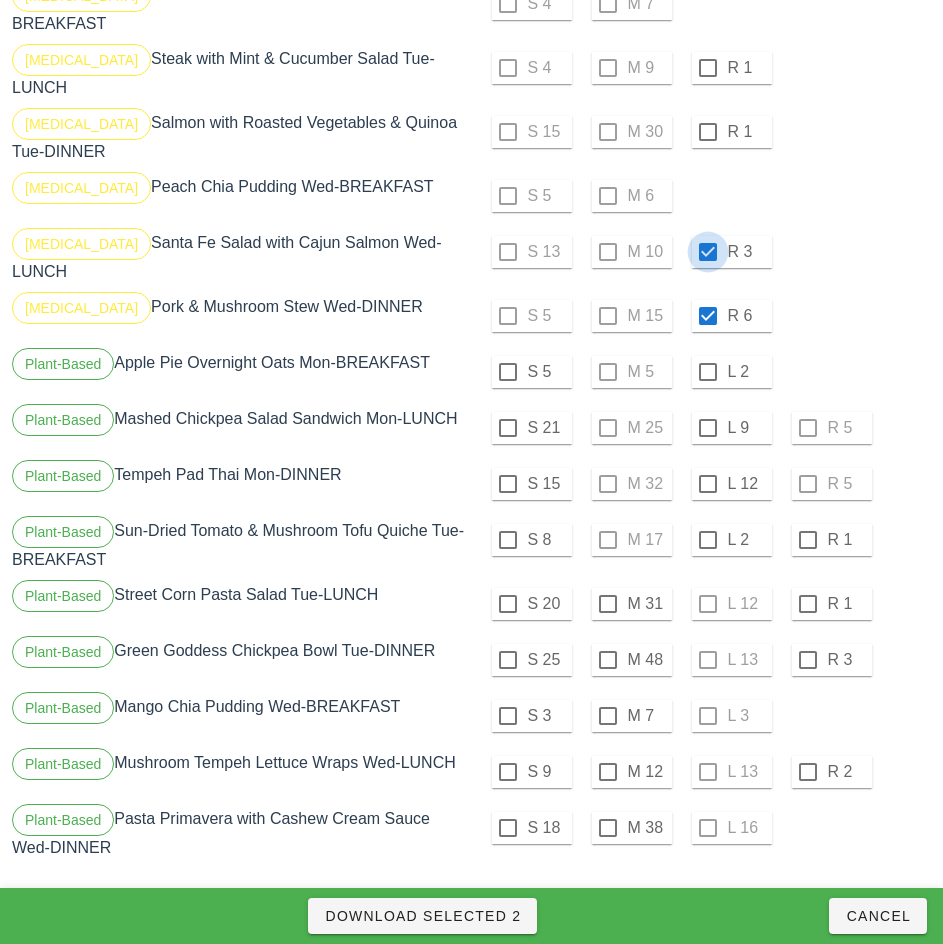 checkbox on "false" 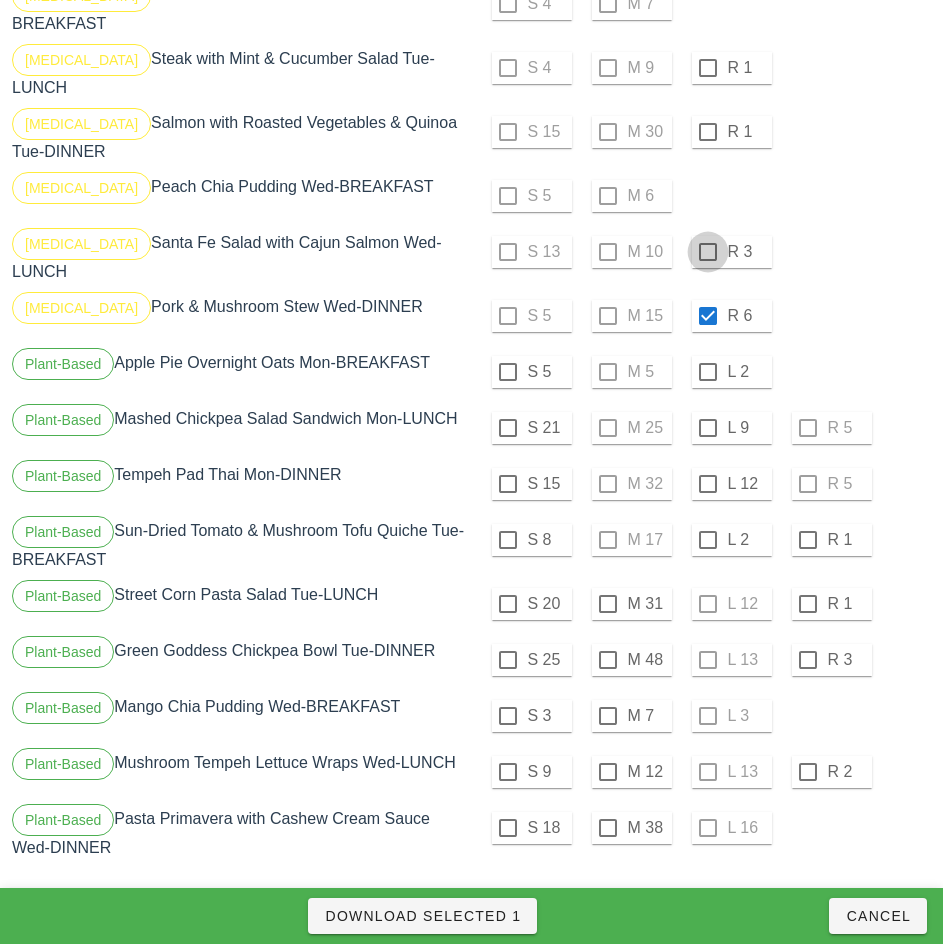 click at bounding box center [708, 316] 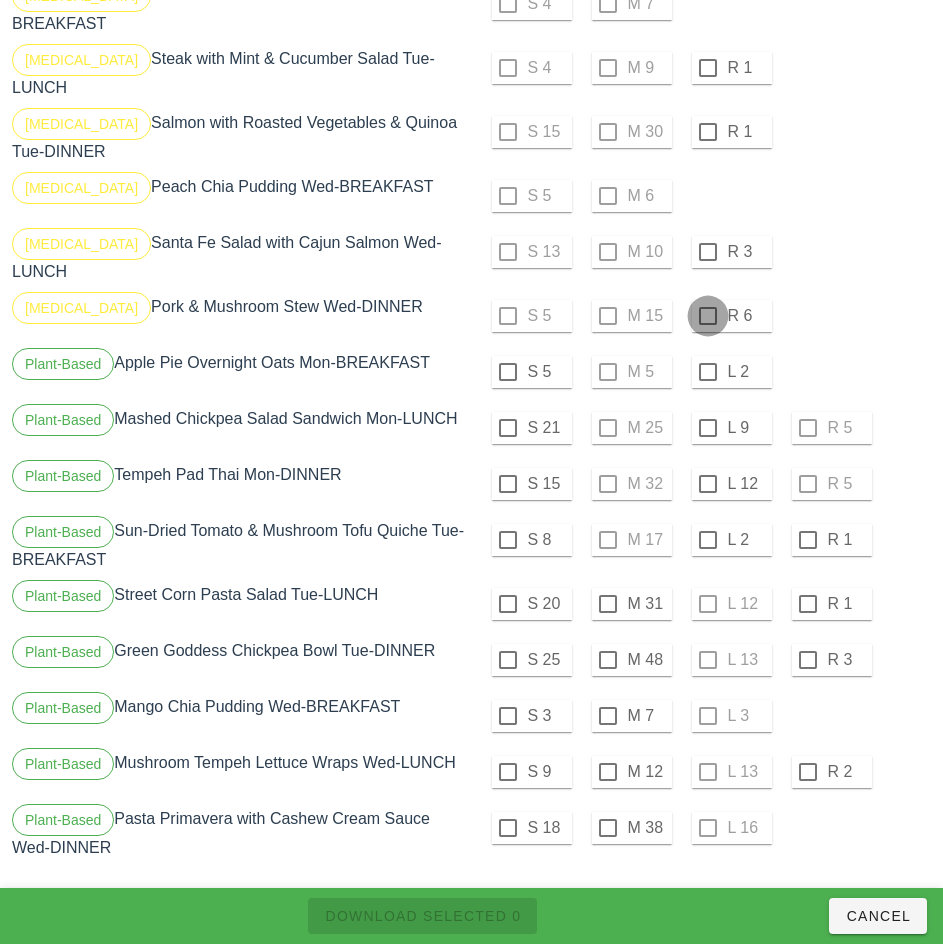 checkbox on "false" 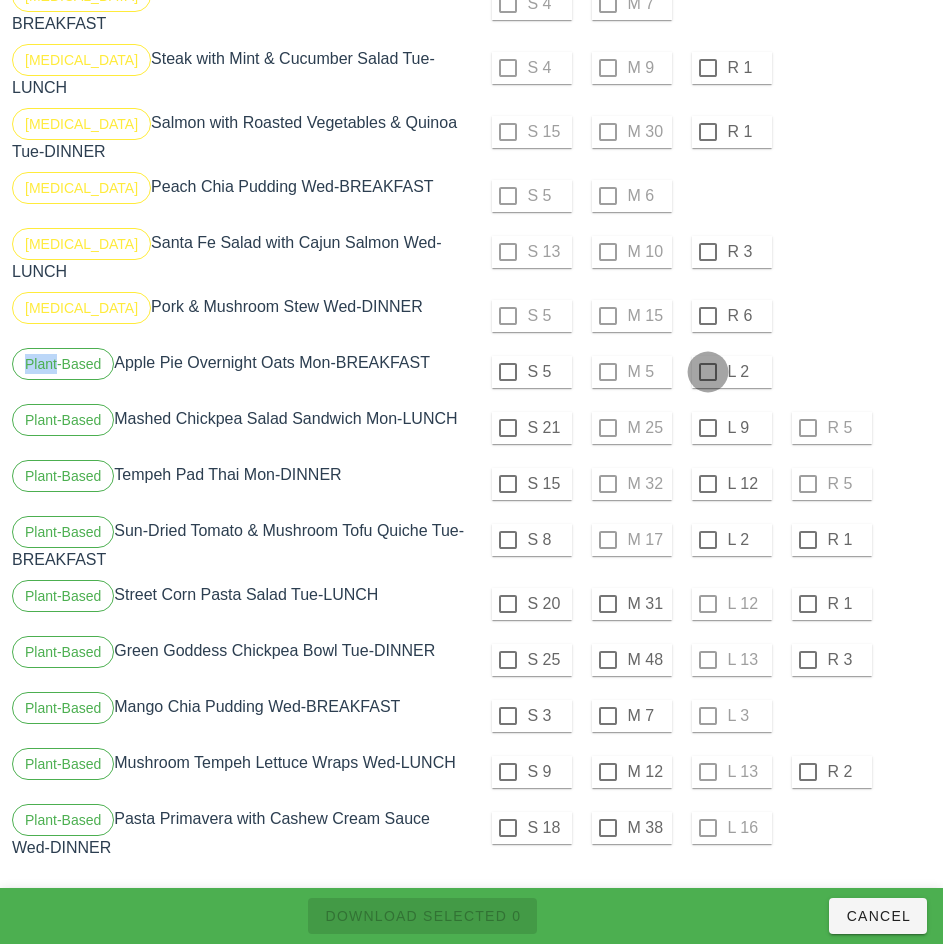 click at bounding box center [708, 372] 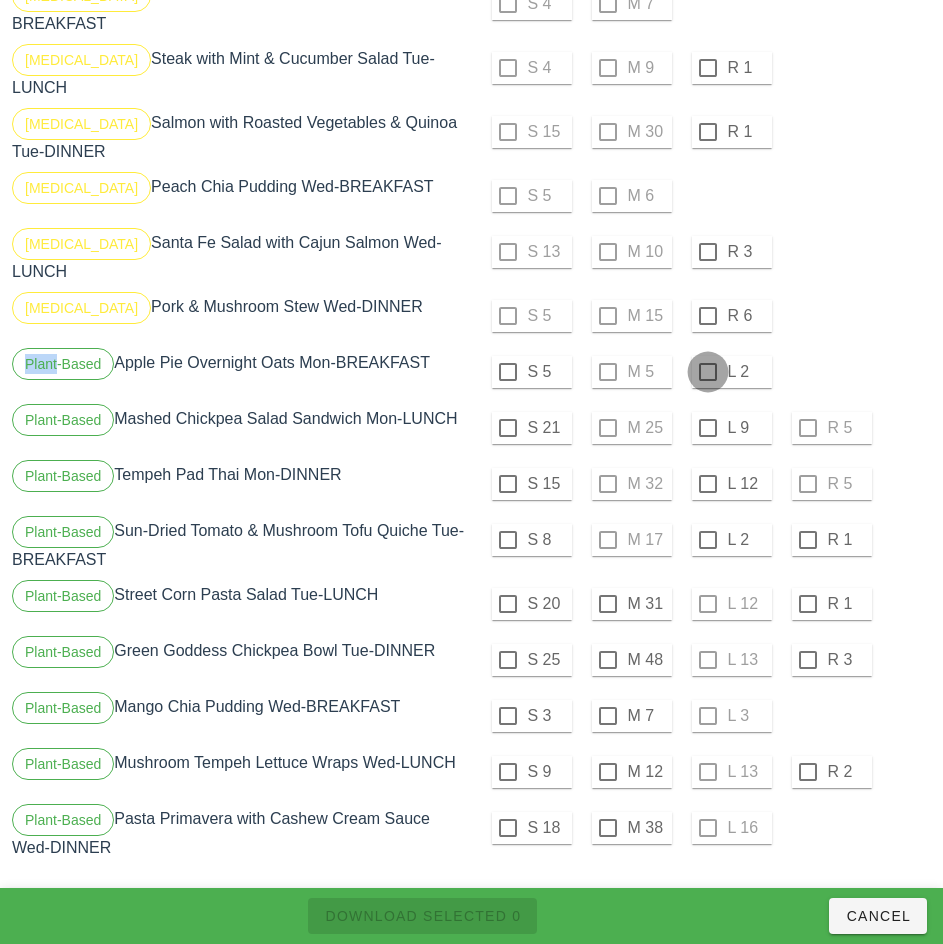 checkbox on "true" 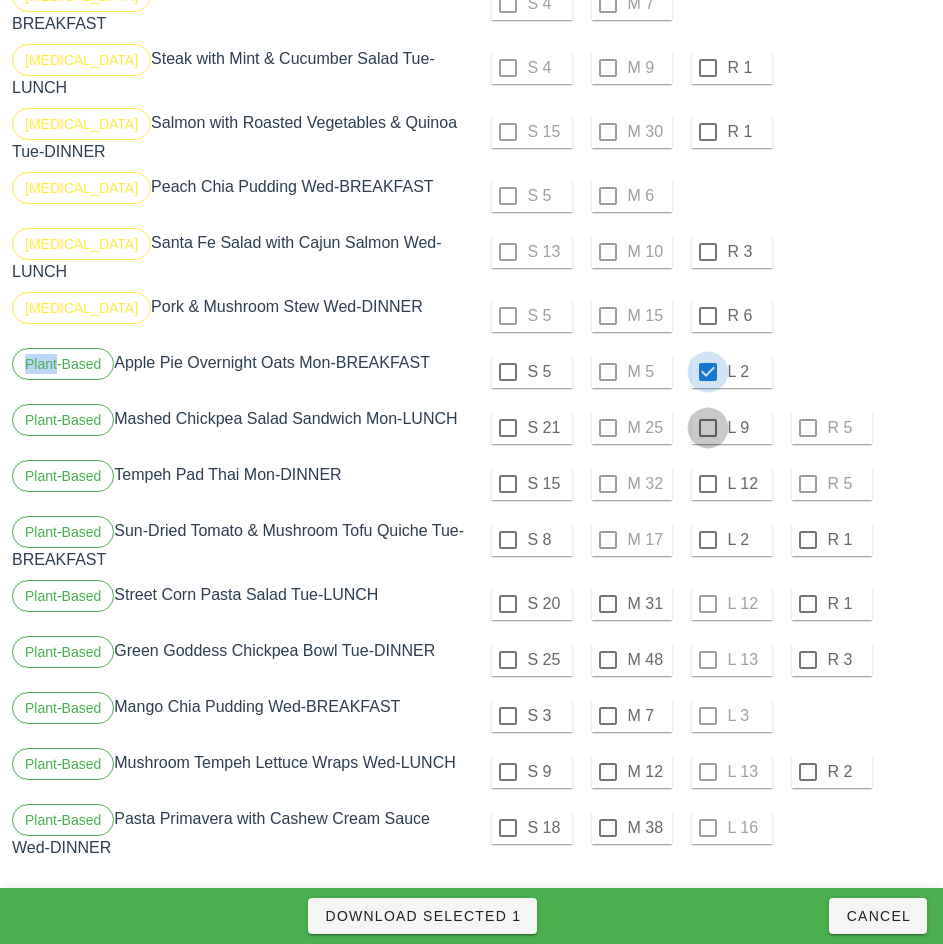 click at bounding box center [708, 428] 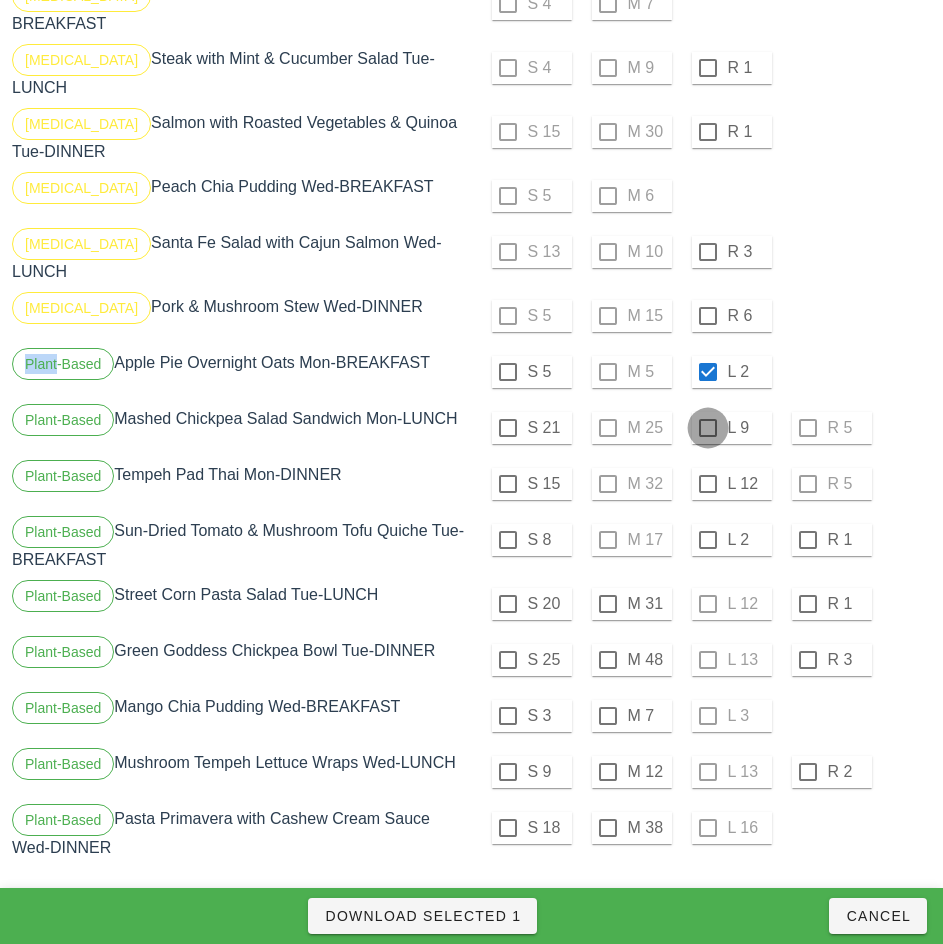 checkbox on "true" 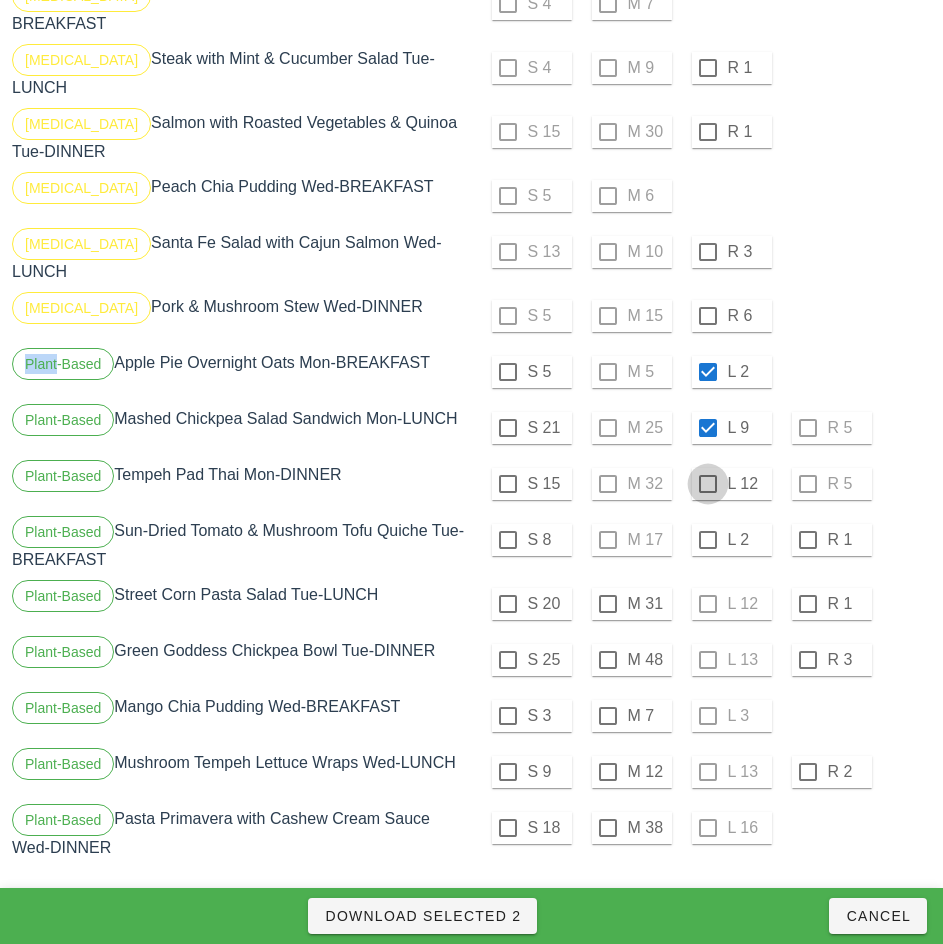 click at bounding box center [708, 484] 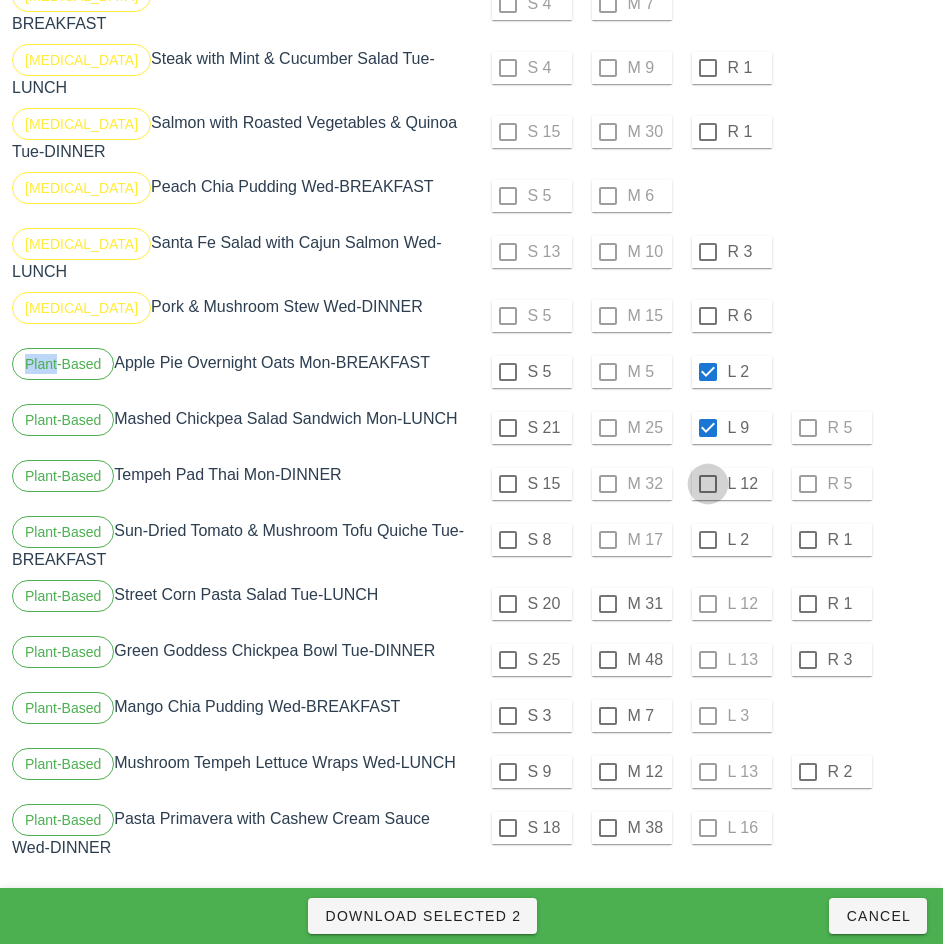 checkbox on "true" 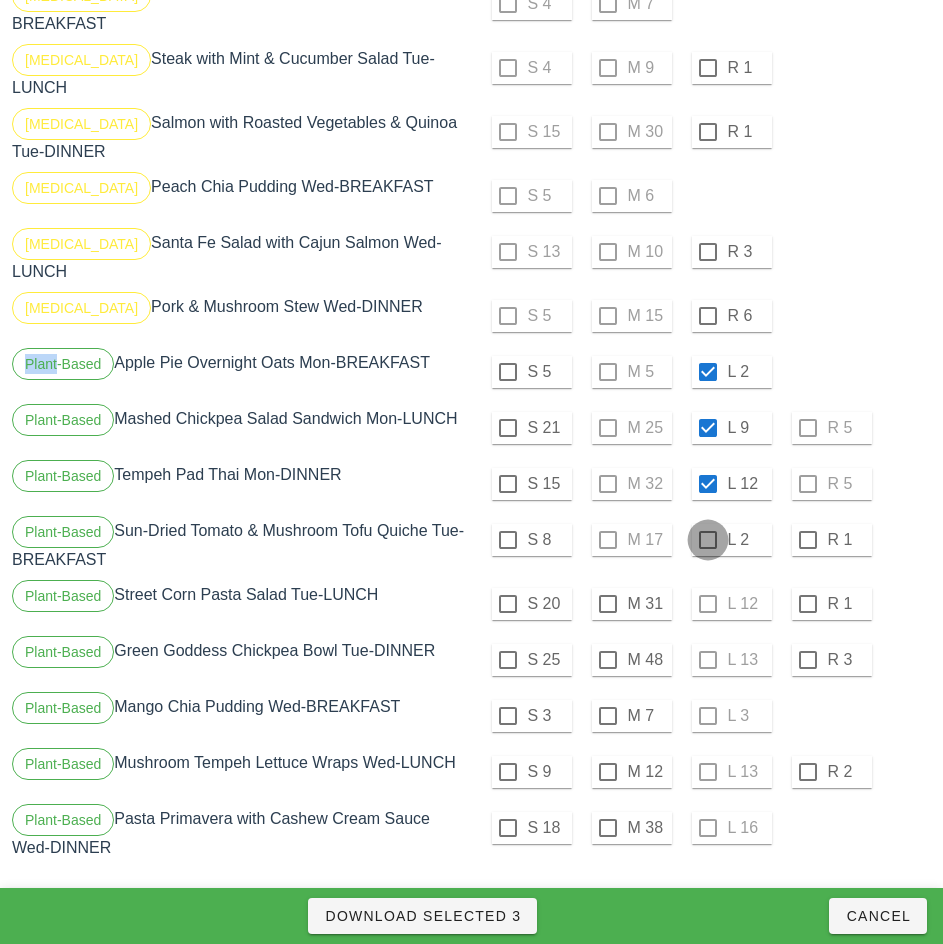 click at bounding box center [708, 540] 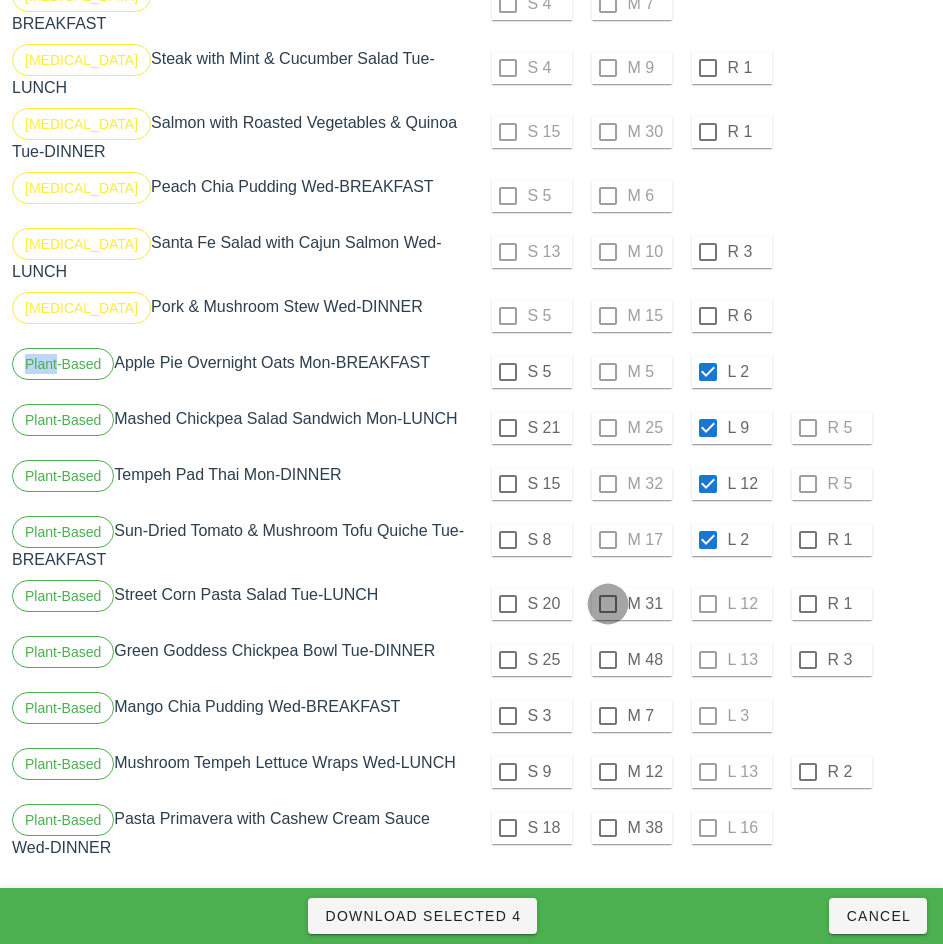 click at bounding box center (608, 604) 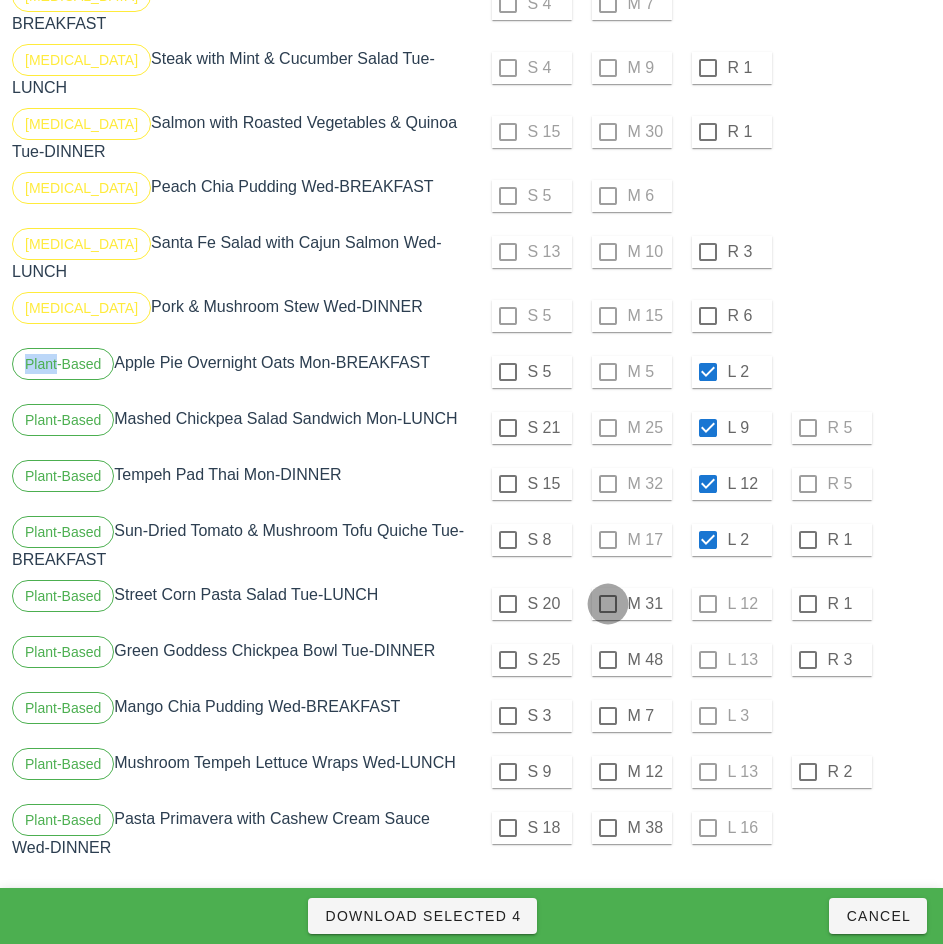 checkbox on "true" 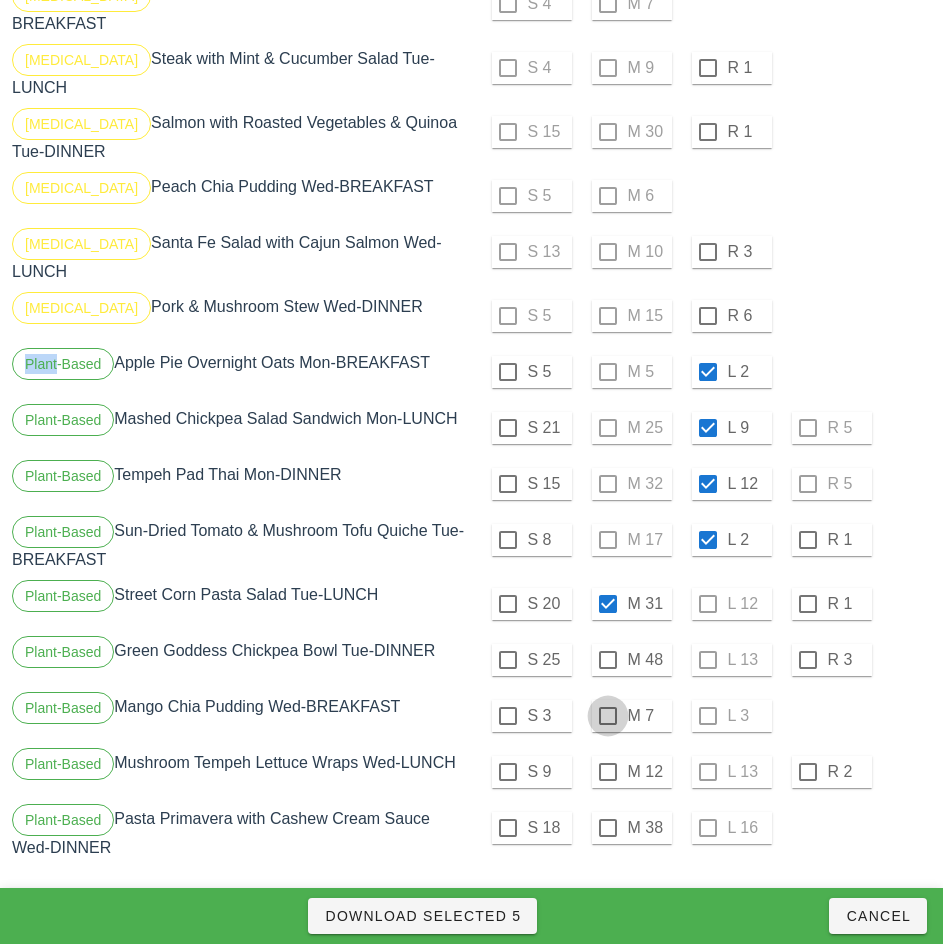 click at bounding box center [608, 716] 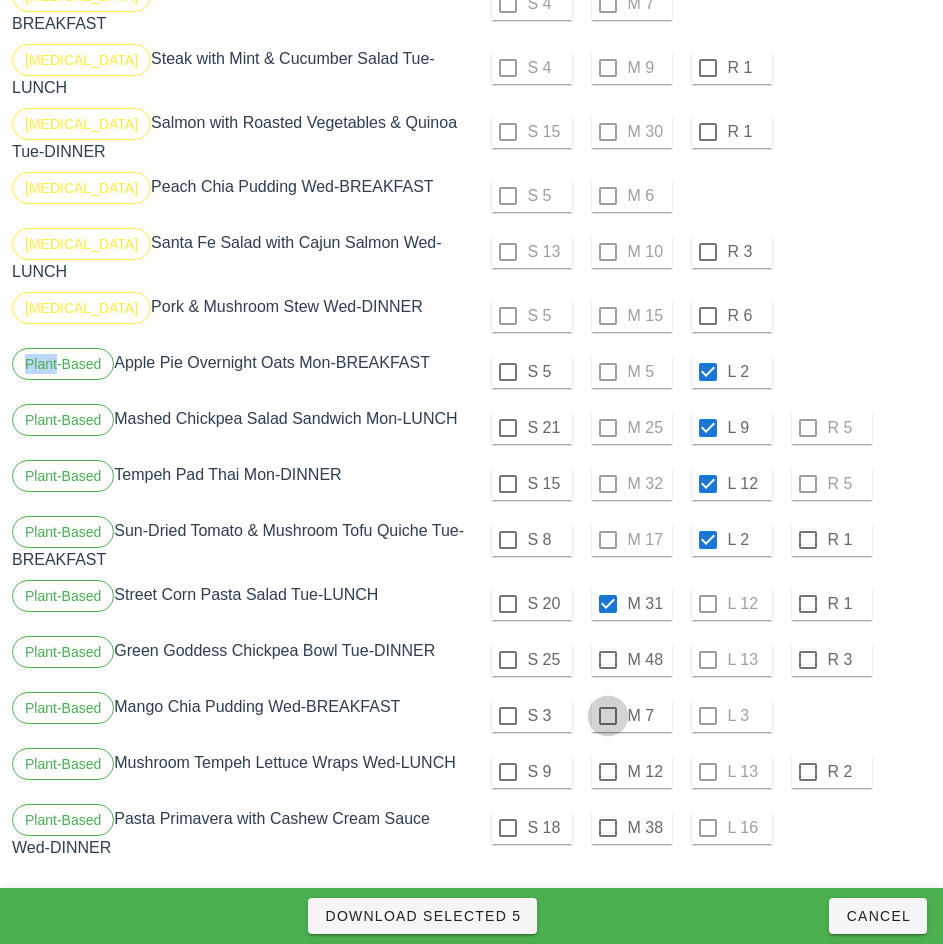 checkbox on "true" 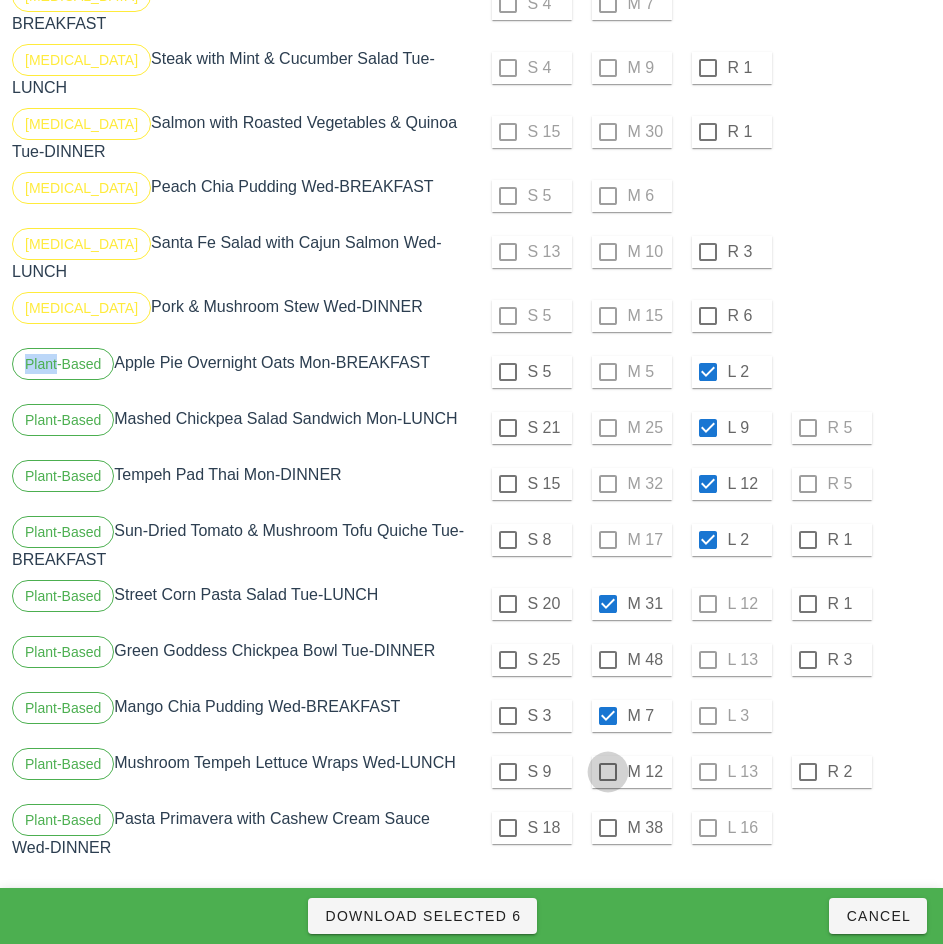 click at bounding box center [608, 772] 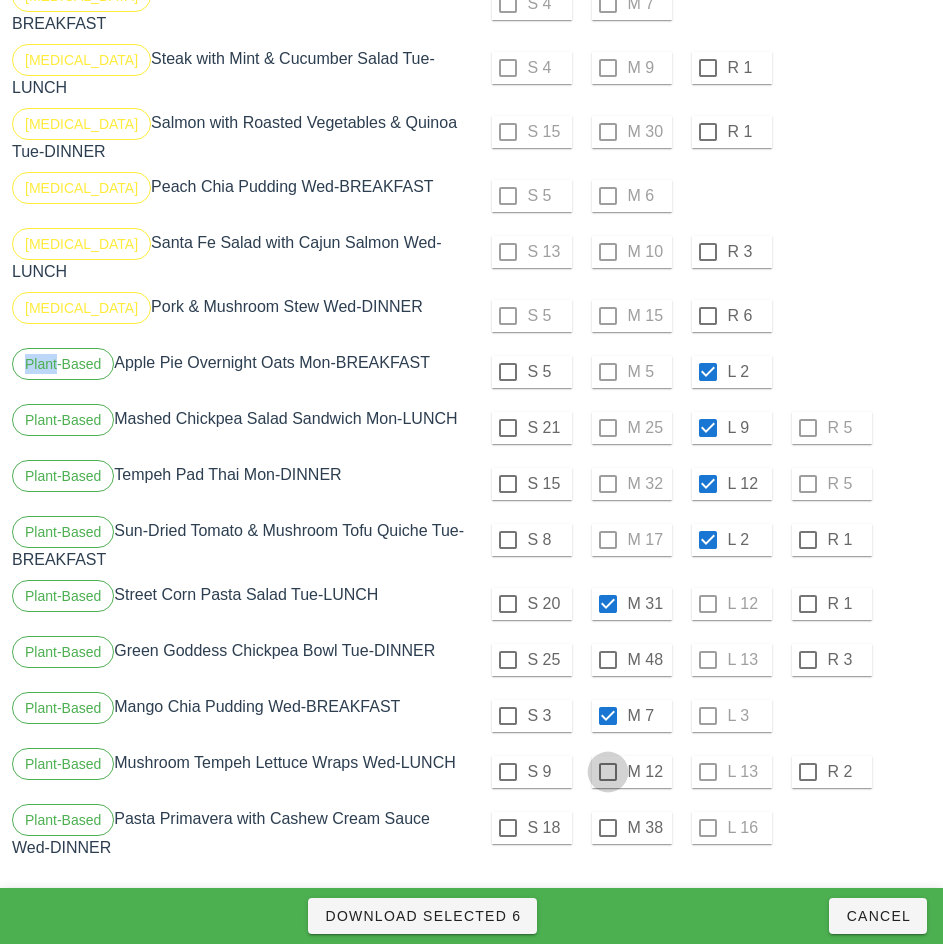 checkbox on "true" 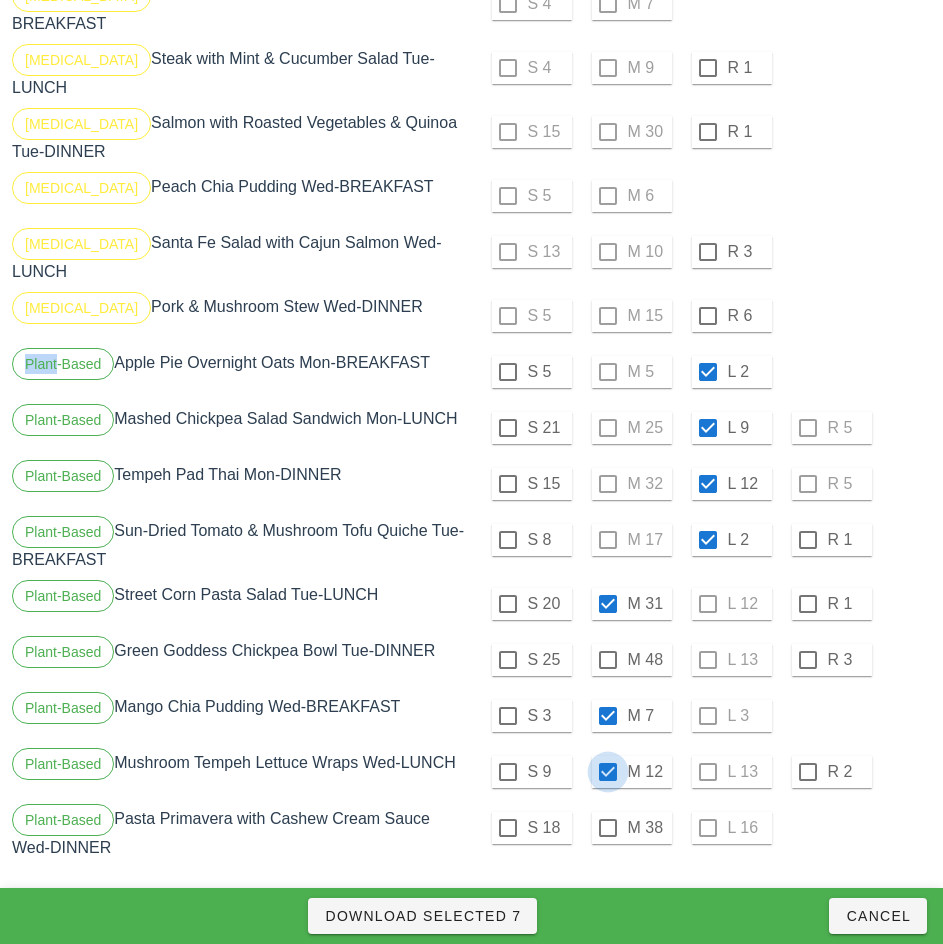 click at bounding box center [608, 828] 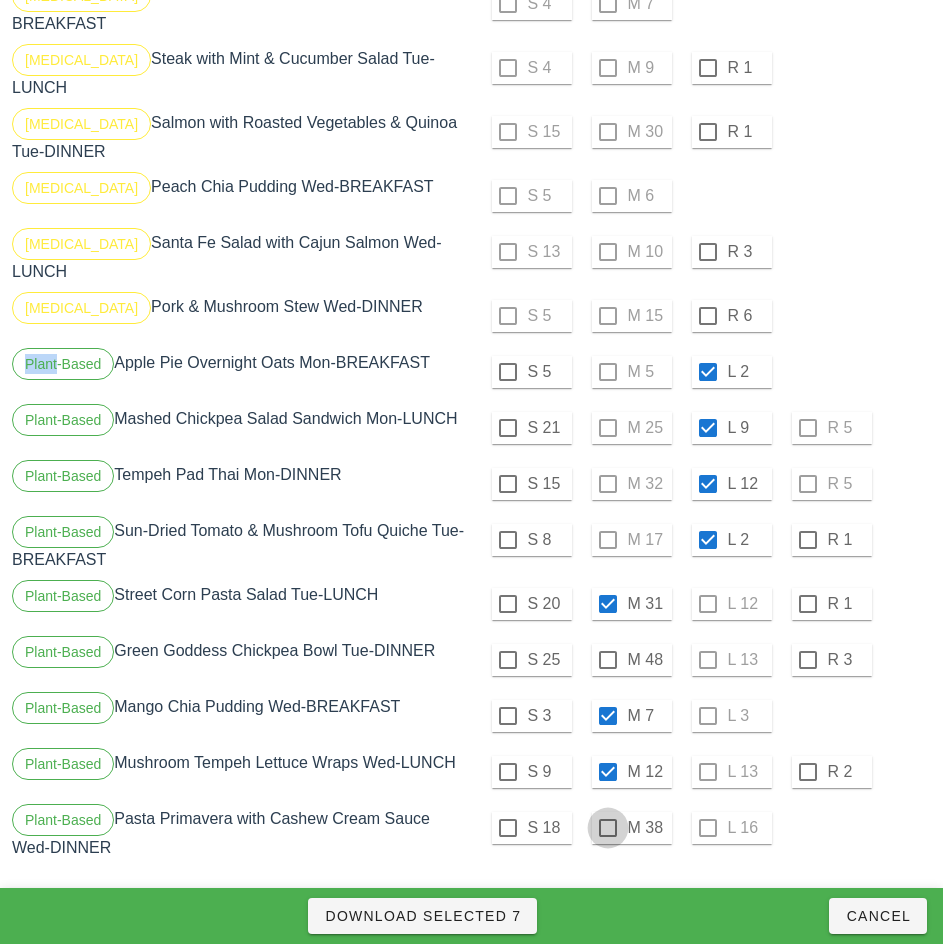 checkbox on "true" 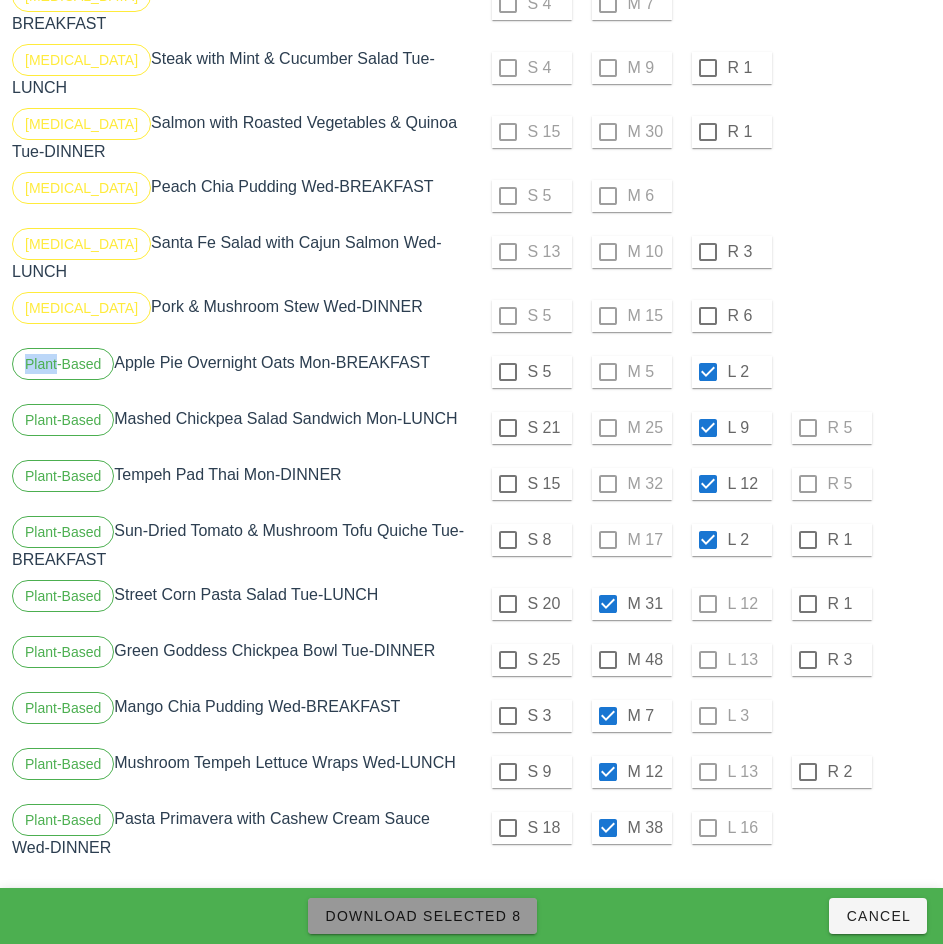 click on "Download Selected 8" at bounding box center [422, 916] 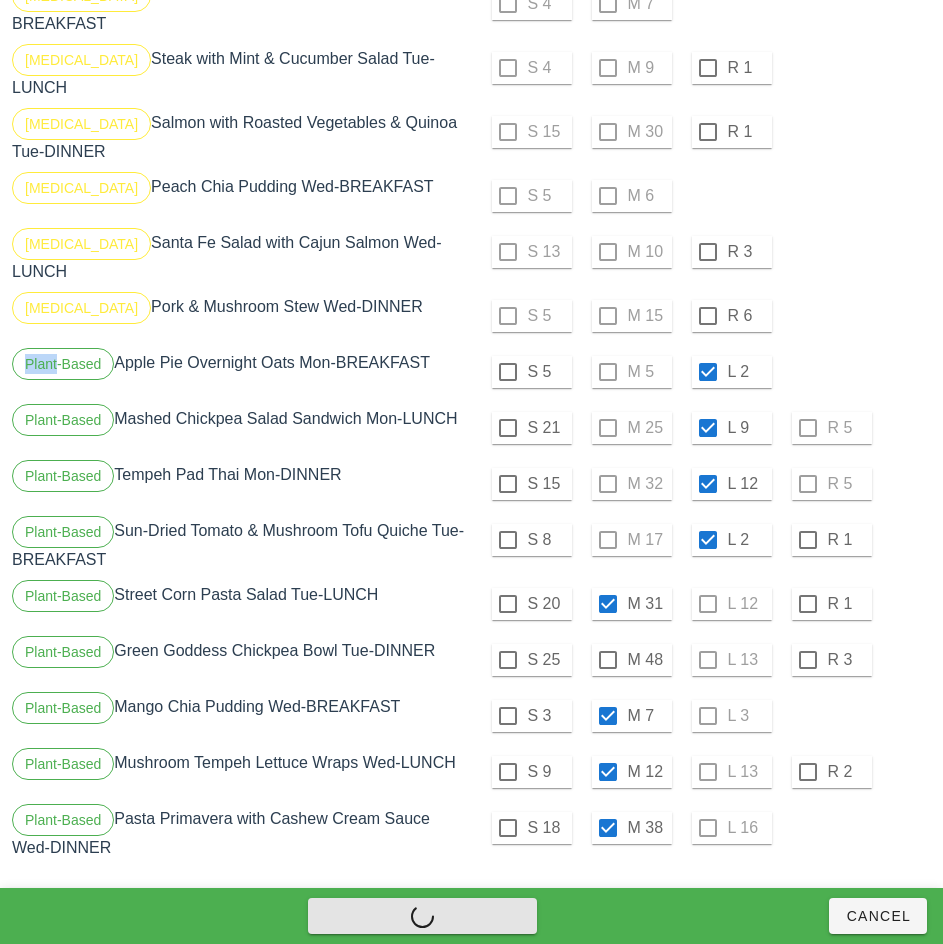 checkbox on "false" 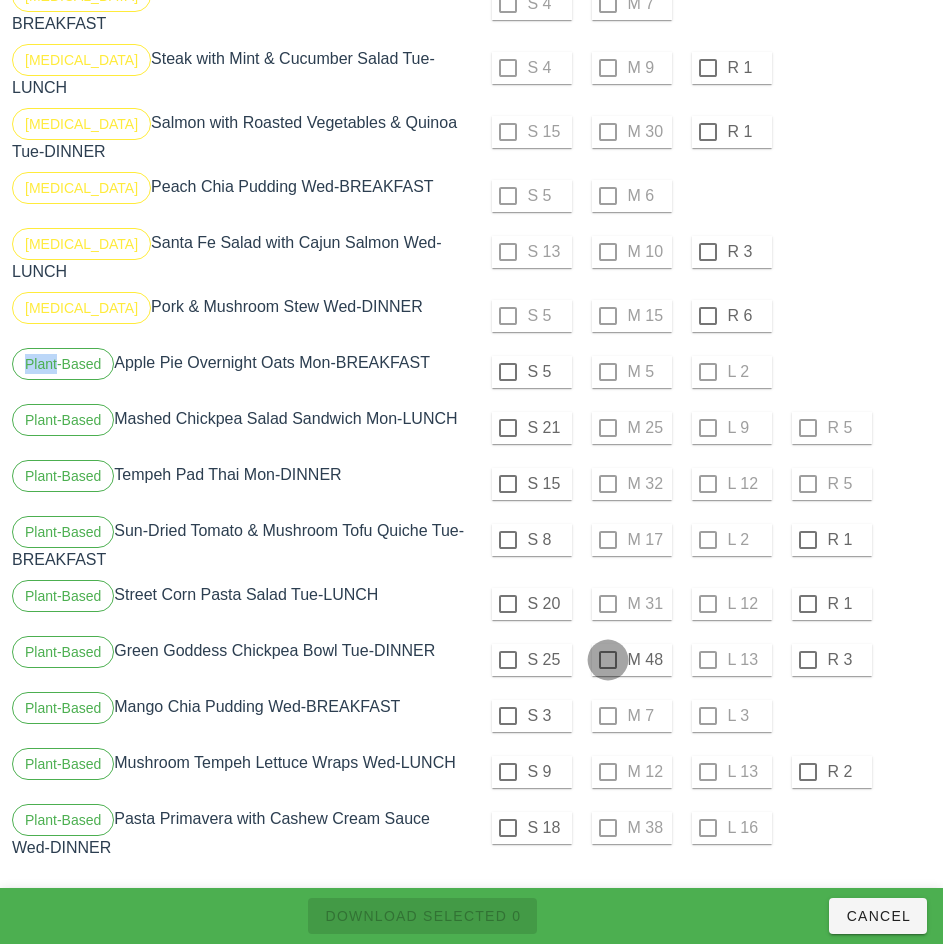 click at bounding box center [608, 660] 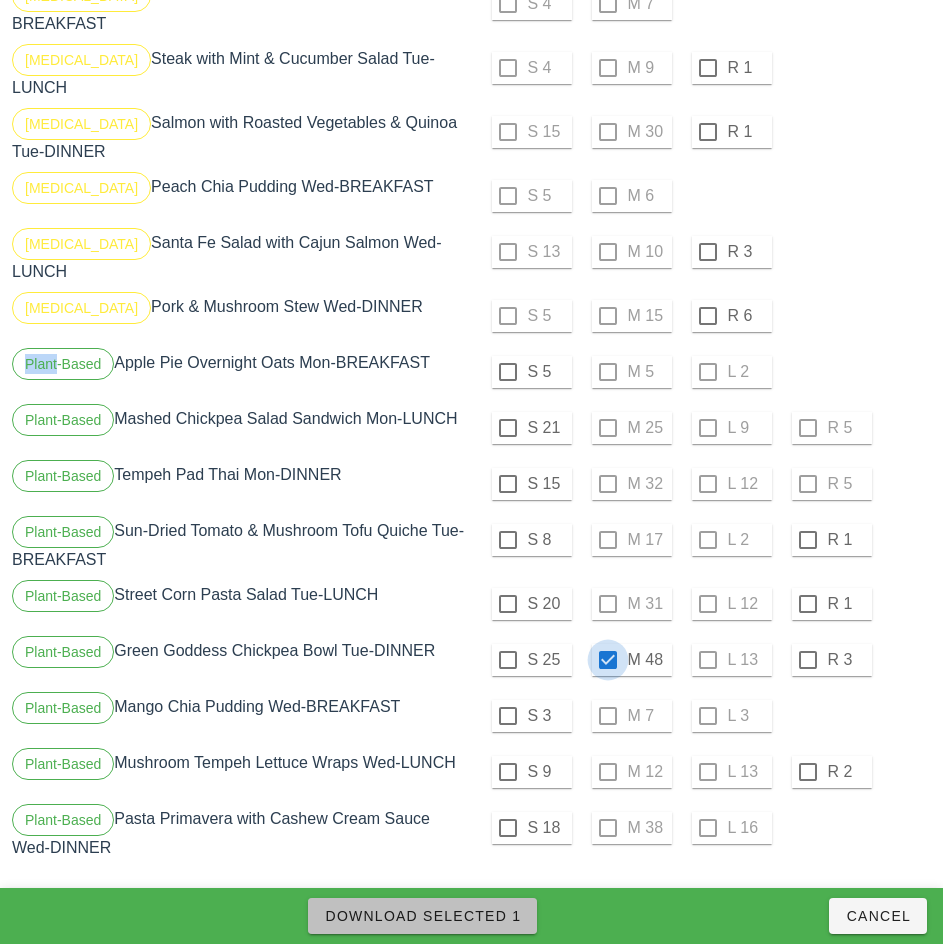 click on "Download Selected 1" at bounding box center (422, 916) 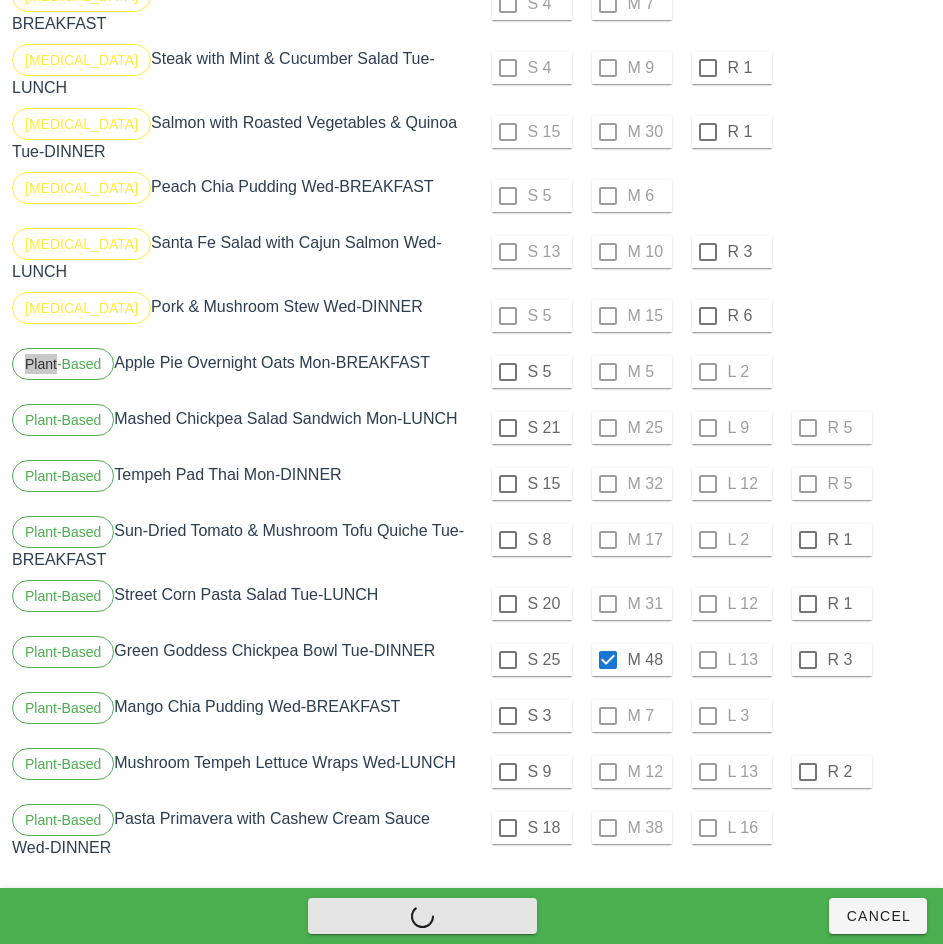 checkbox on "false" 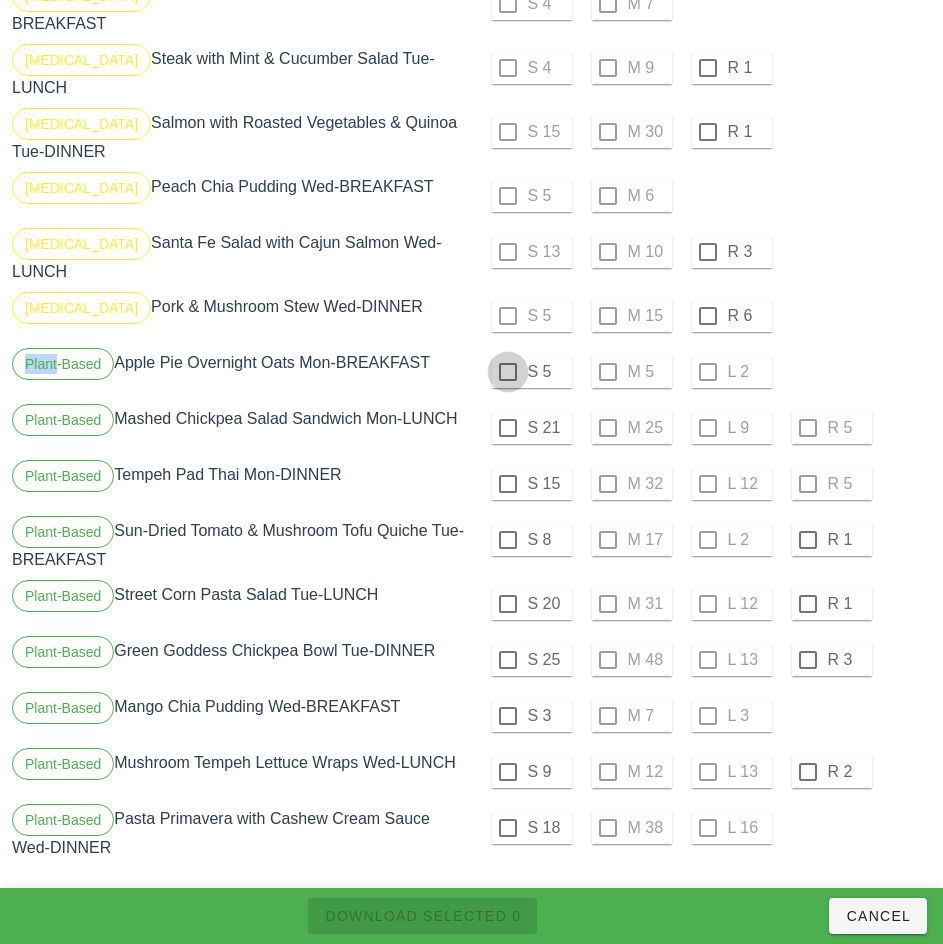click at bounding box center (508, 372) 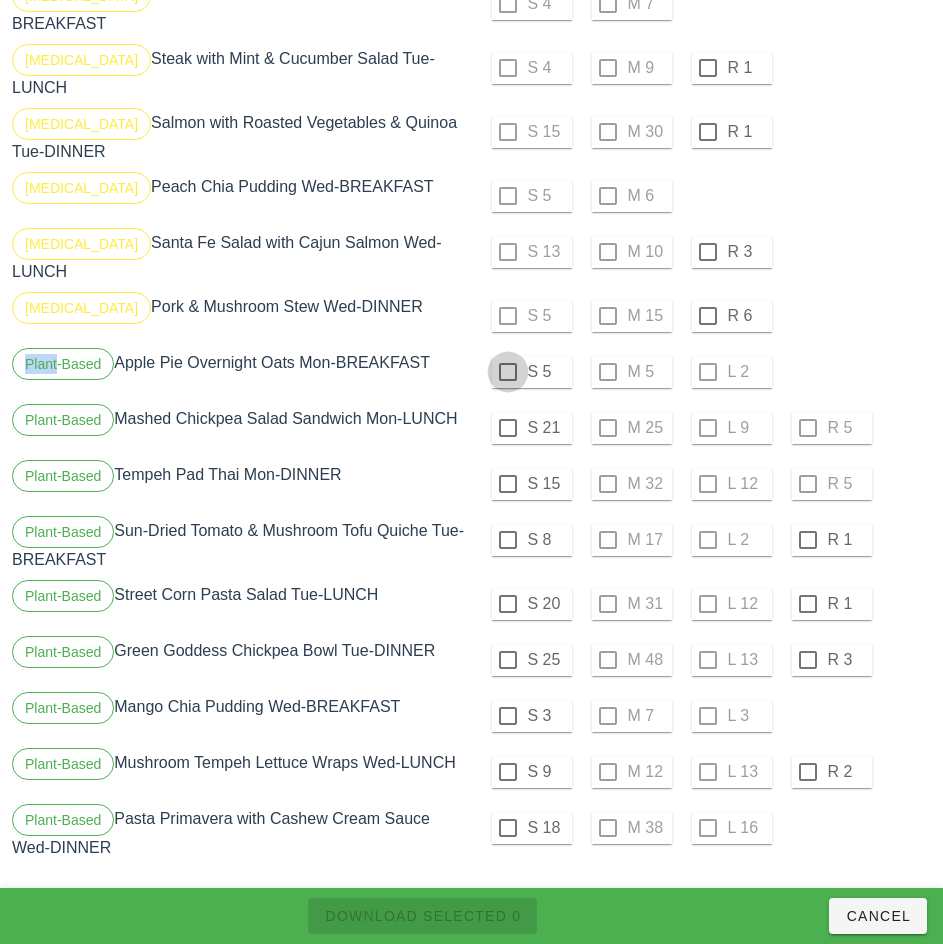 checkbox on "true" 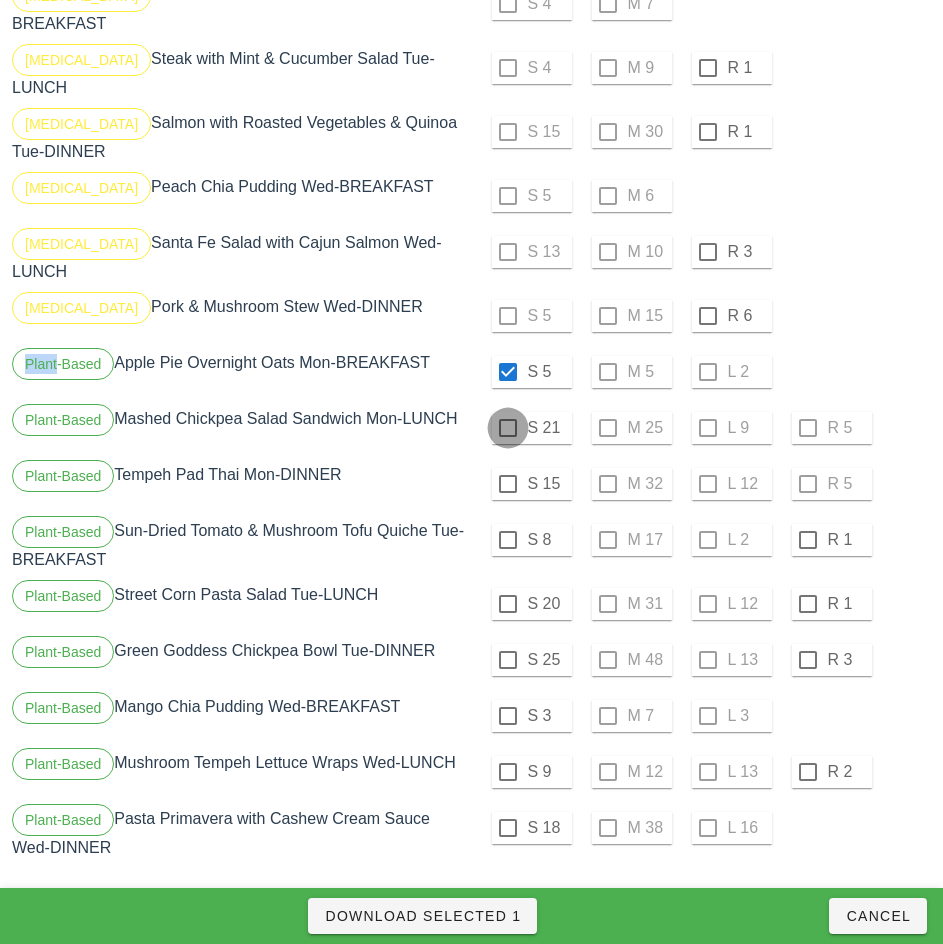 click at bounding box center [508, 428] 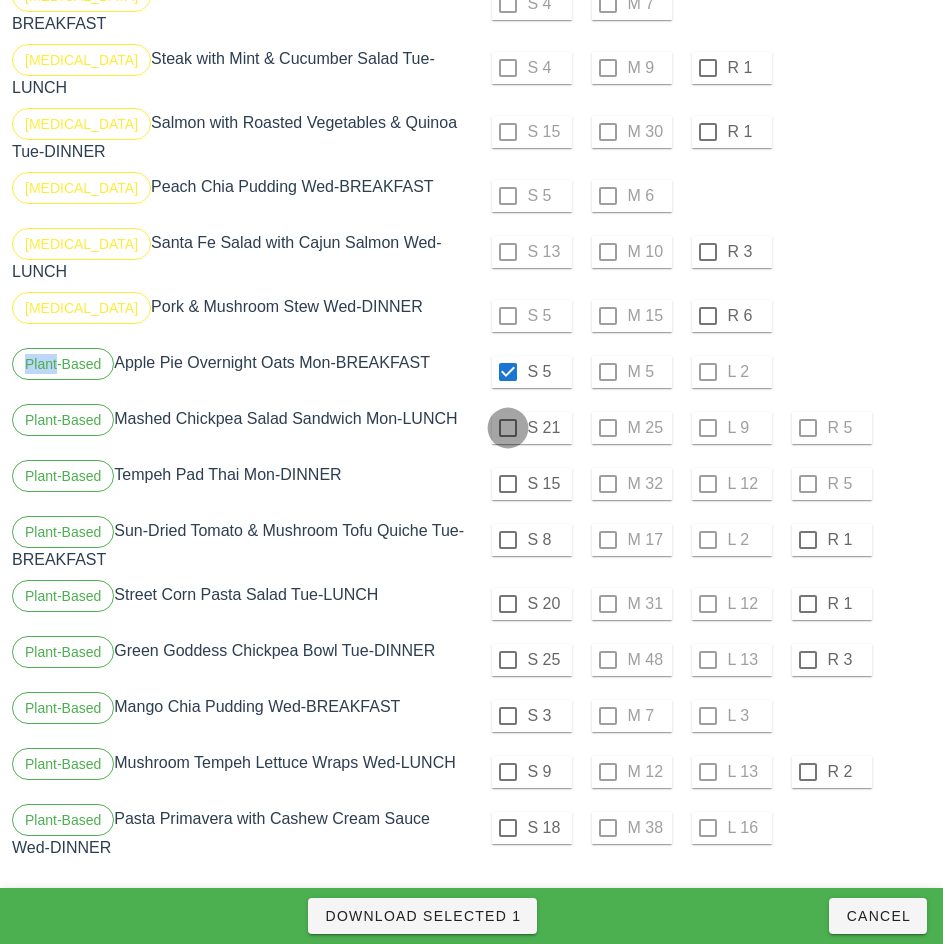 checkbox on "true" 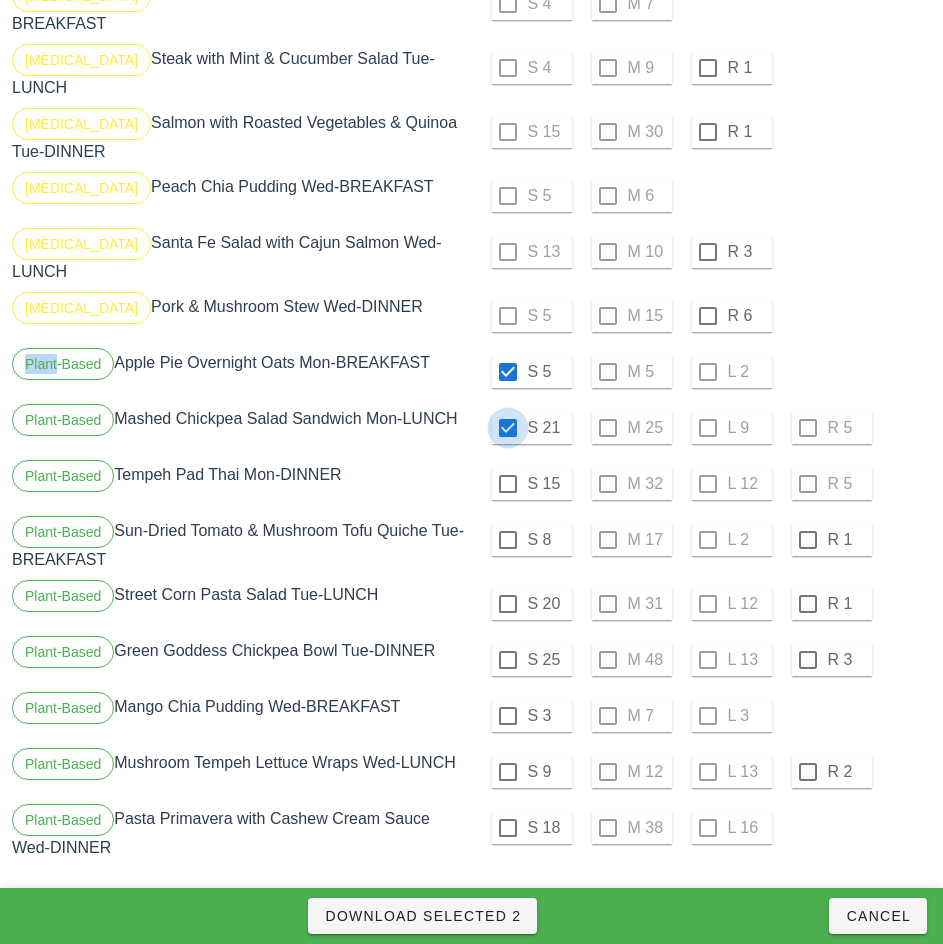 click at bounding box center [508, 484] 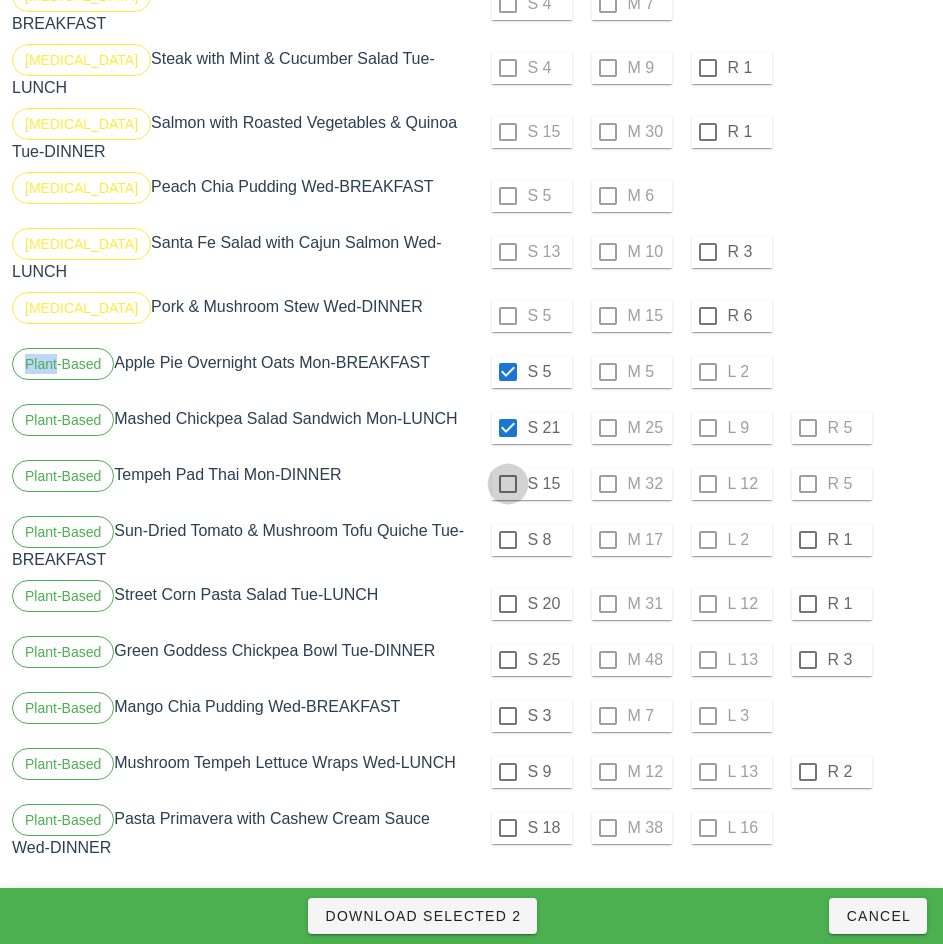 checkbox on "true" 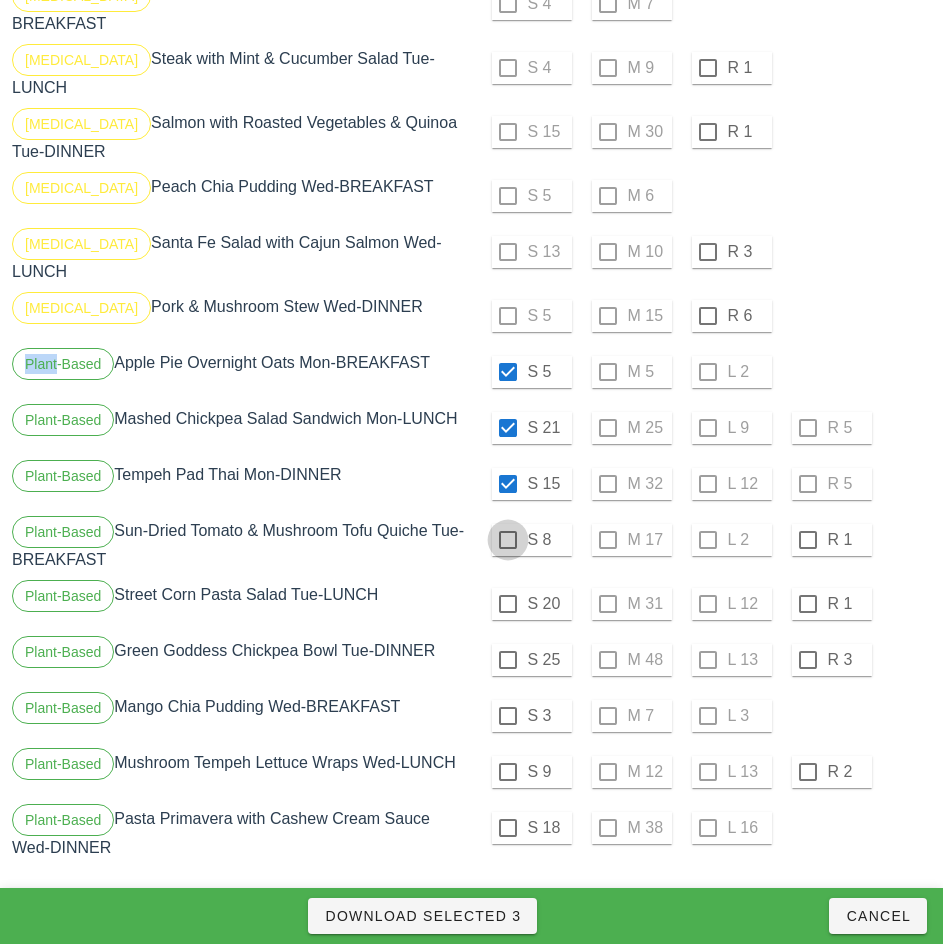 click at bounding box center (508, 540) 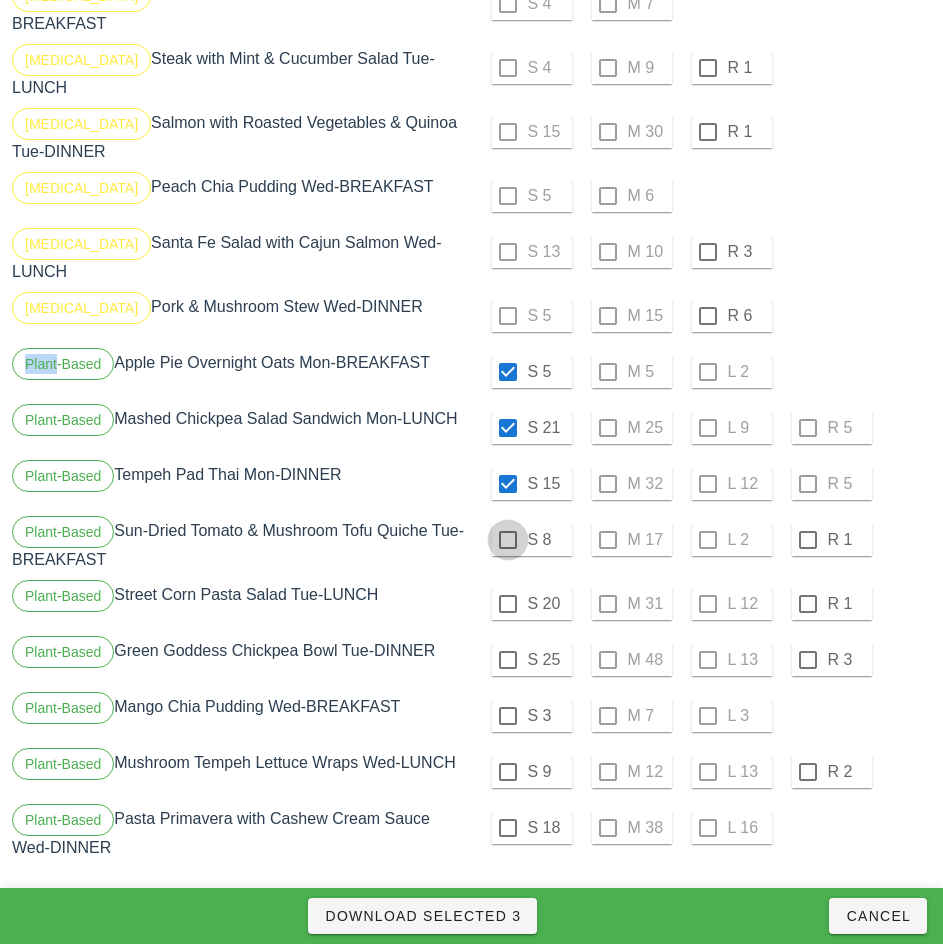 checkbox on "true" 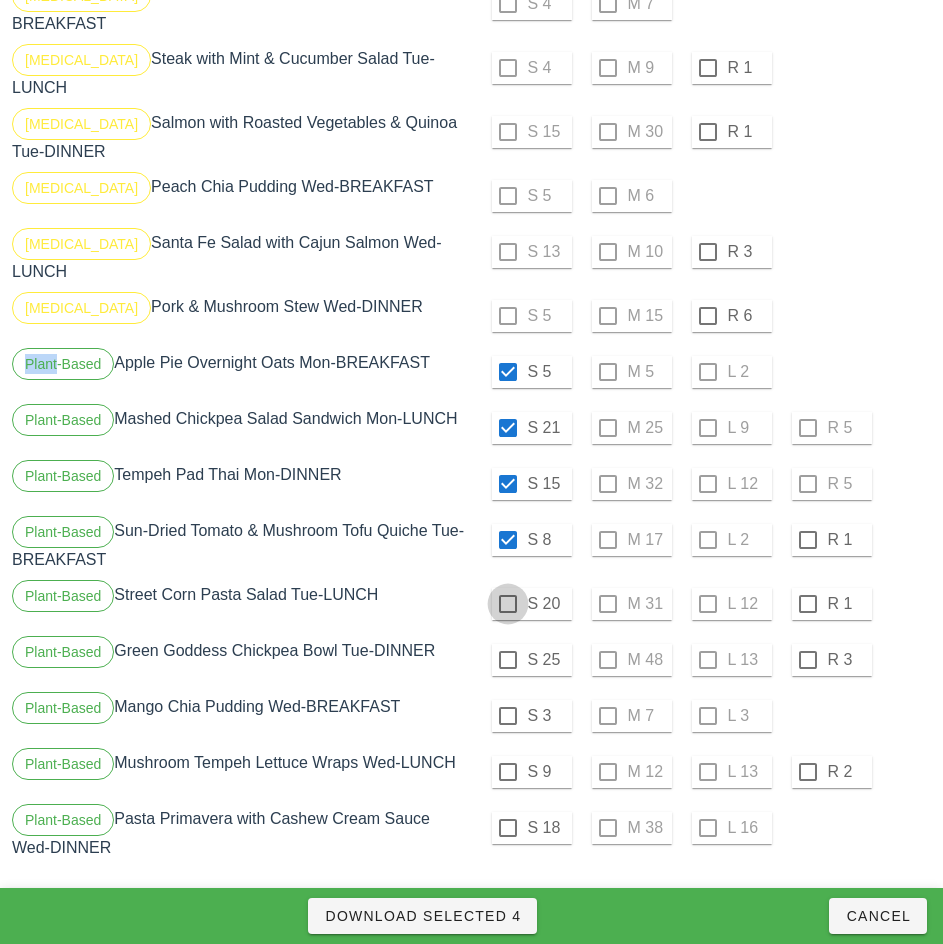 click at bounding box center (508, 604) 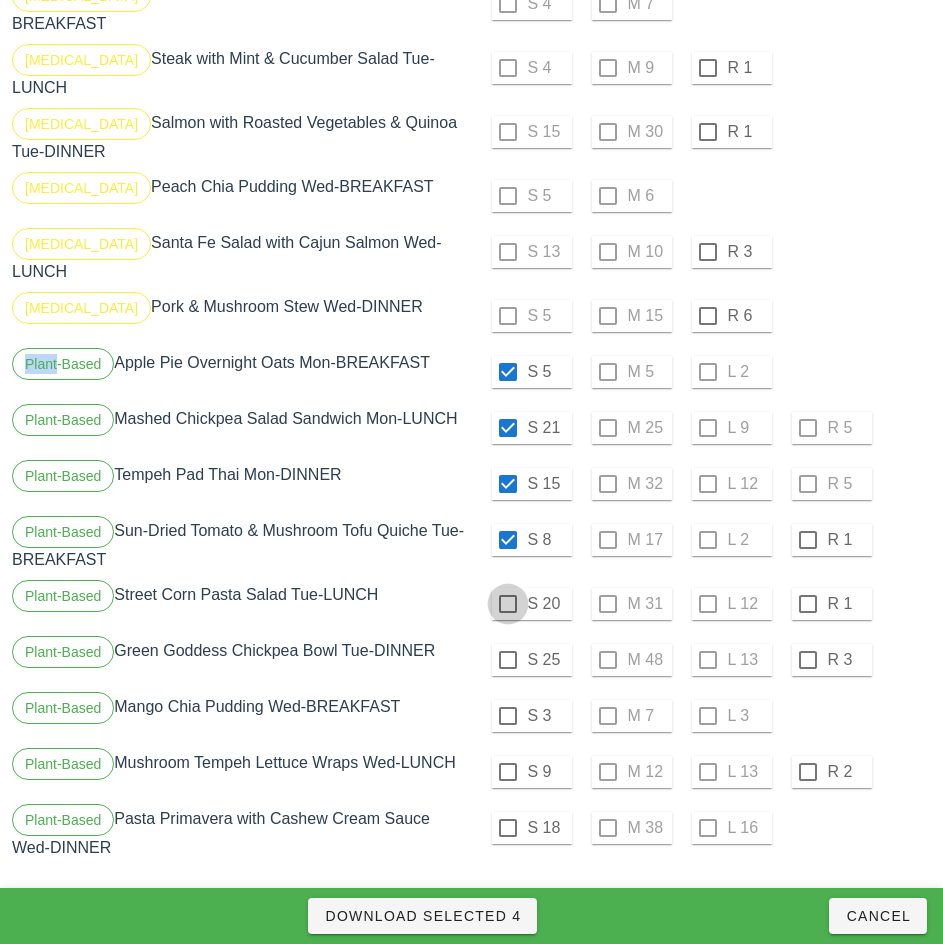 checkbox on "true" 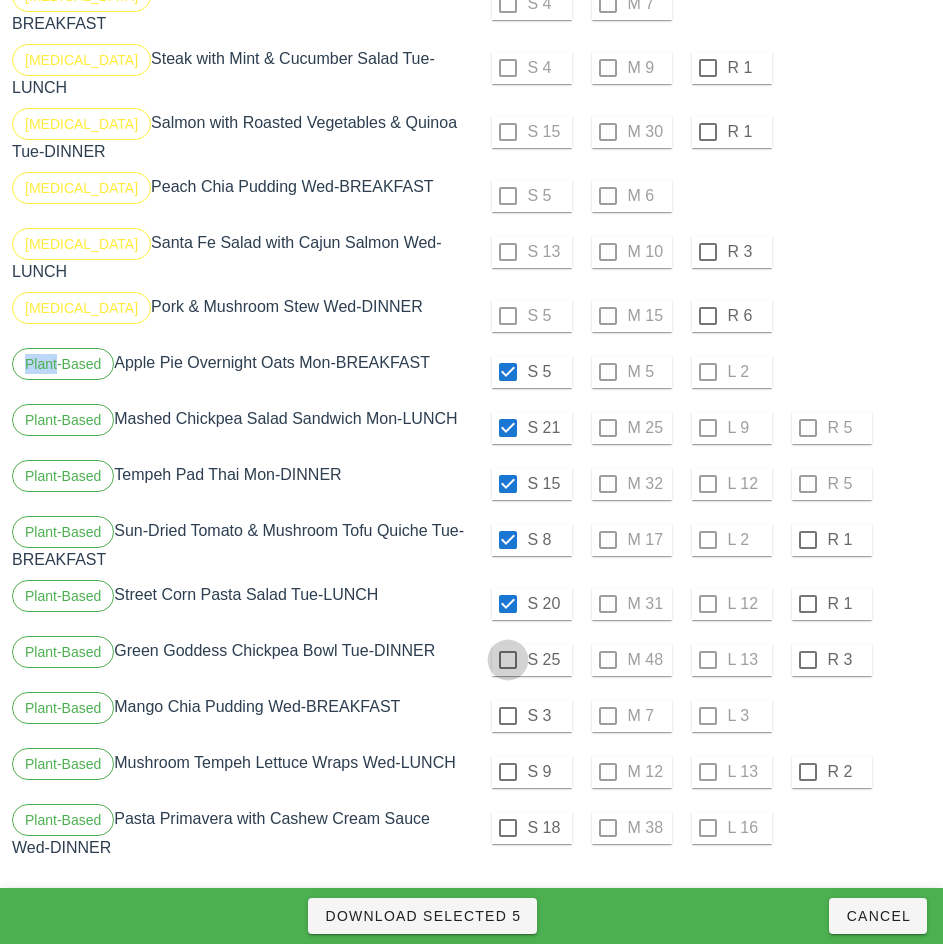 click at bounding box center [508, 660] 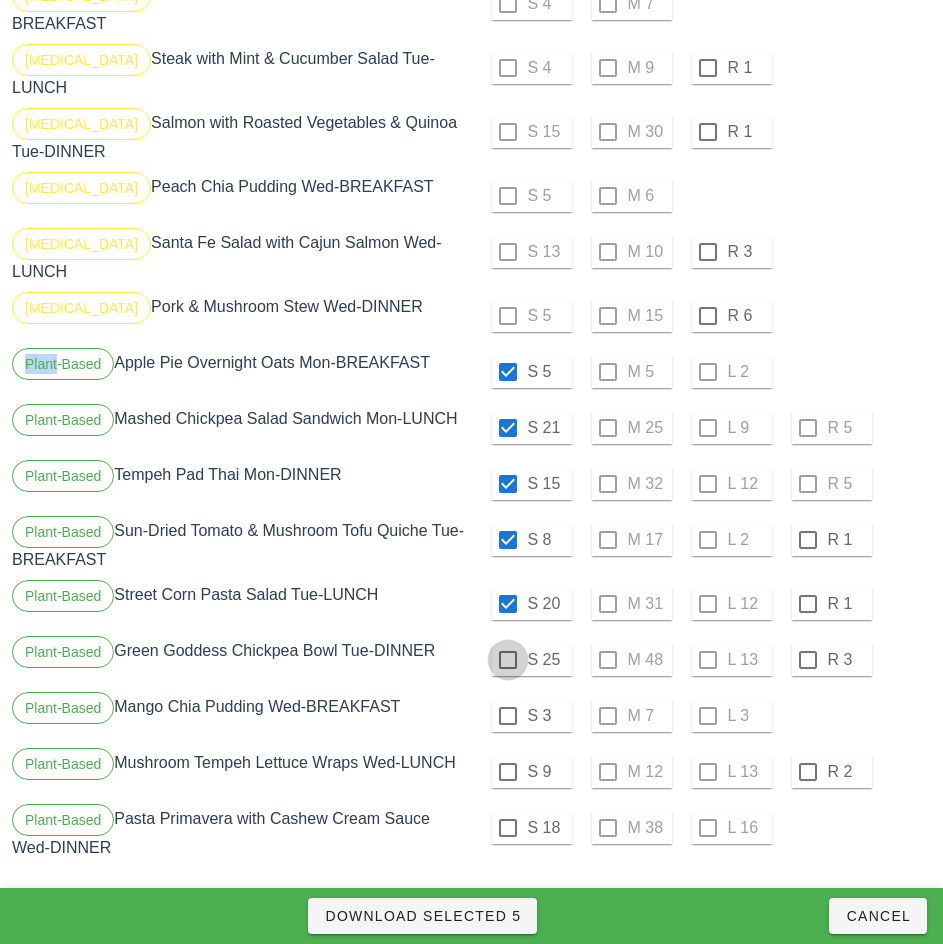 checkbox on "true" 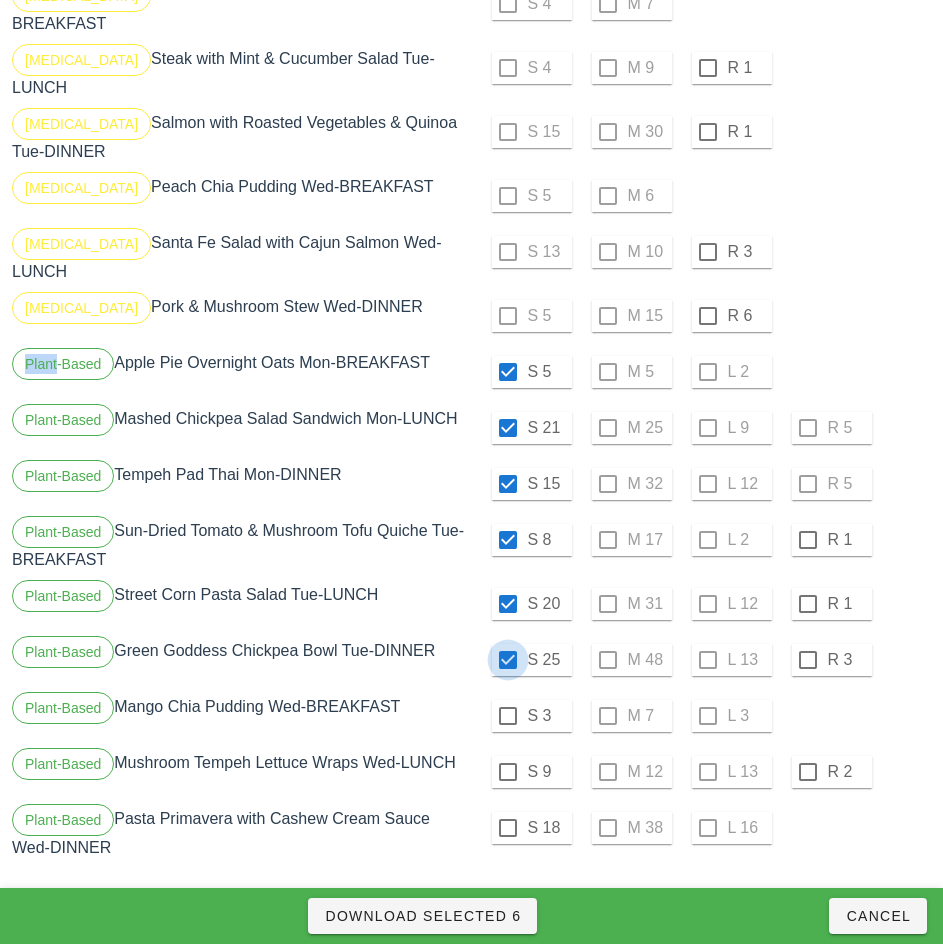 click at bounding box center [508, 716] 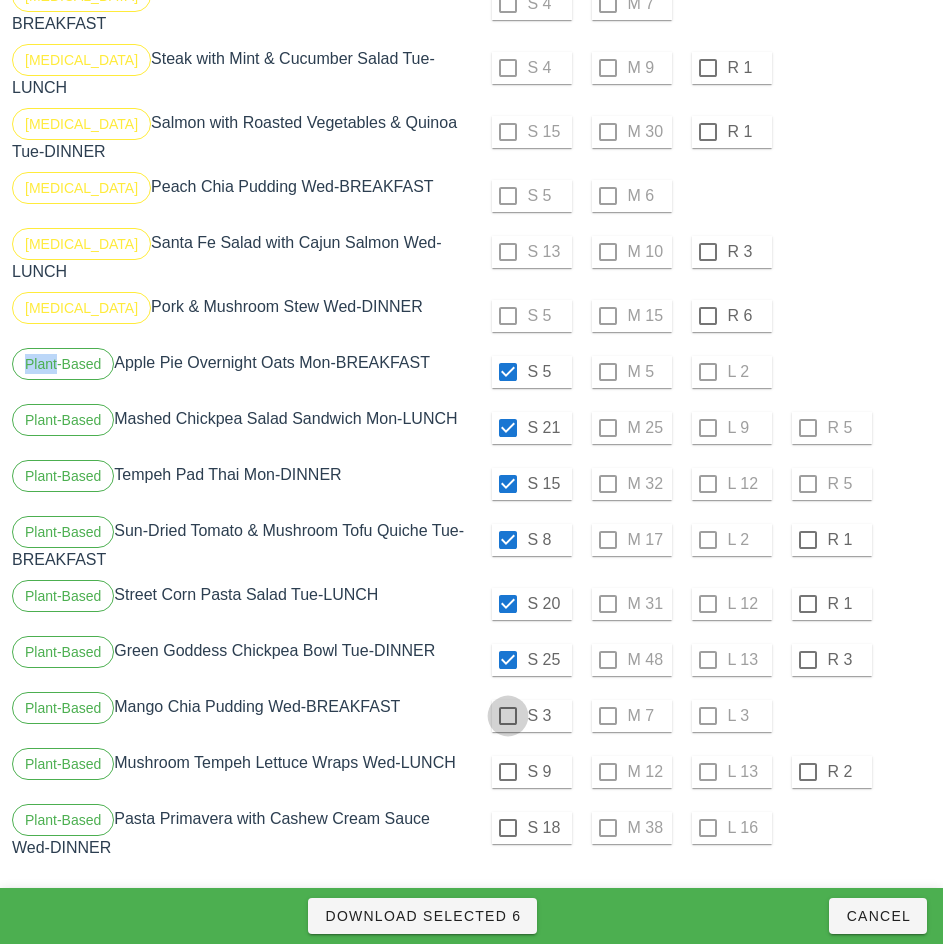 checkbox on "true" 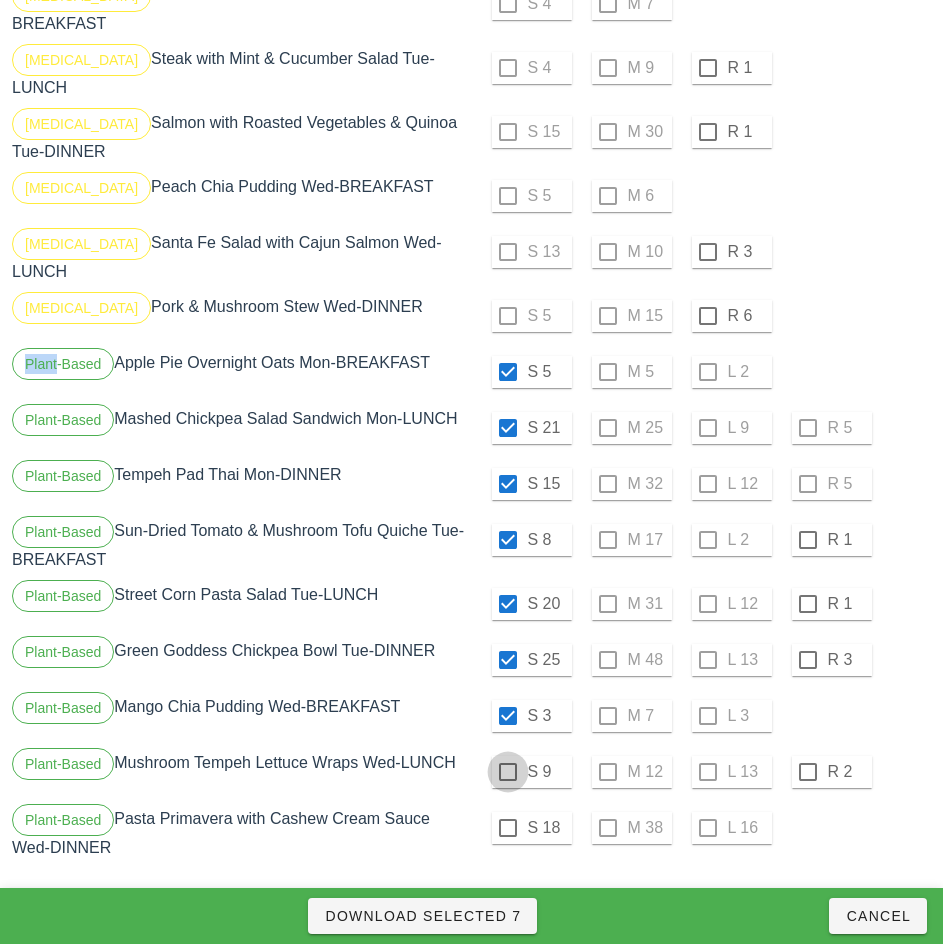 click at bounding box center (508, 772) 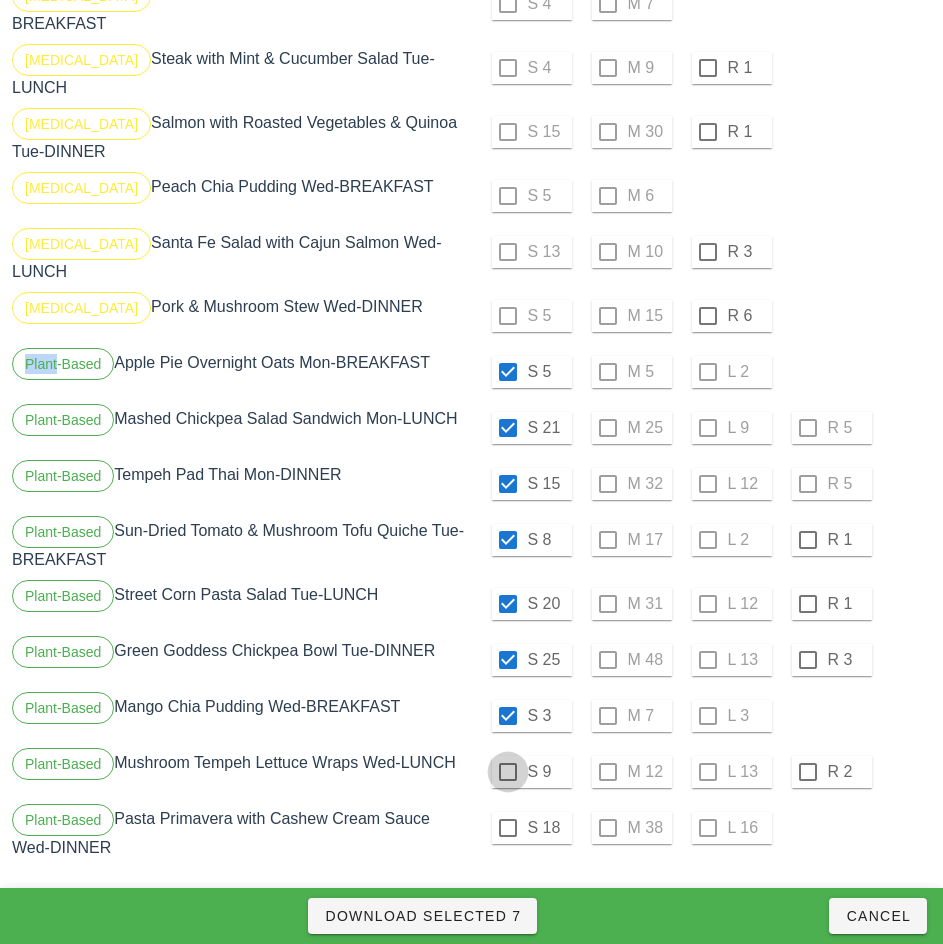 checkbox on "true" 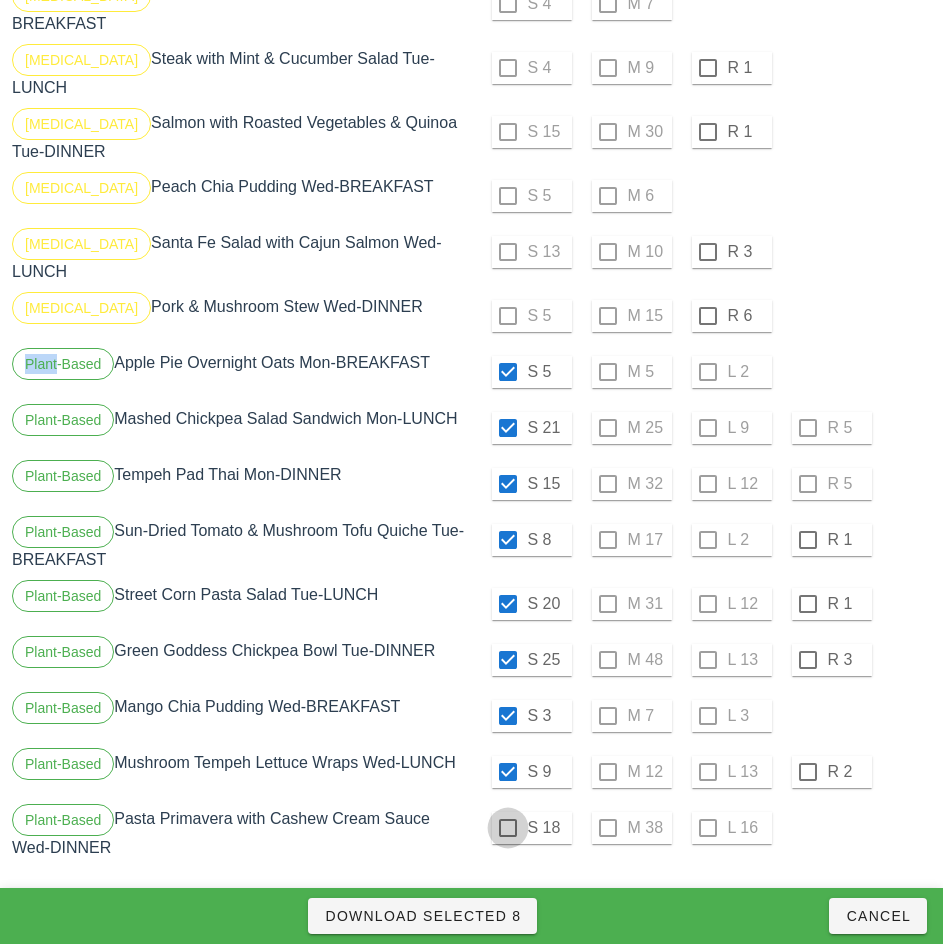 click at bounding box center (508, 828) 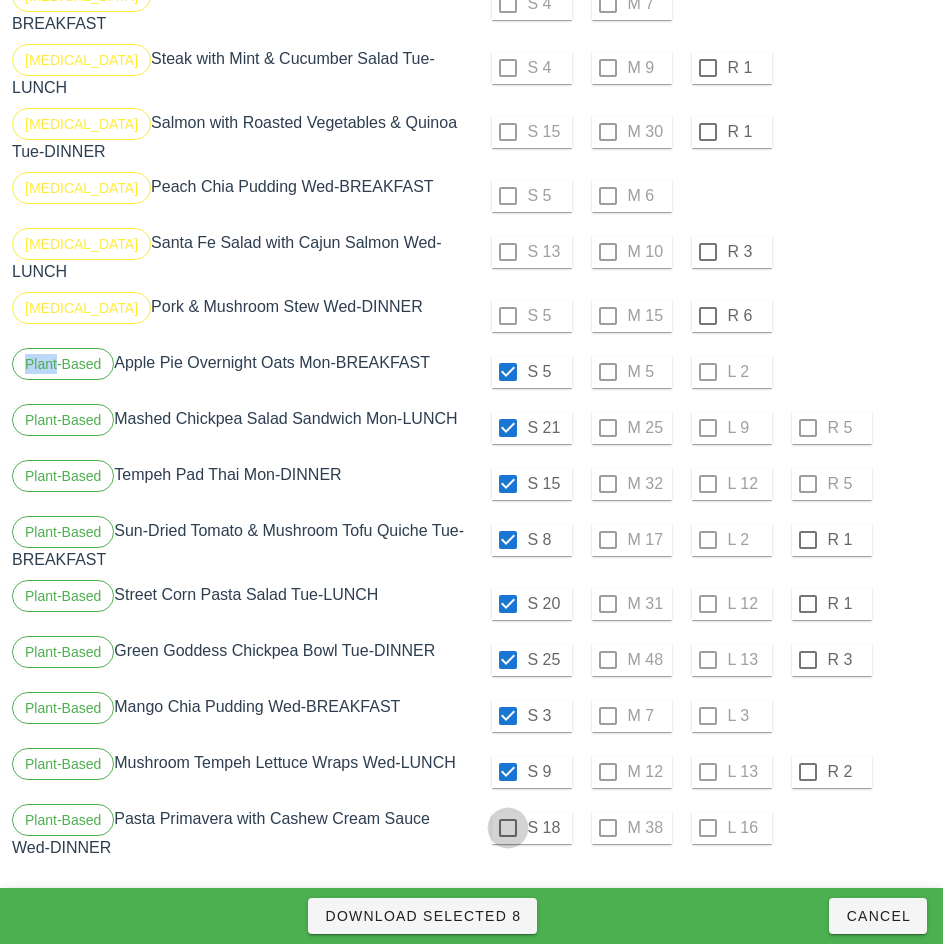 checkbox on "true" 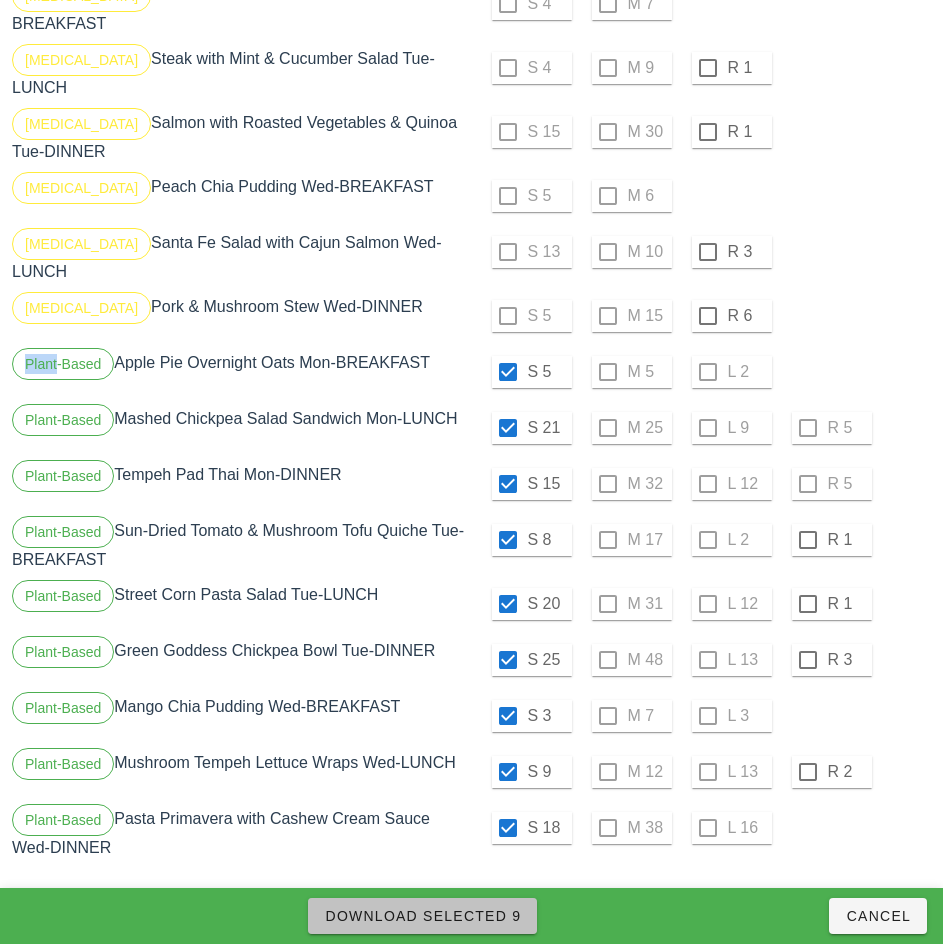 click on "Download Selected 9" at bounding box center [422, 916] 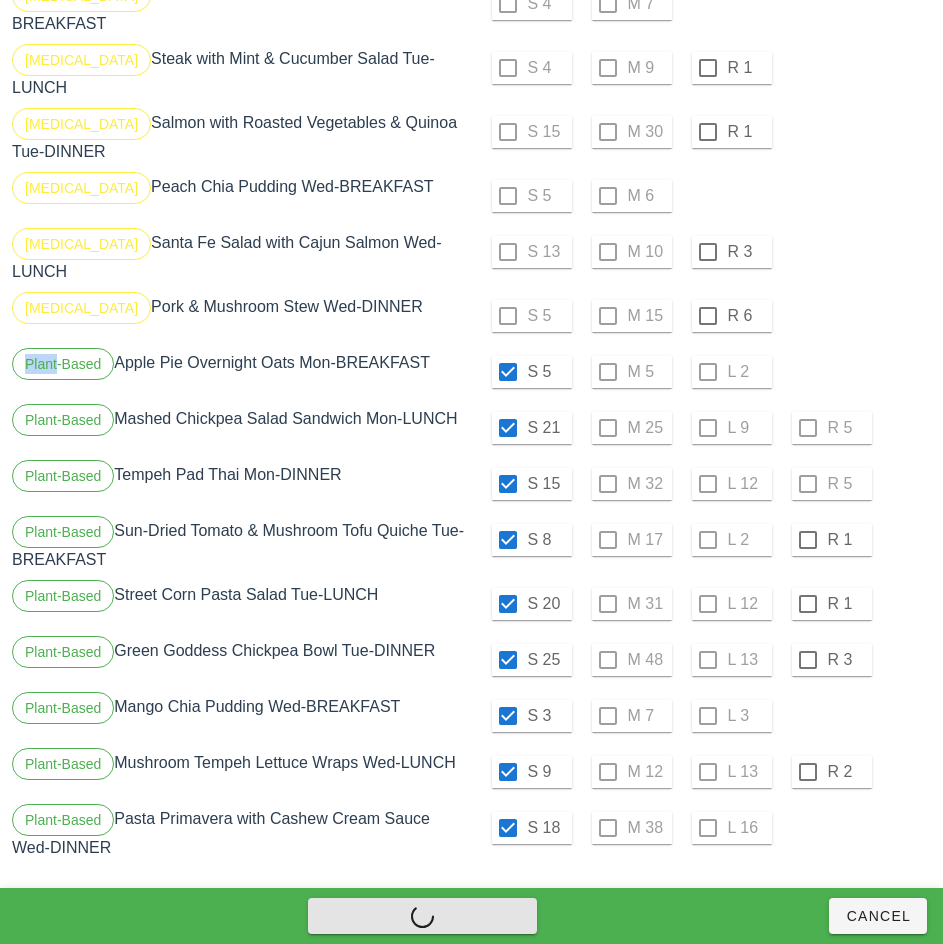 checkbox on "false" 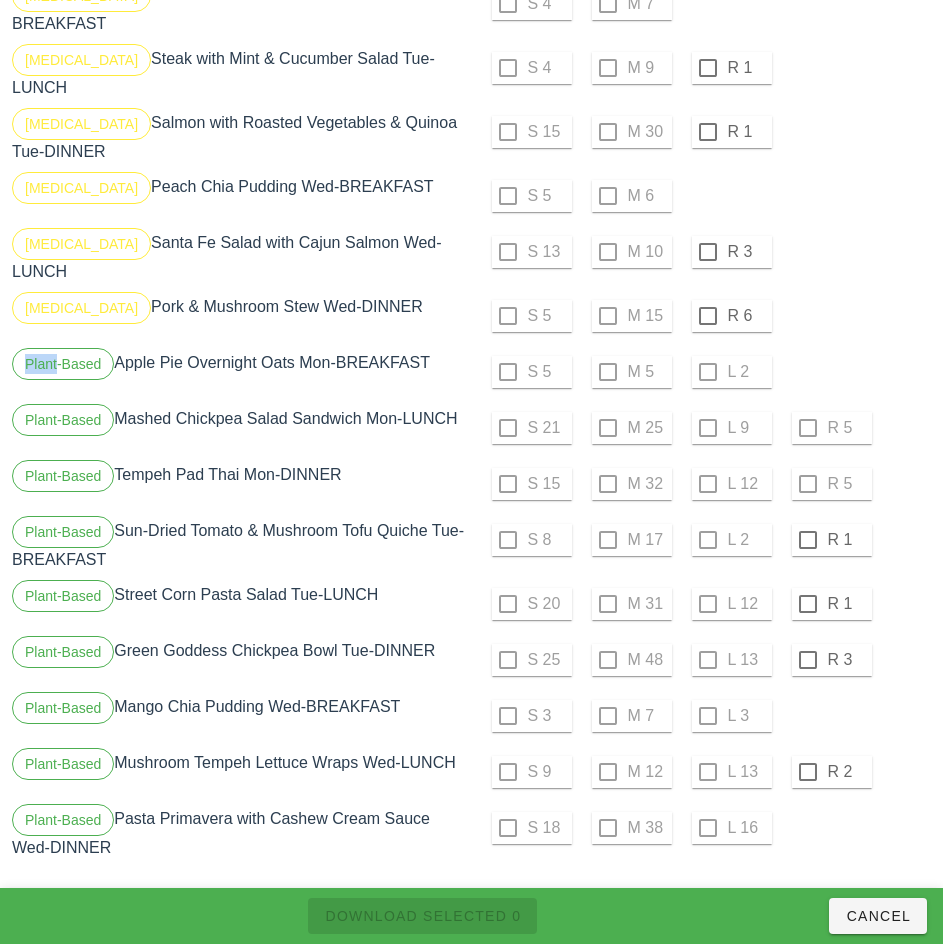 click on "S 5 M 15 R 6" at bounding box center (704, 316) 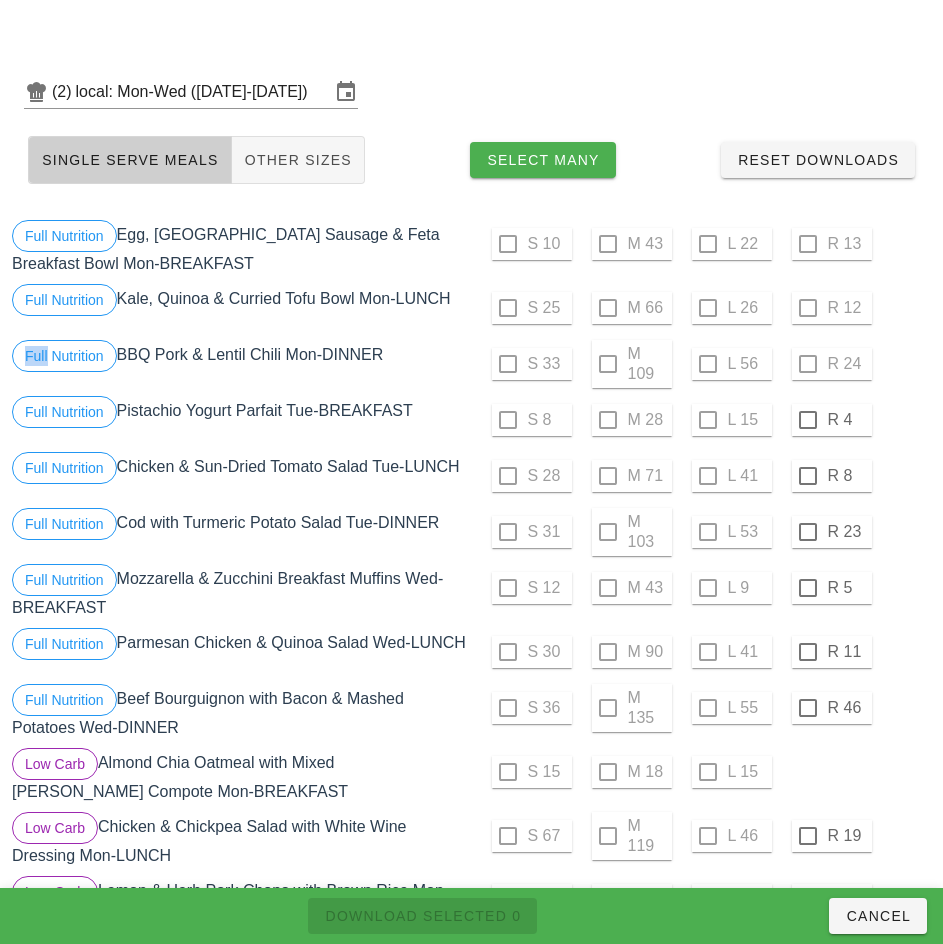 scroll, scrollTop: 18, scrollLeft: 0, axis: vertical 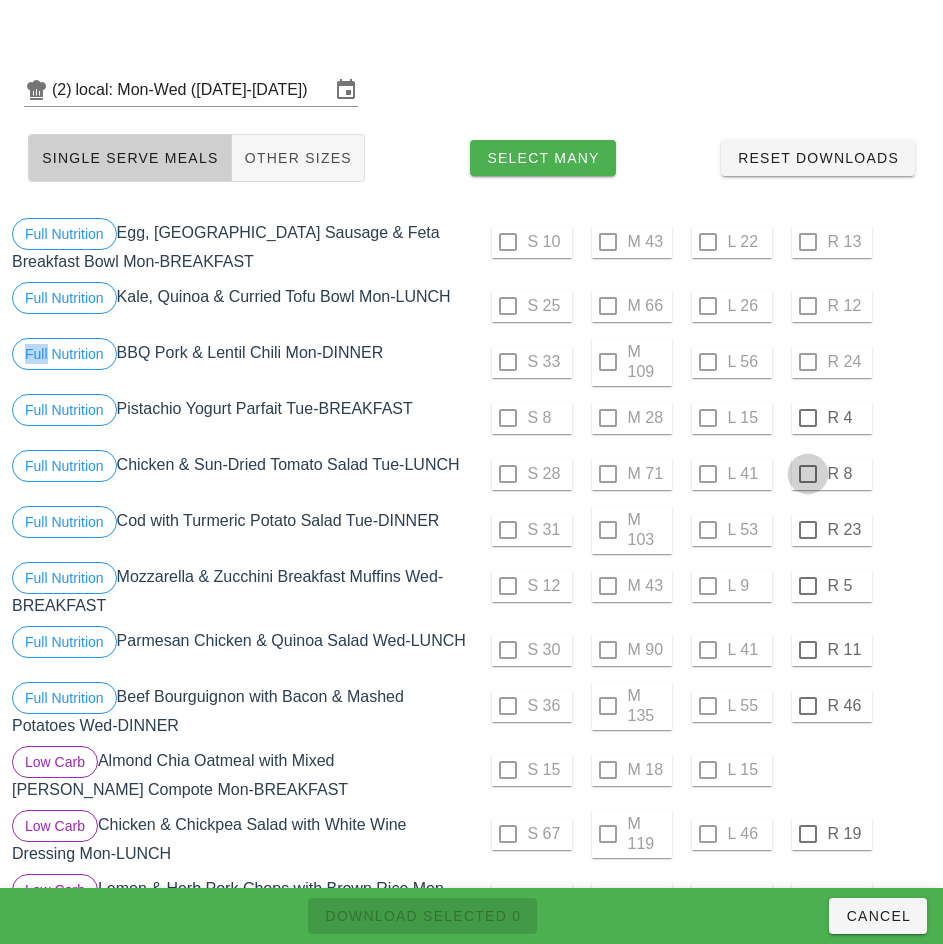 click at bounding box center [808, 418] 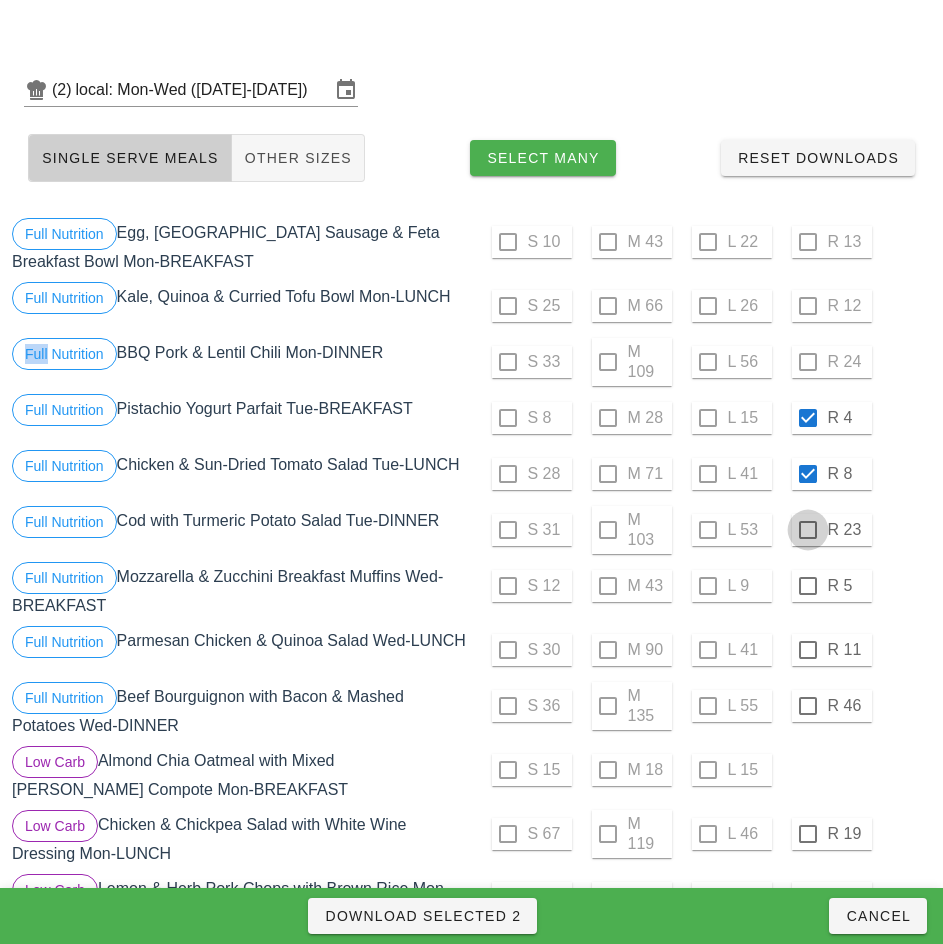 click at bounding box center (808, 530) 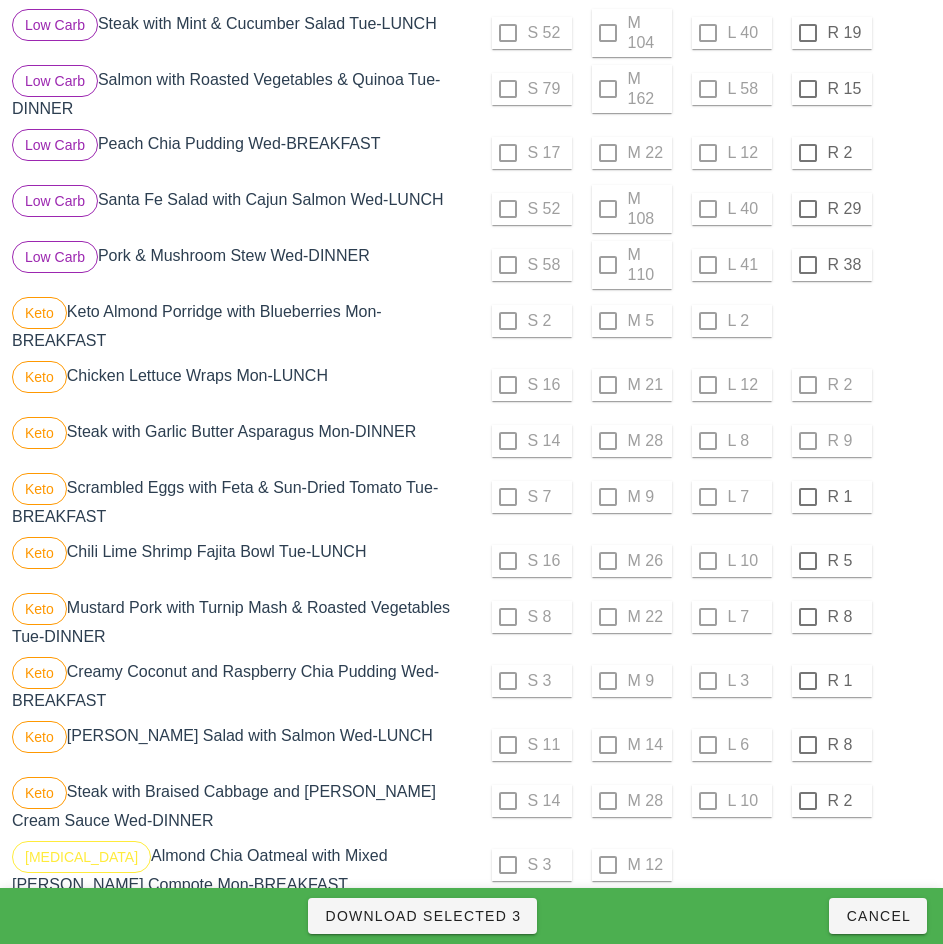 scroll, scrollTop: 1012, scrollLeft: 0, axis: vertical 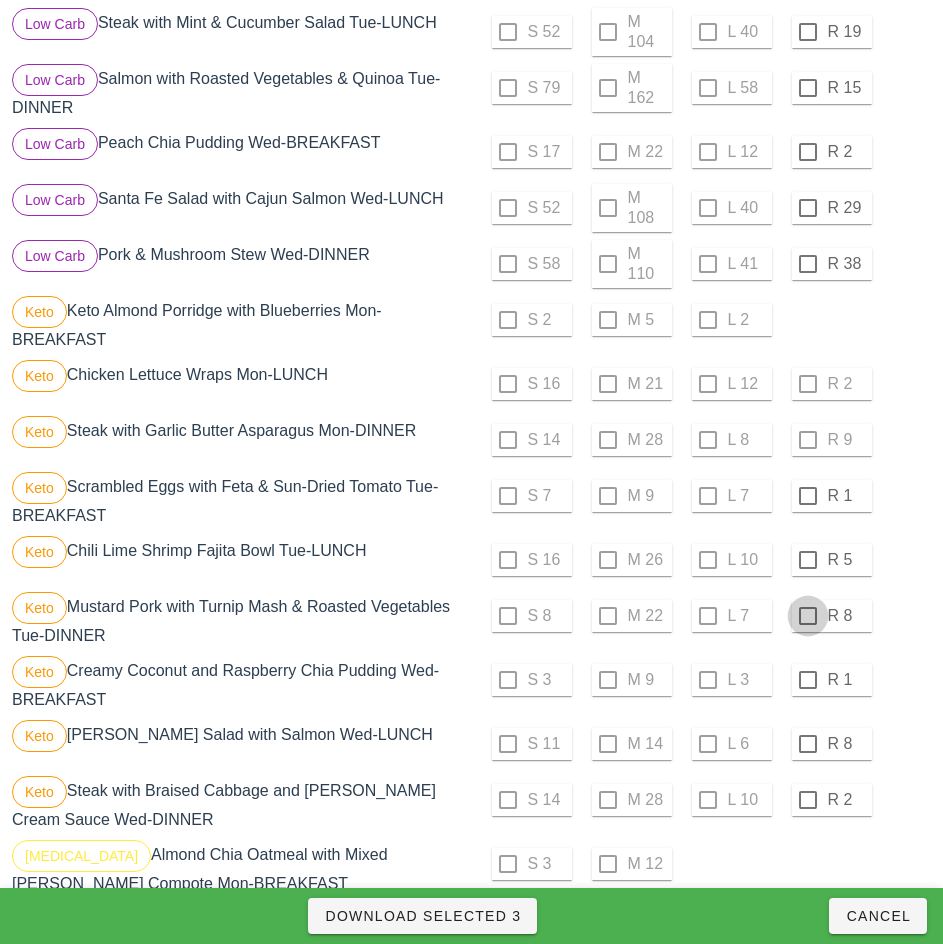 click at bounding box center [808, 496] 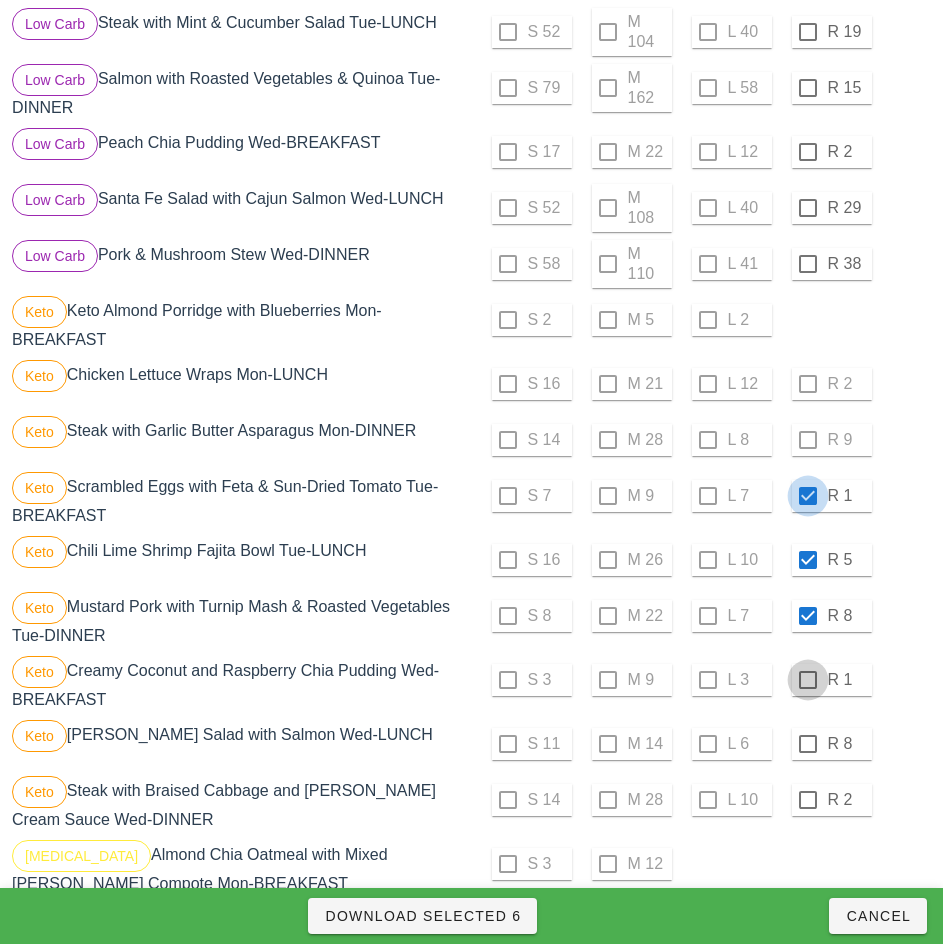 click at bounding box center (808, 680) 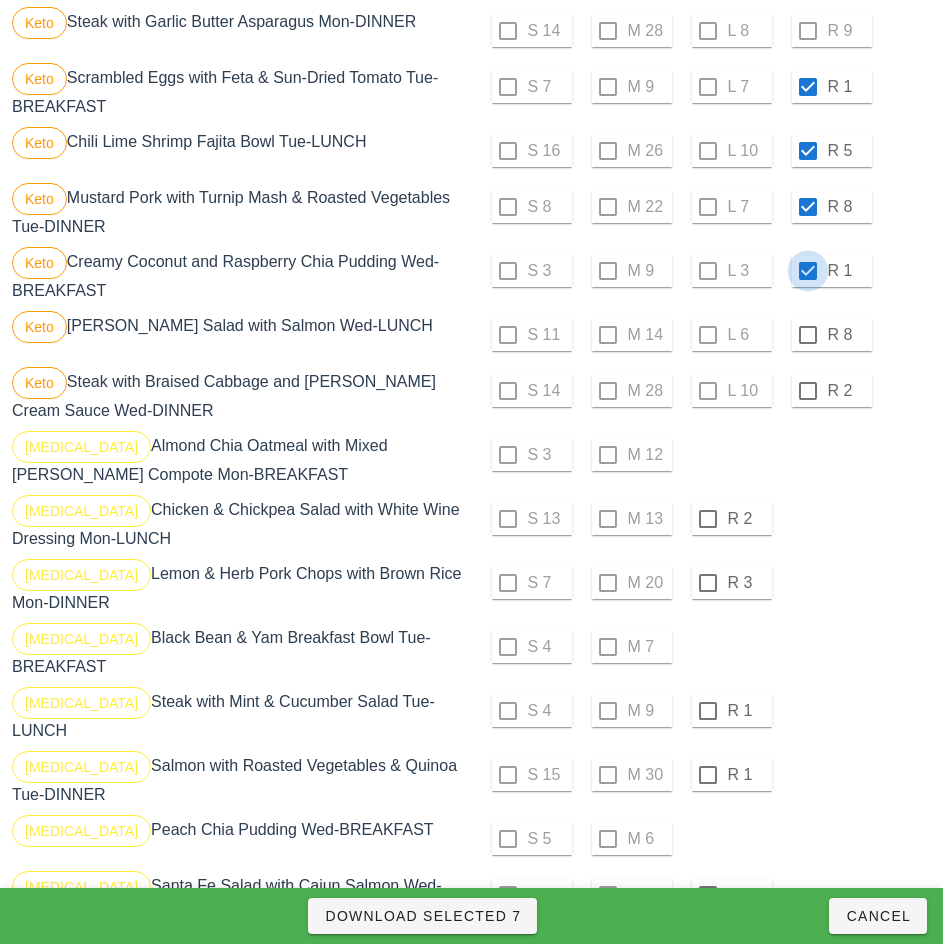 scroll, scrollTop: 1422, scrollLeft: 0, axis: vertical 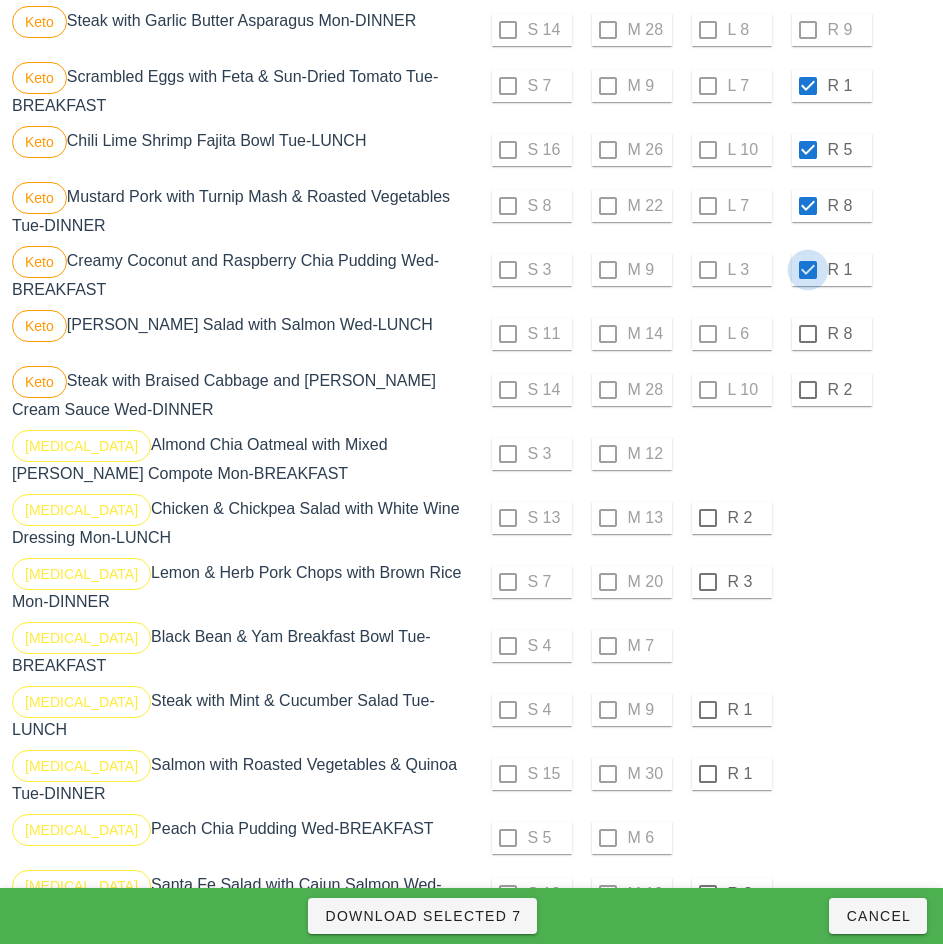 click at bounding box center [808, 270] 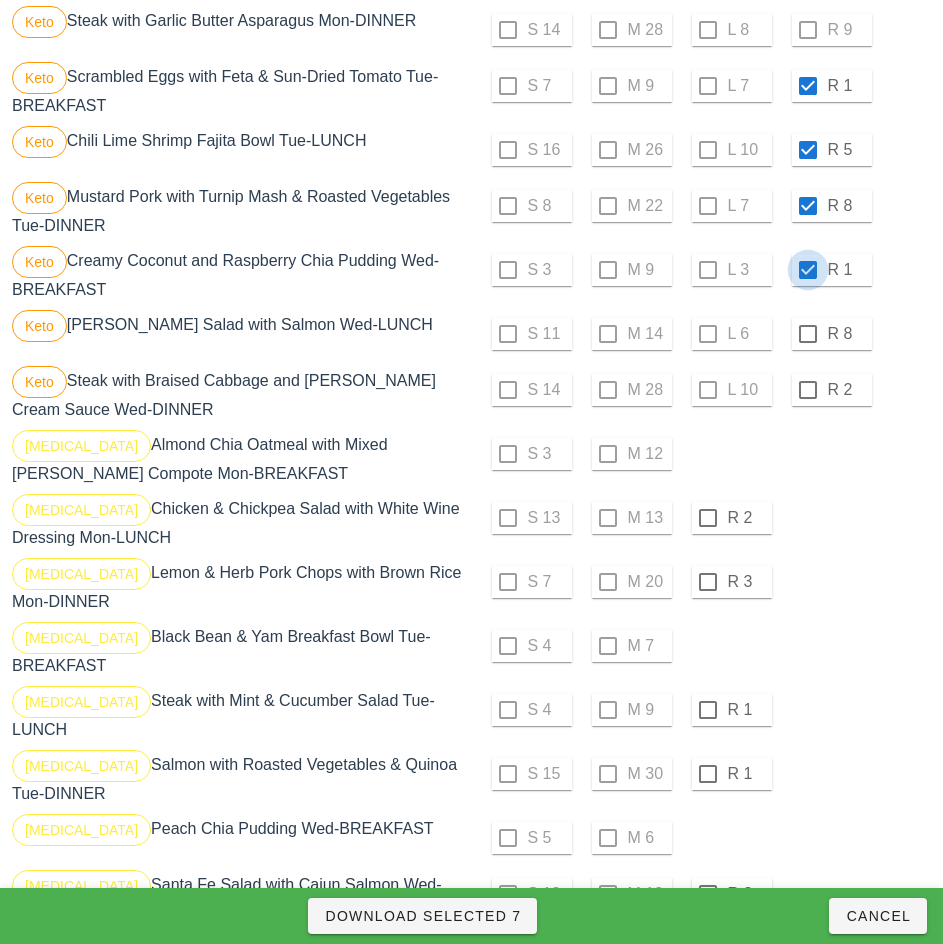 click at bounding box center [808, 270] 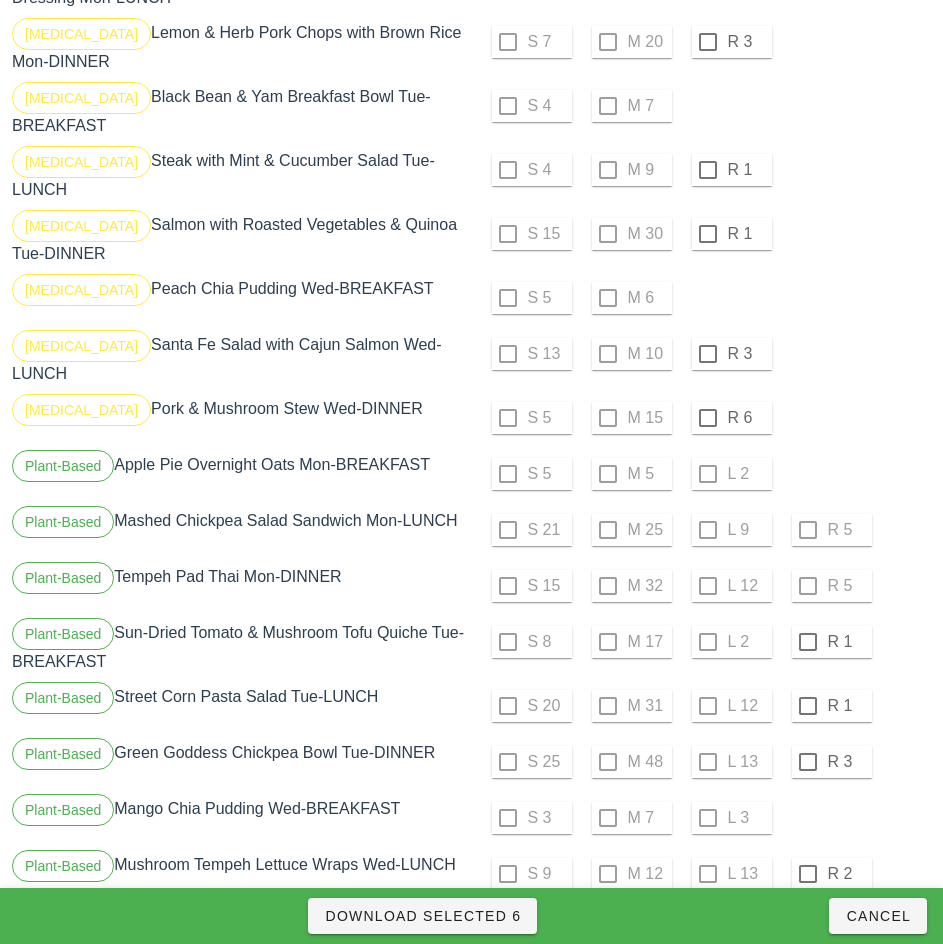 scroll, scrollTop: 1966, scrollLeft: 0, axis: vertical 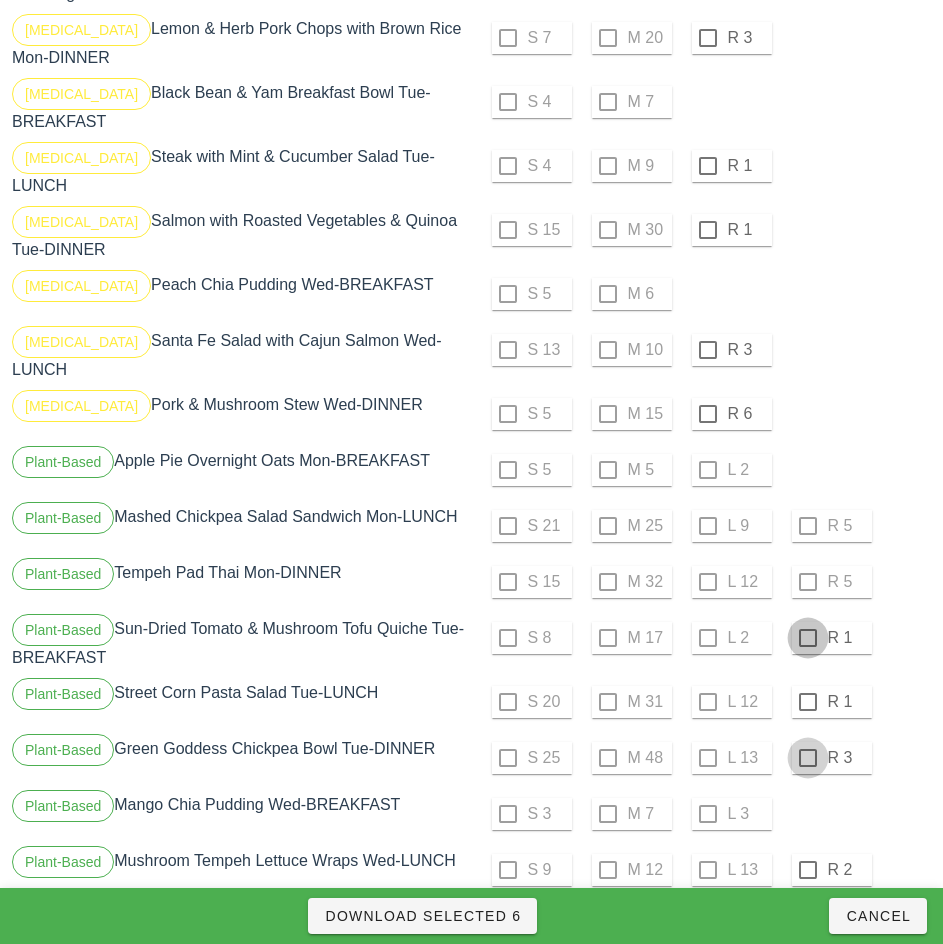 click at bounding box center [808, 638] 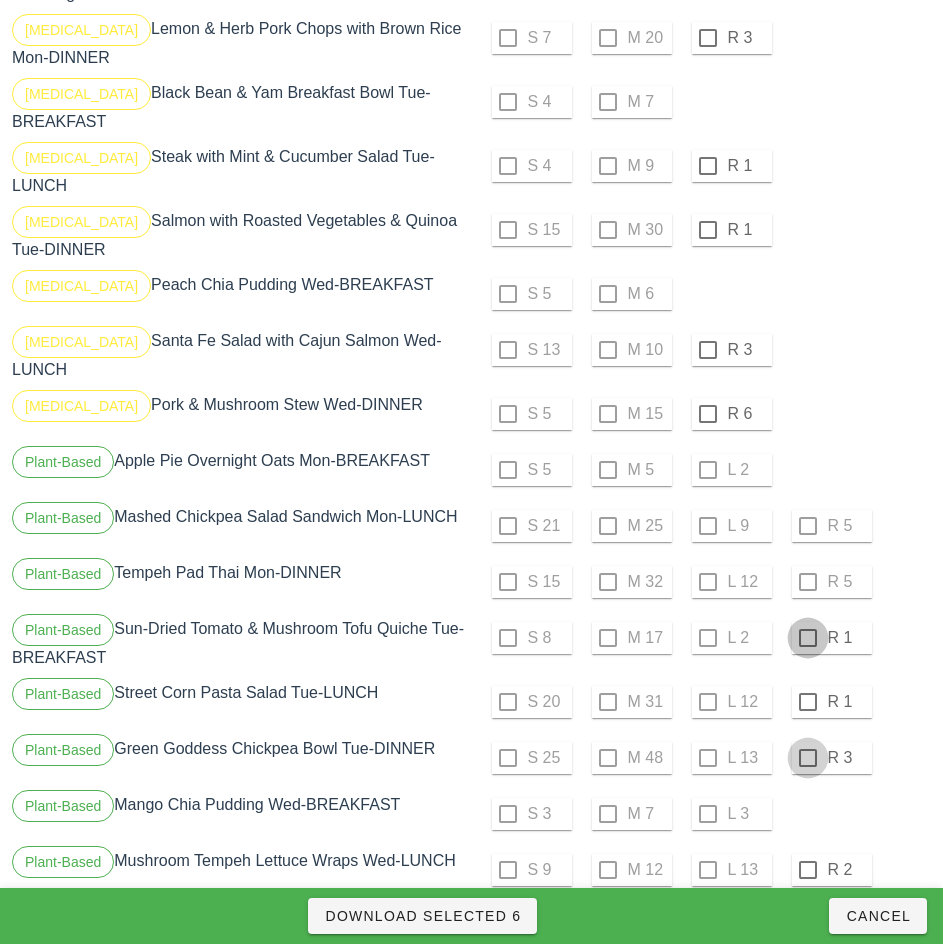 click at bounding box center [808, 702] 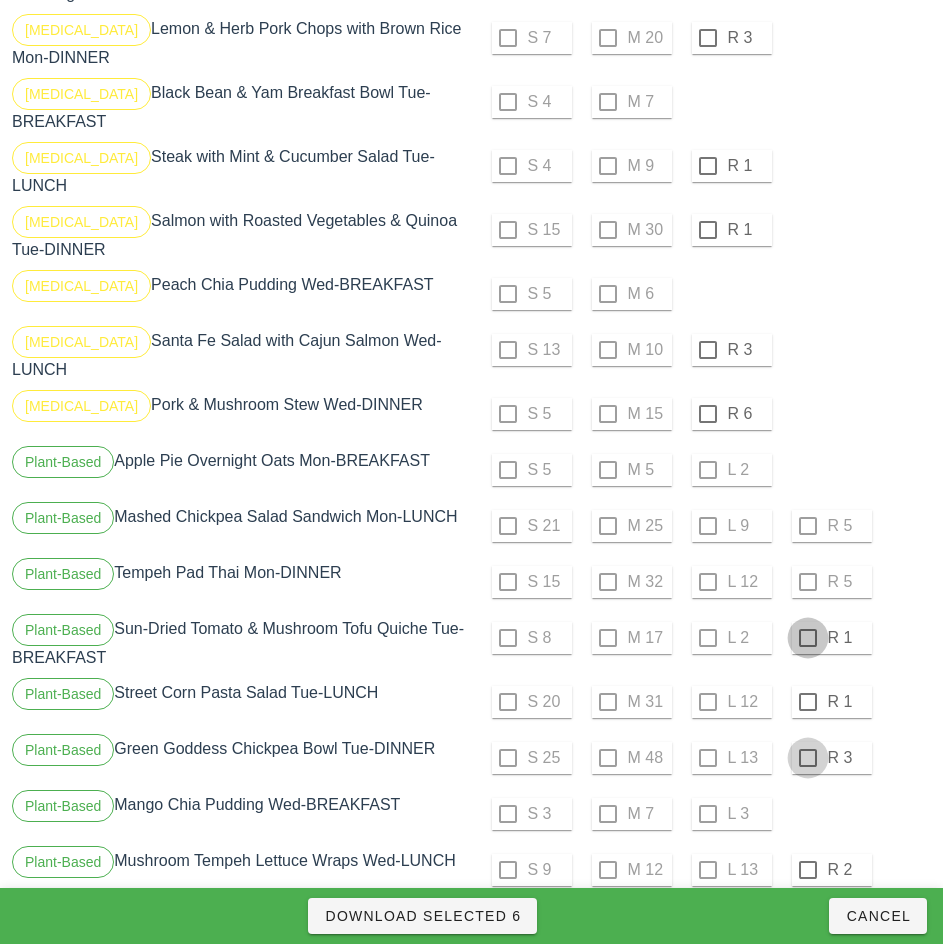 click at bounding box center [808, 758] 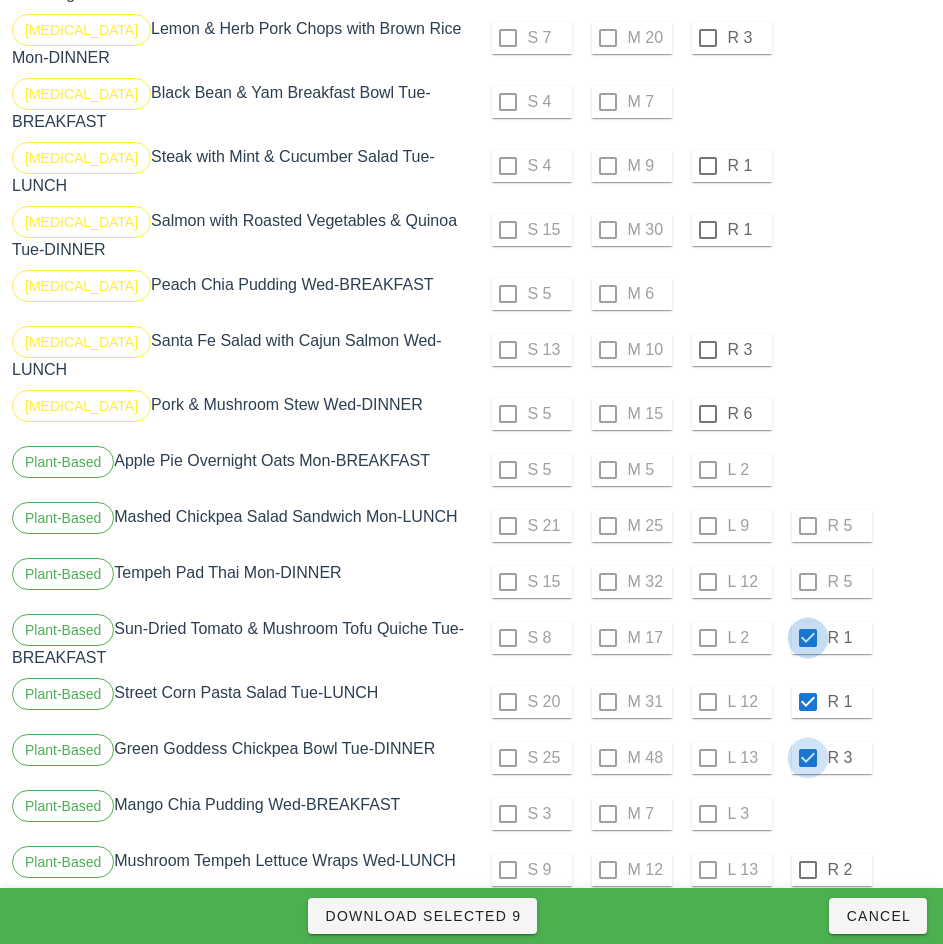 checkbox on "true" 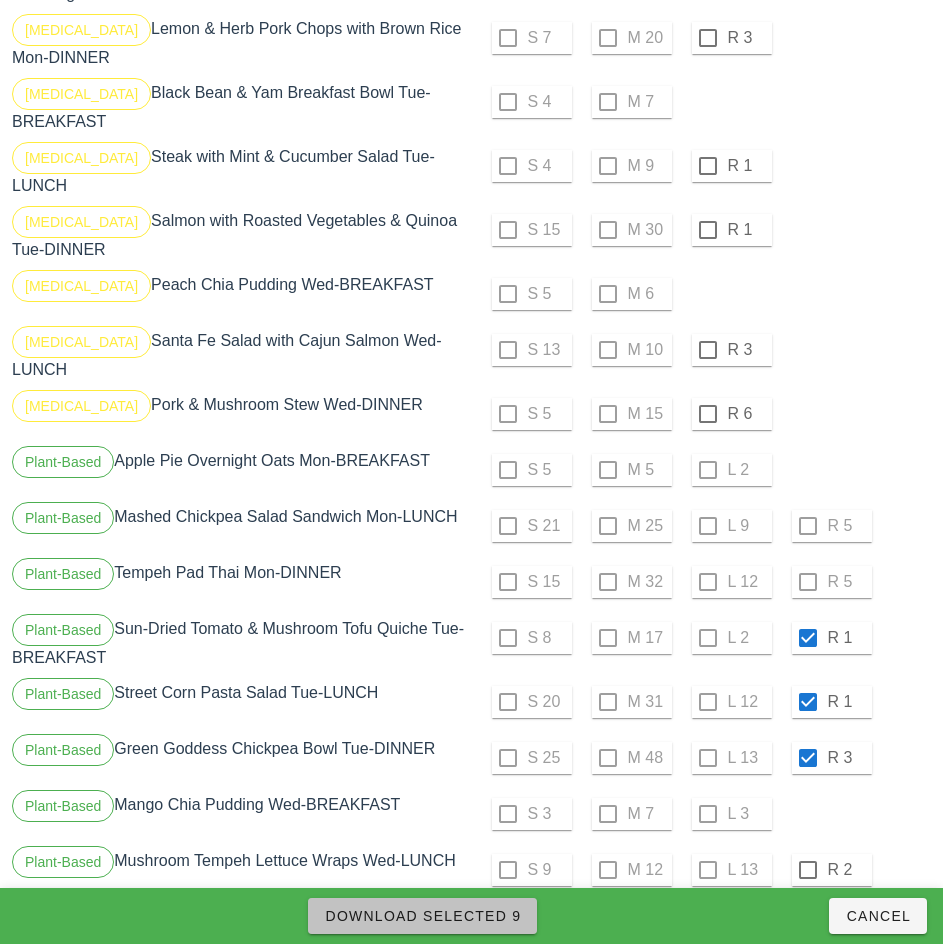 click on "Download Selected 9" at bounding box center (422, 916) 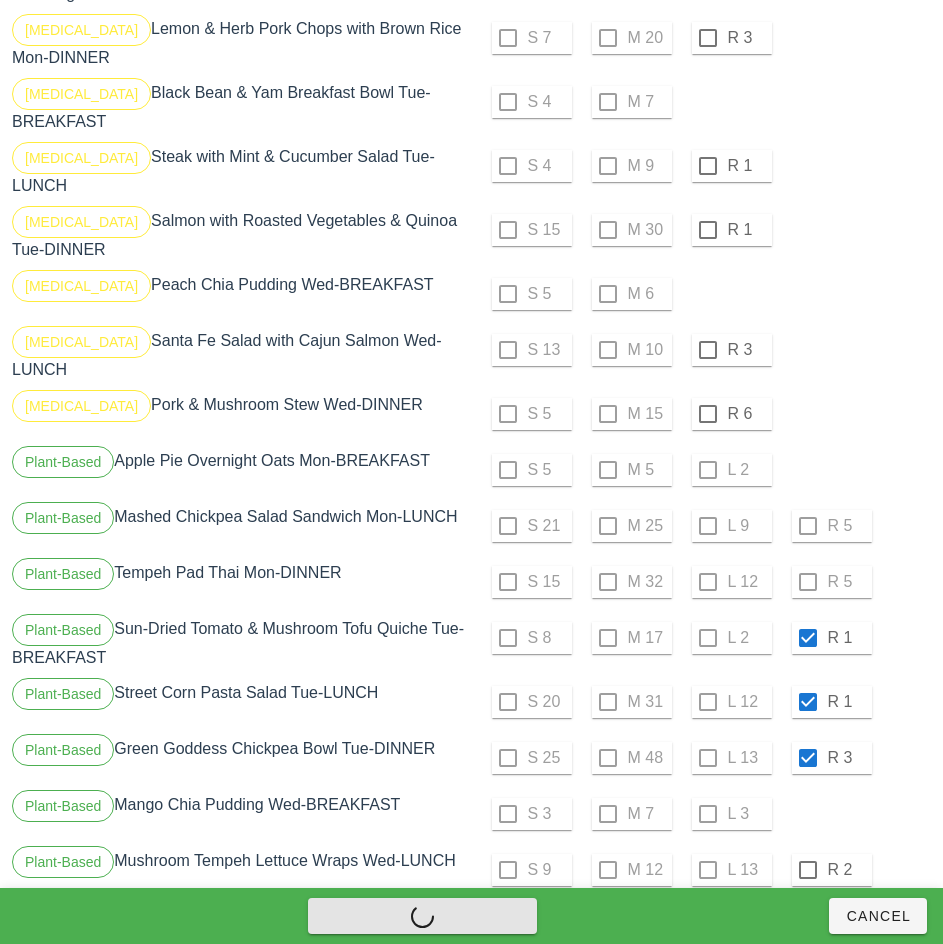 checkbox on "false" 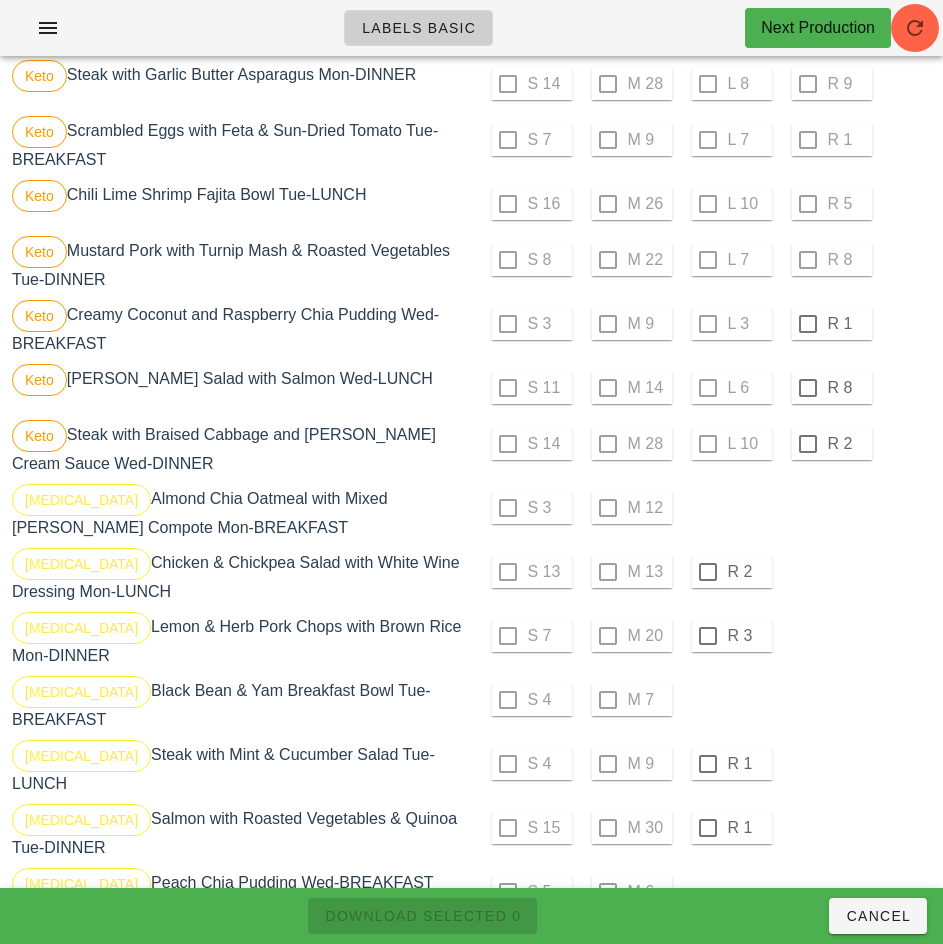 scroll, scrollTop: 1367, scrollLeft: 0, axis: vertical 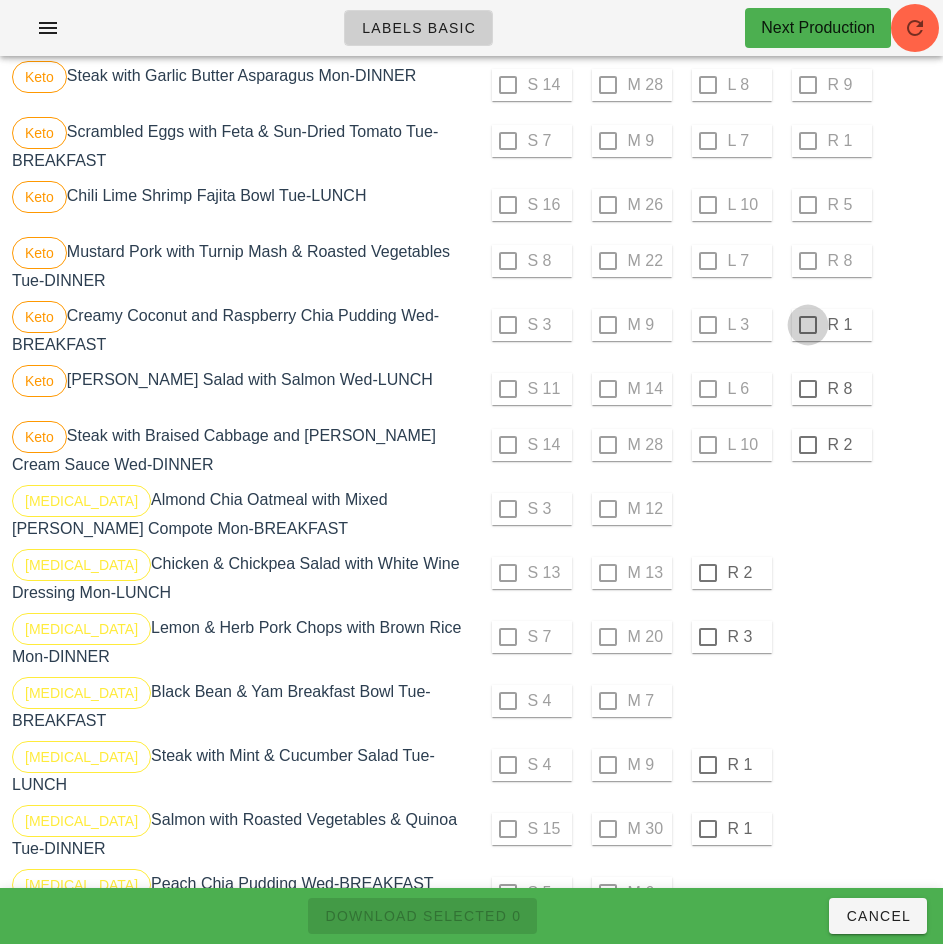 click at bounding box center [808, 325] 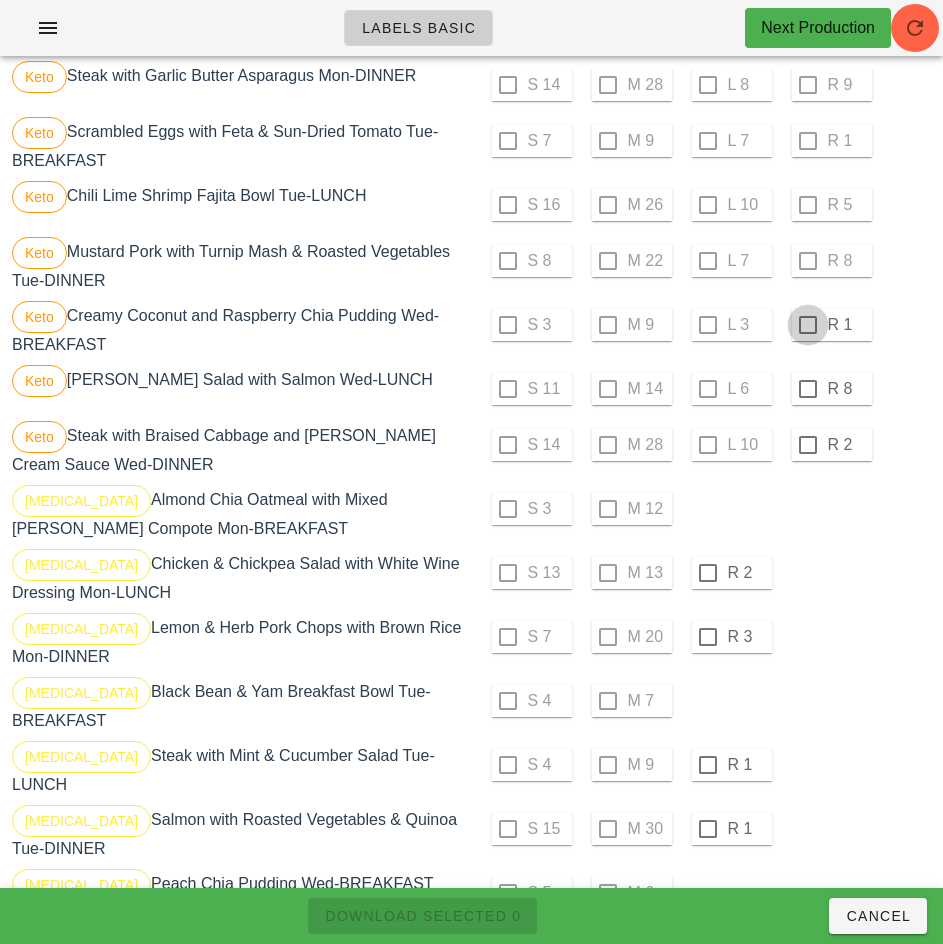 checkbox on "true" 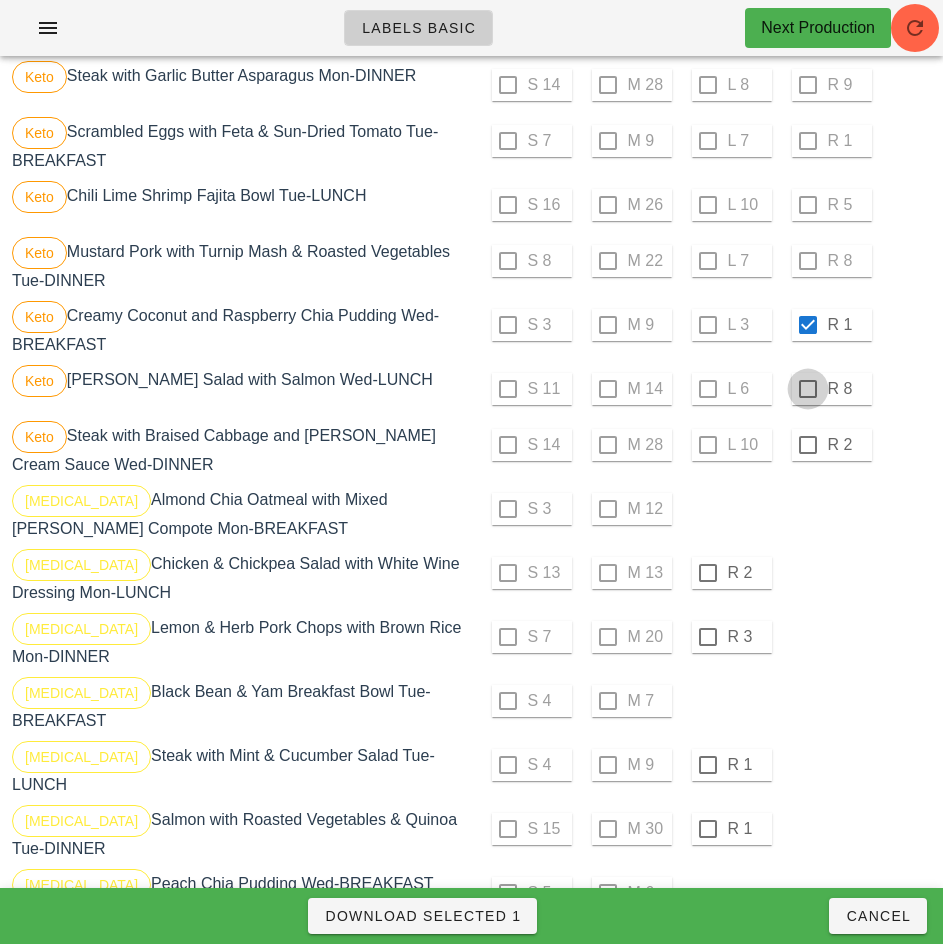 click at bounding box center [808, 389] 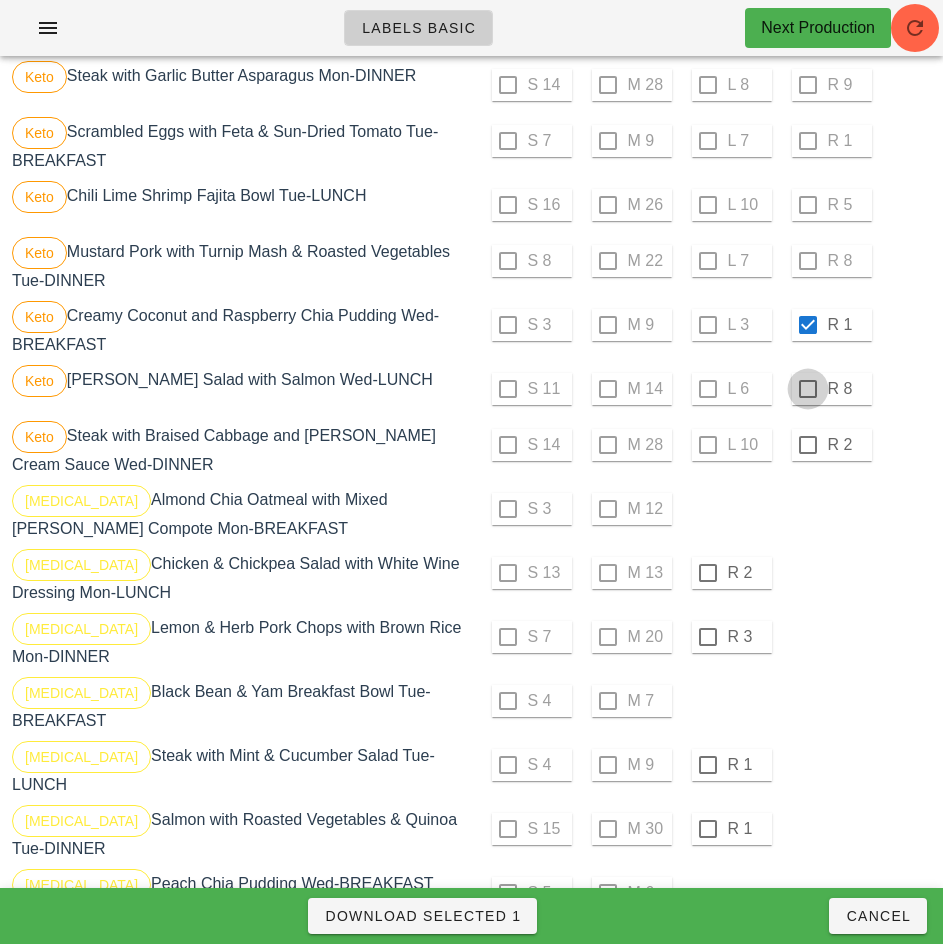 checkbox on "true" 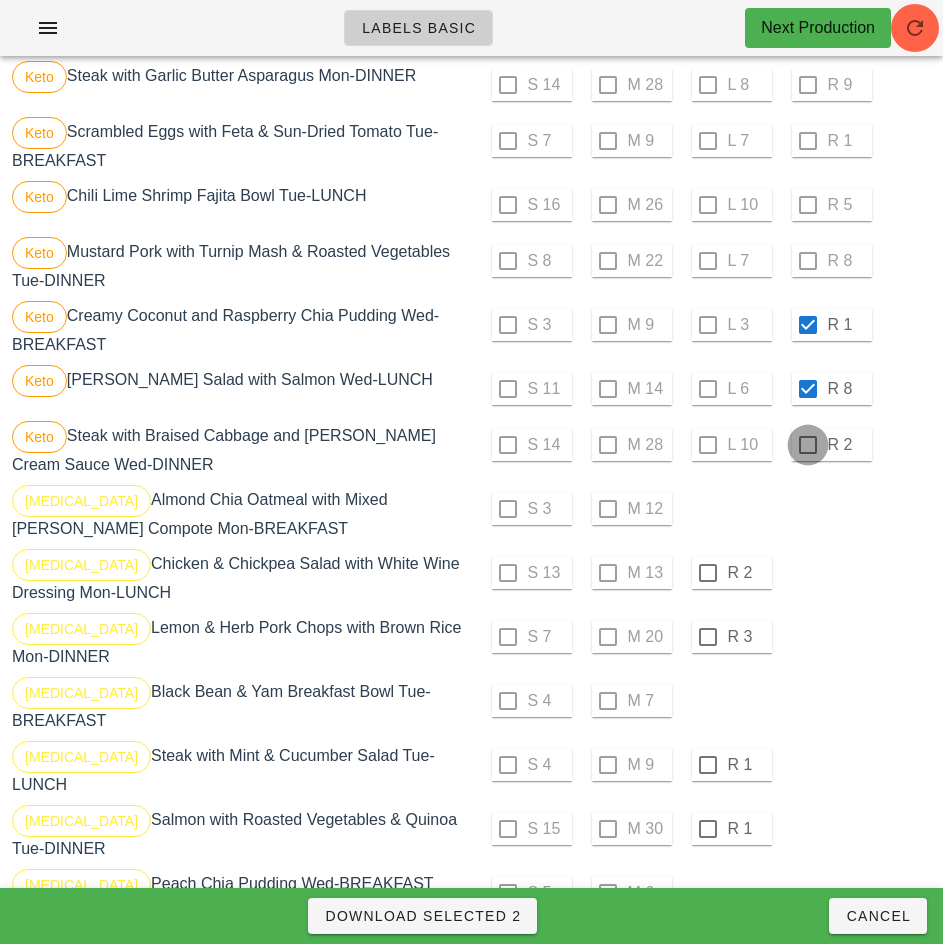click at bounding box center (808, 445) 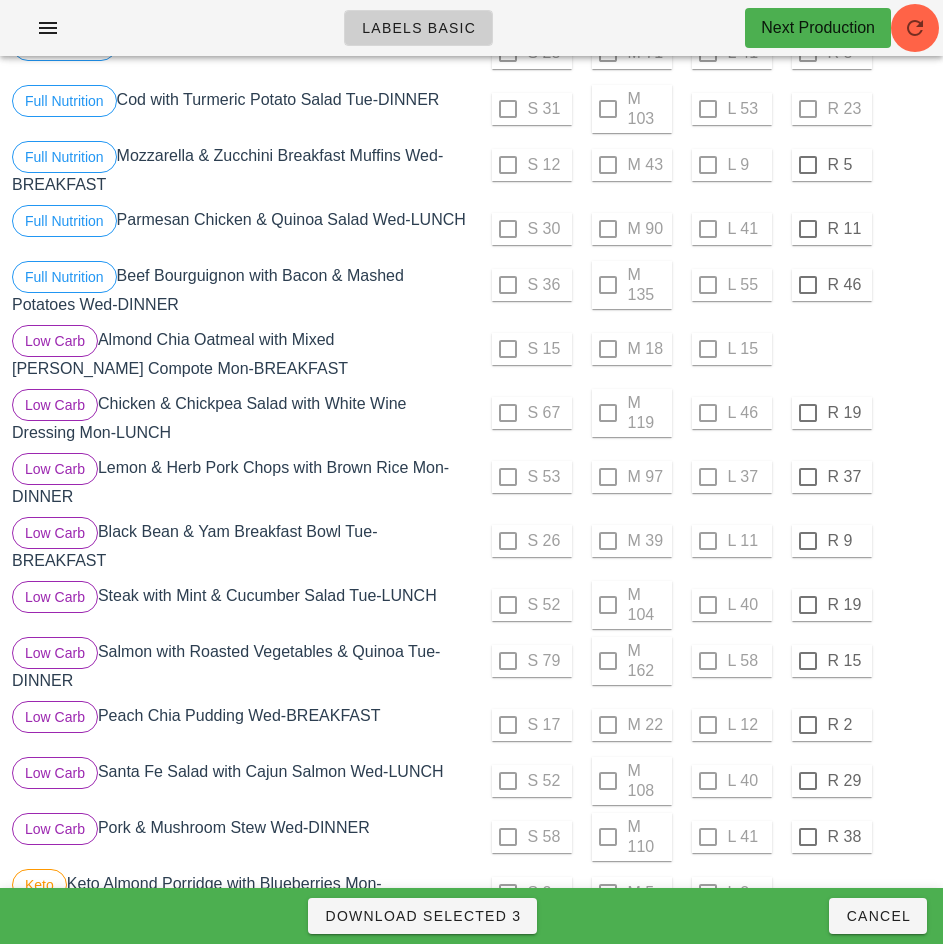 scroll, scrollTop: 431, scrollLeft: 0, axis: vertical 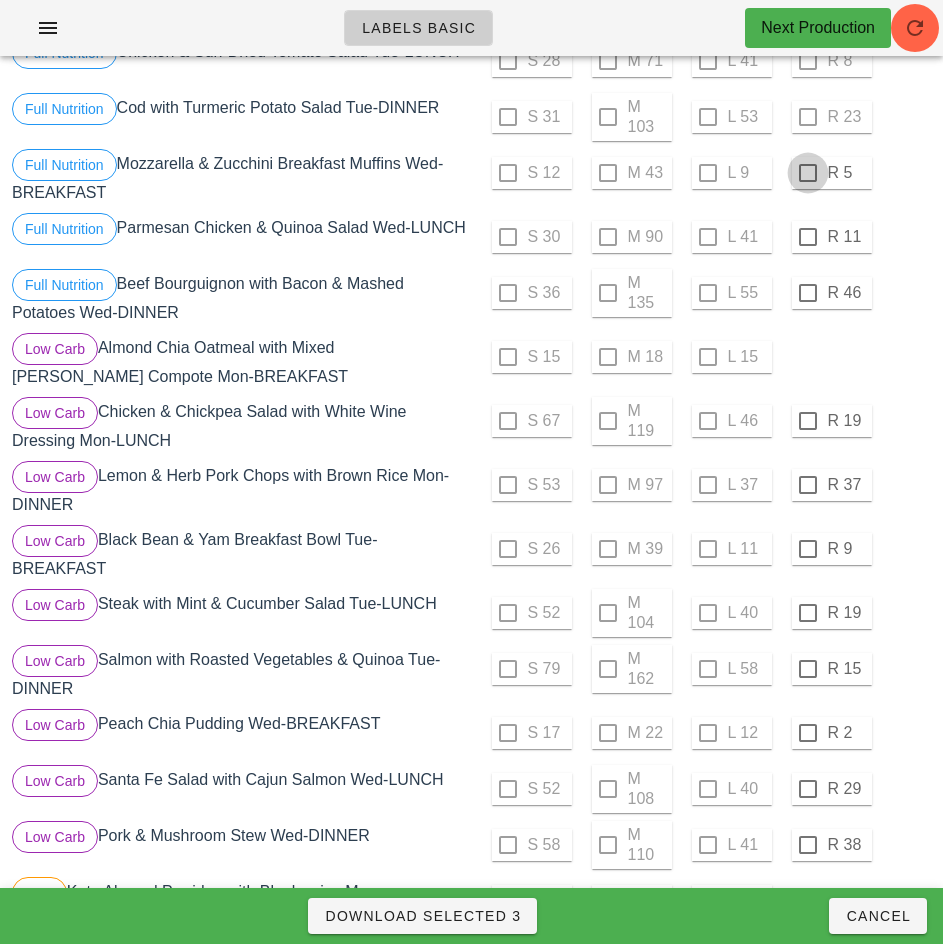 click at bounding box center [808, 173] 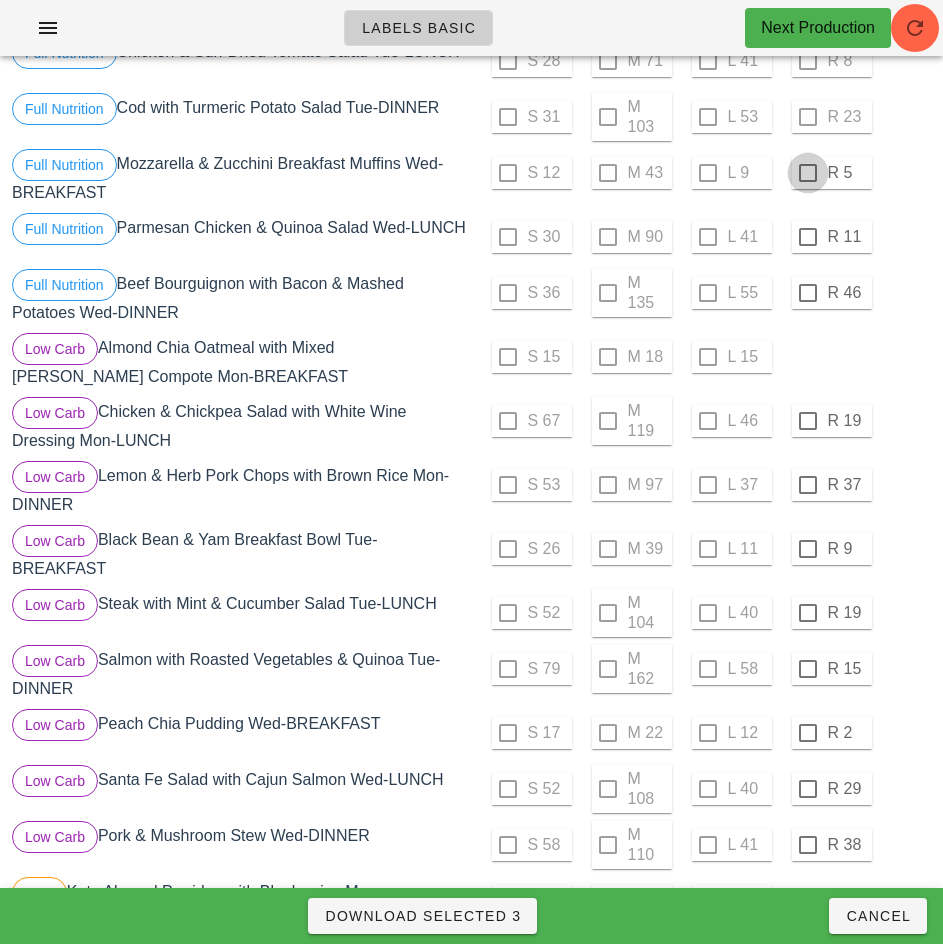 checkbox on "true" 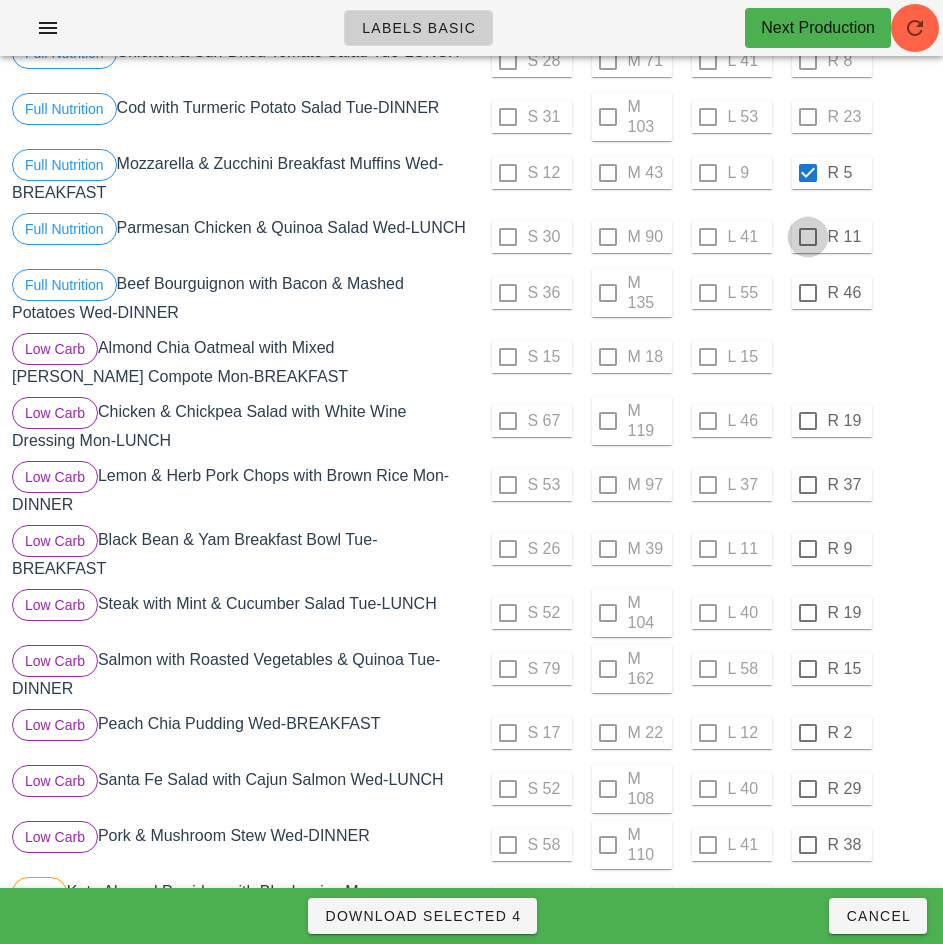 click at bounding box center (808, 237) 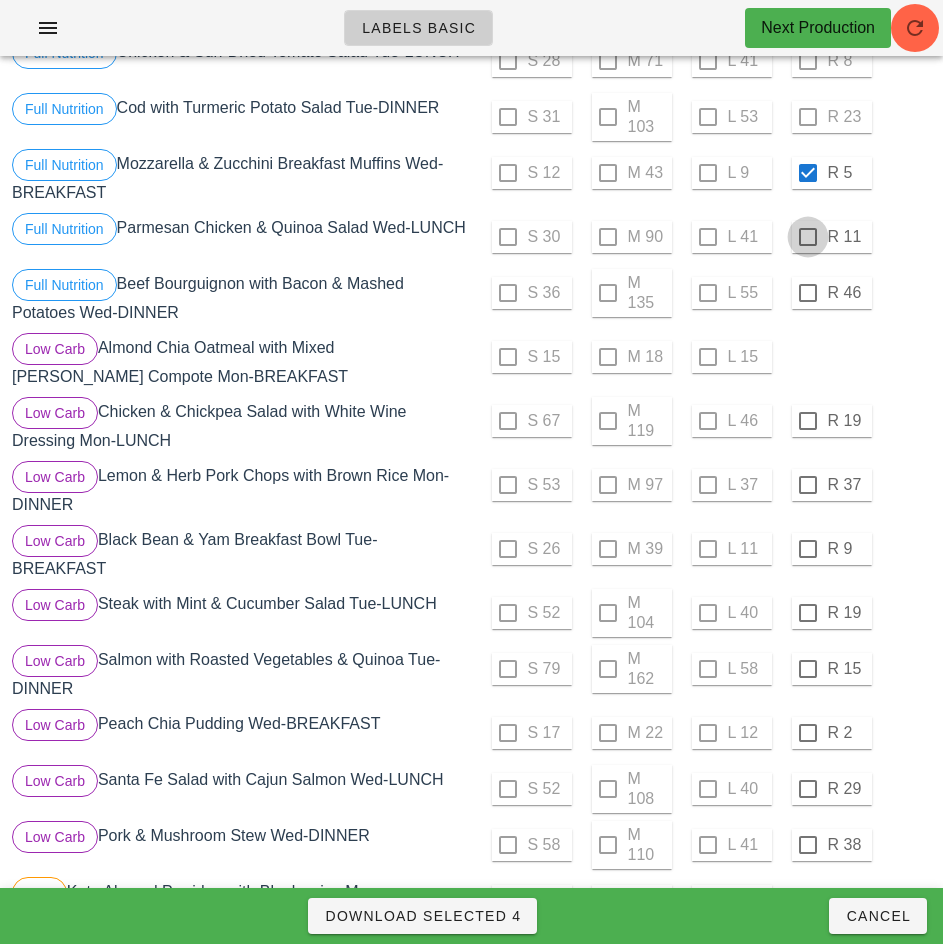 checkbox on "true" 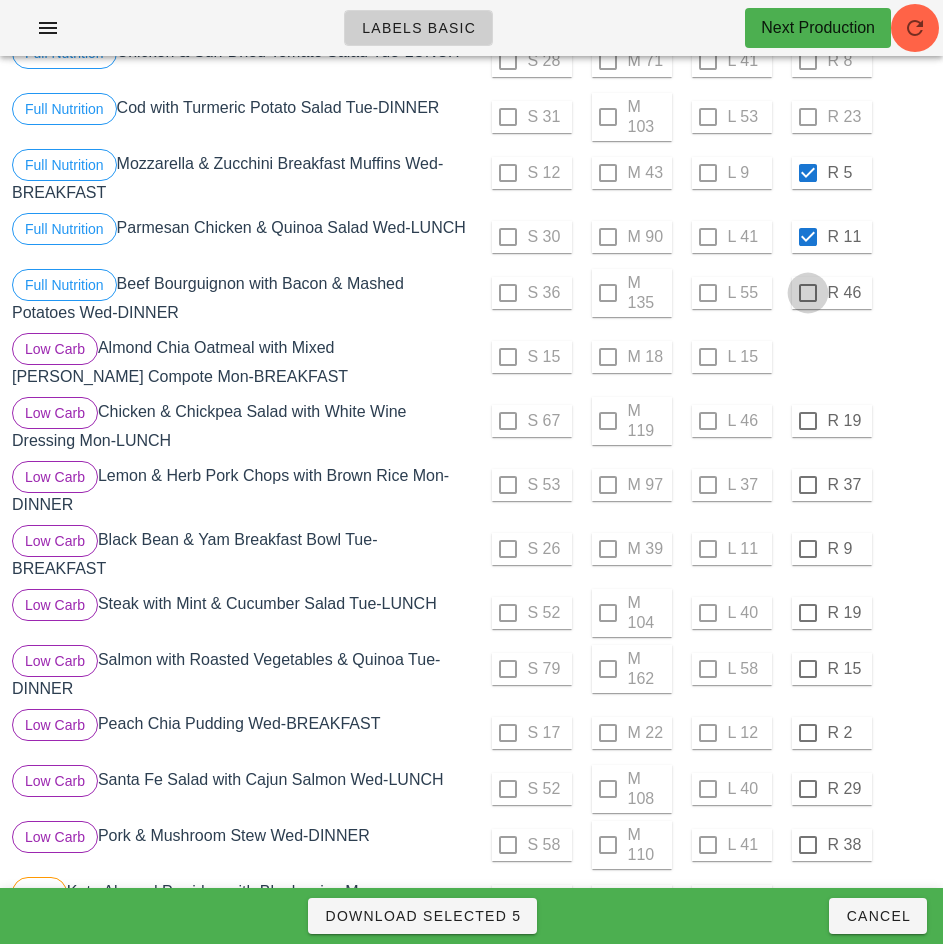 click at bounding box center [808, 293] 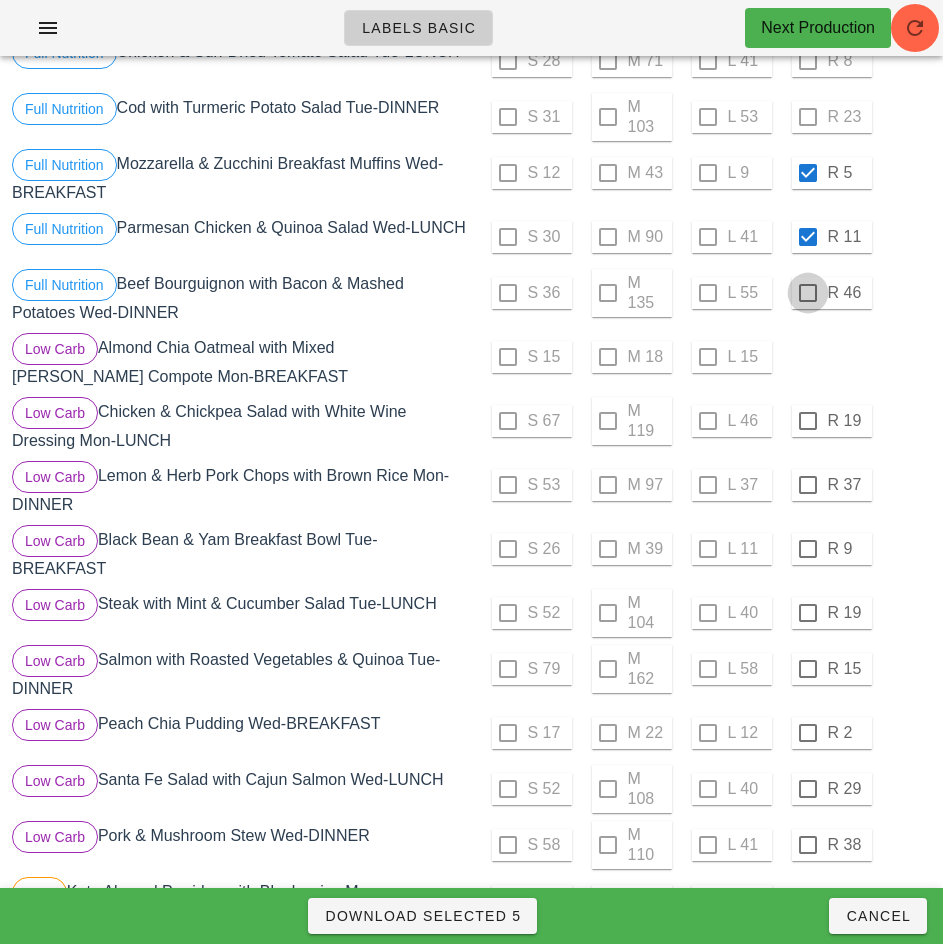 checkbox on "true" 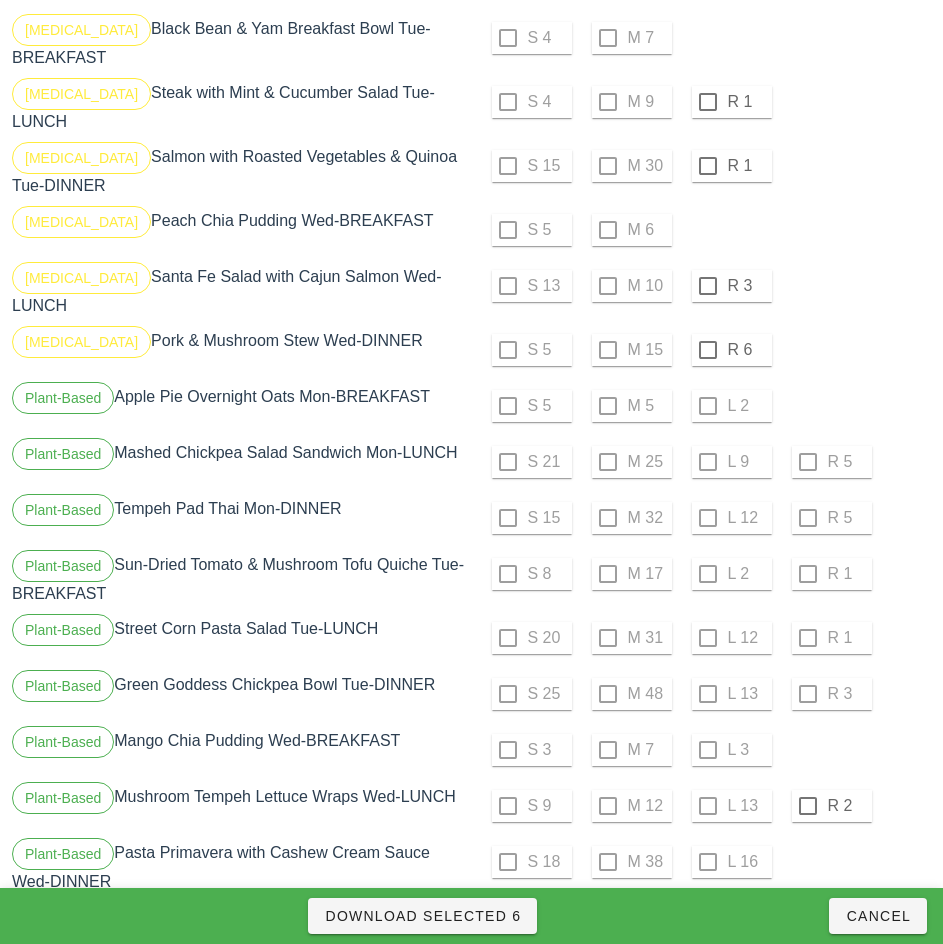 scroll, scrollTop: 2064, scrollLeft: 0, axis: vertical 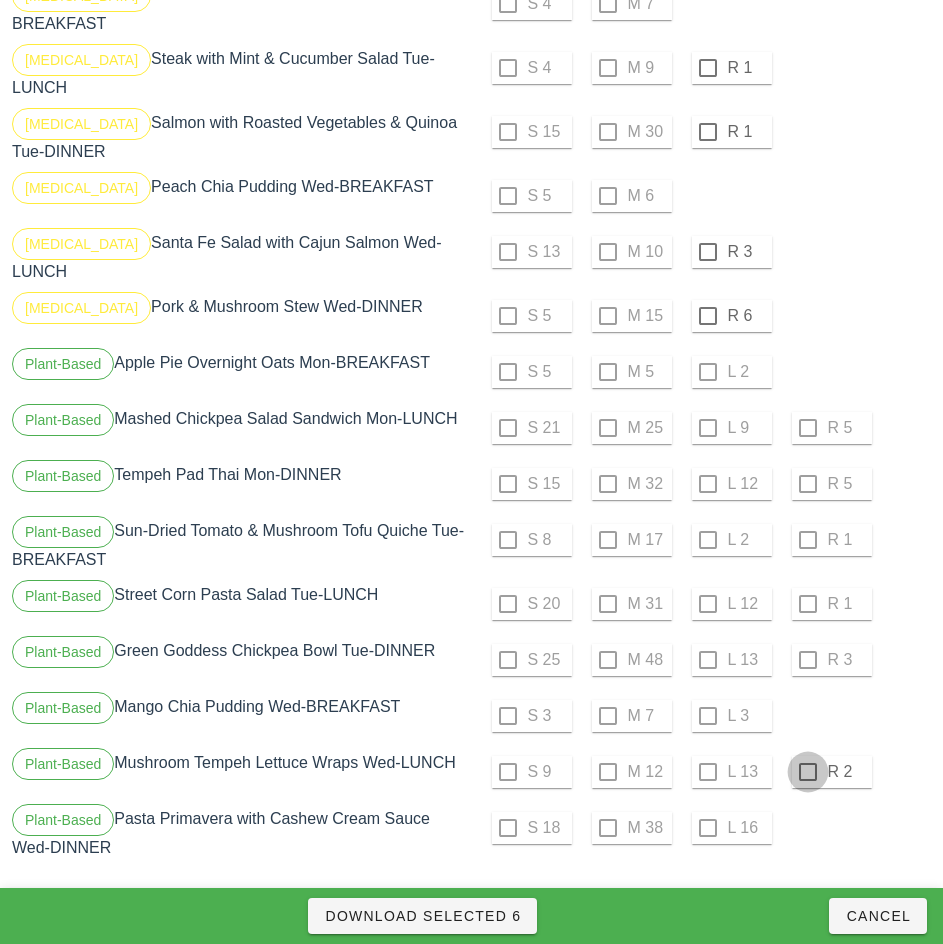 click at bounding box center [808, 772] 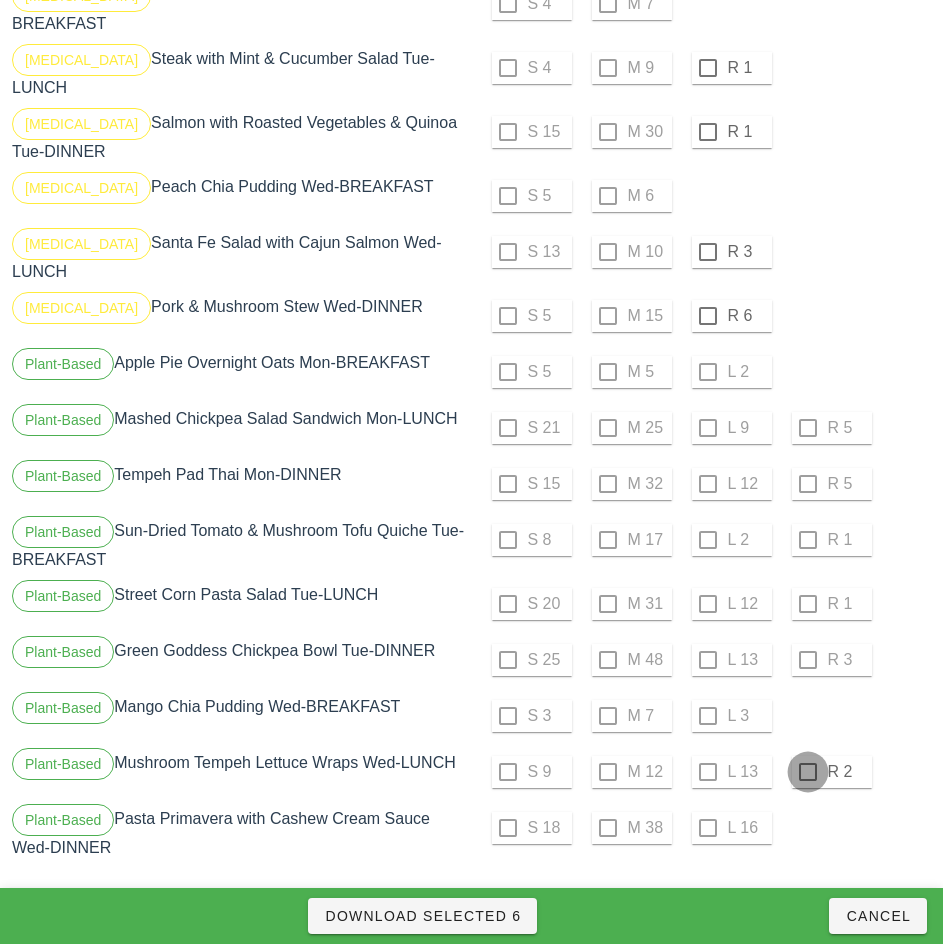 checkbox on "true" 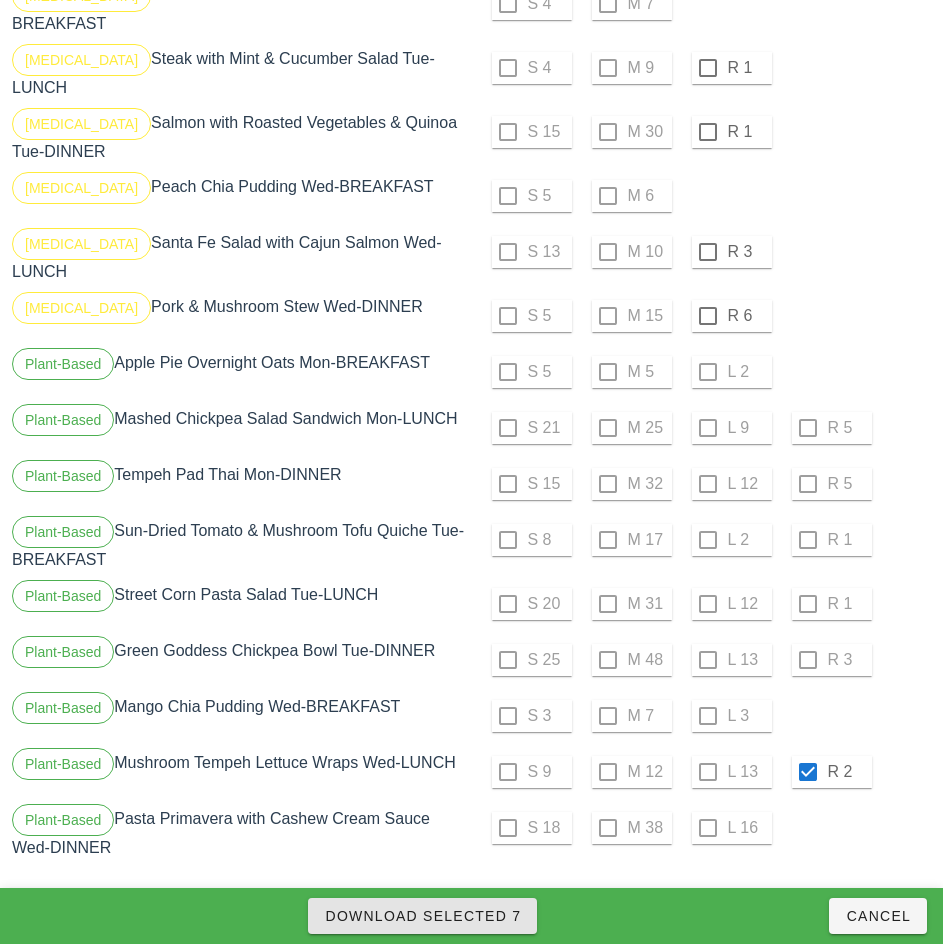click on "Download Selected 7" at bounding box center [422, 916] 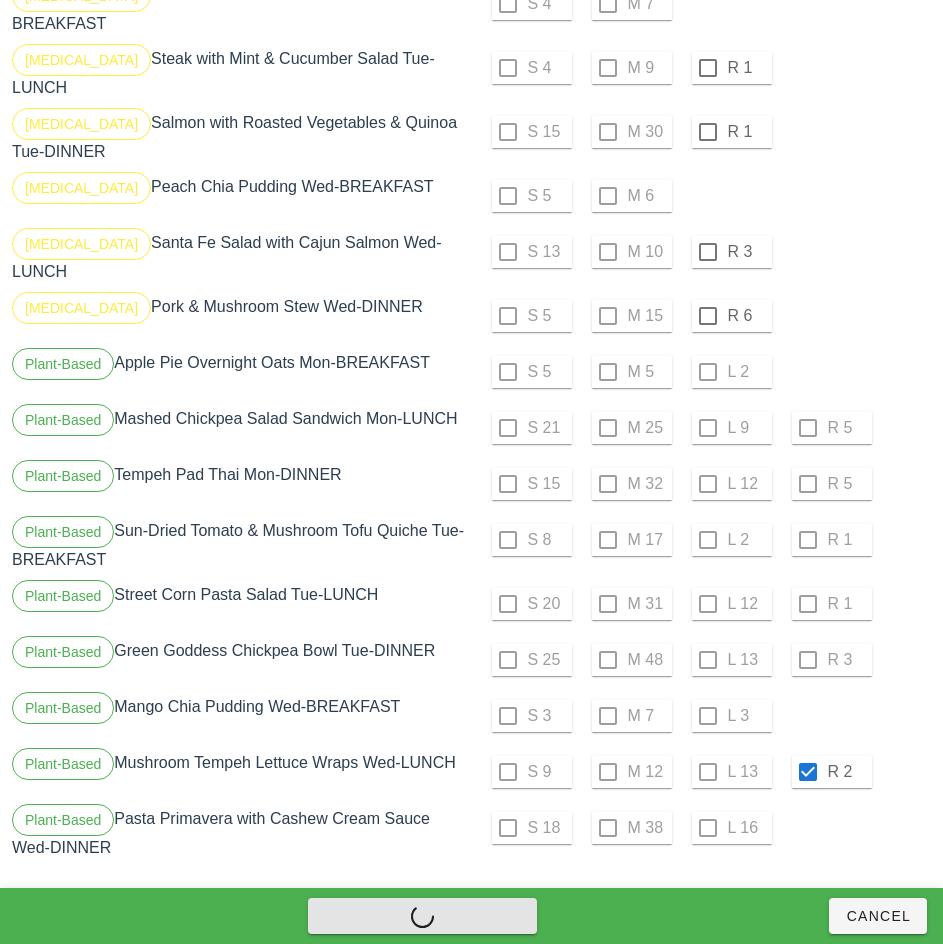 checkbox on "false" 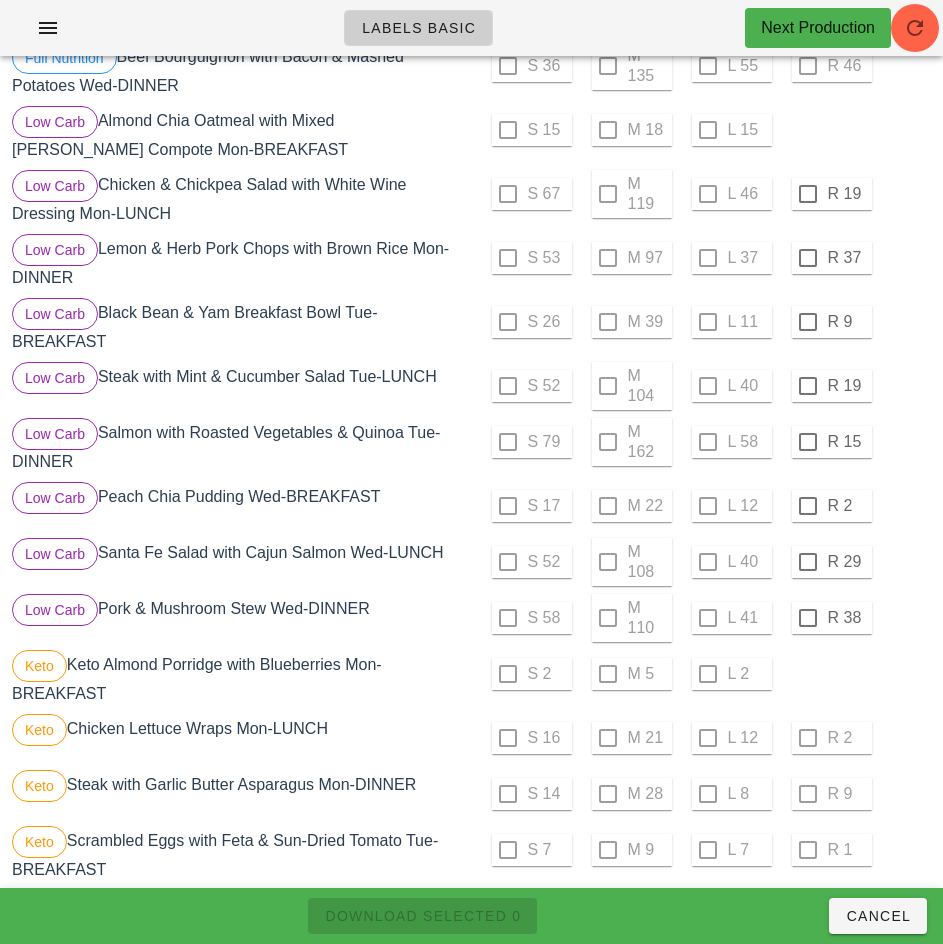 scroll, scrollTop: 650, scrollLeft: 0, axis: vertical 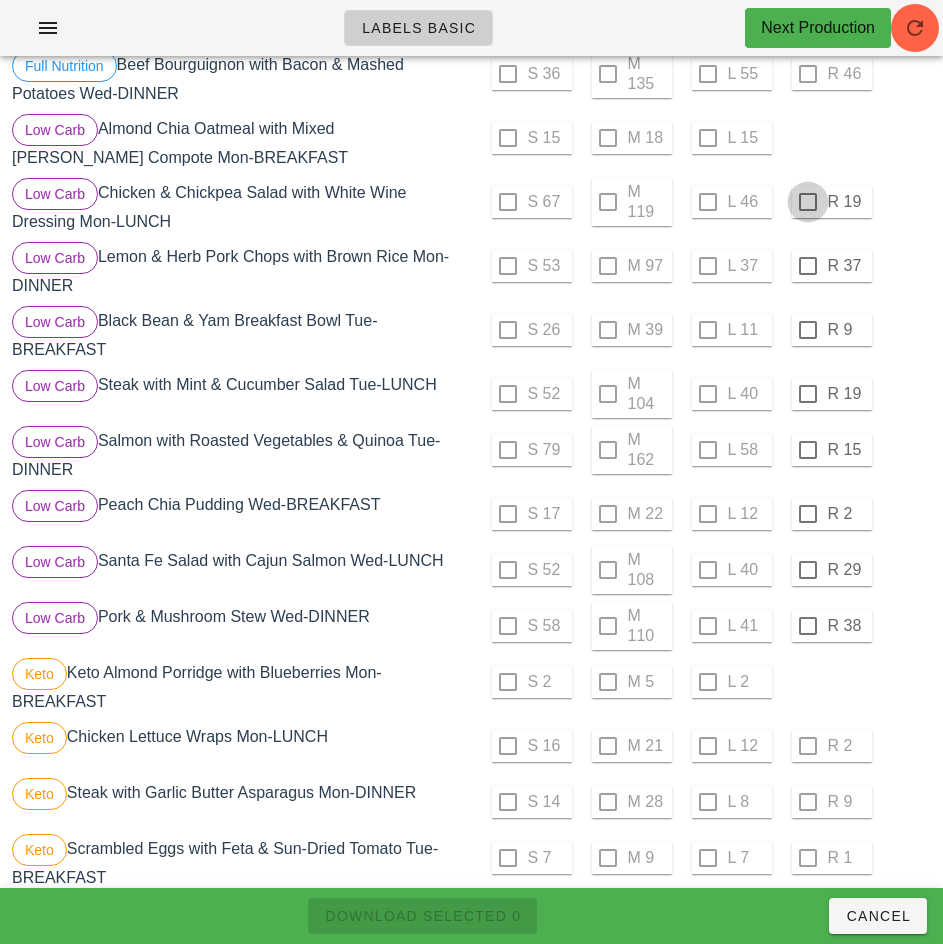 click at bounding box center [808, 202] 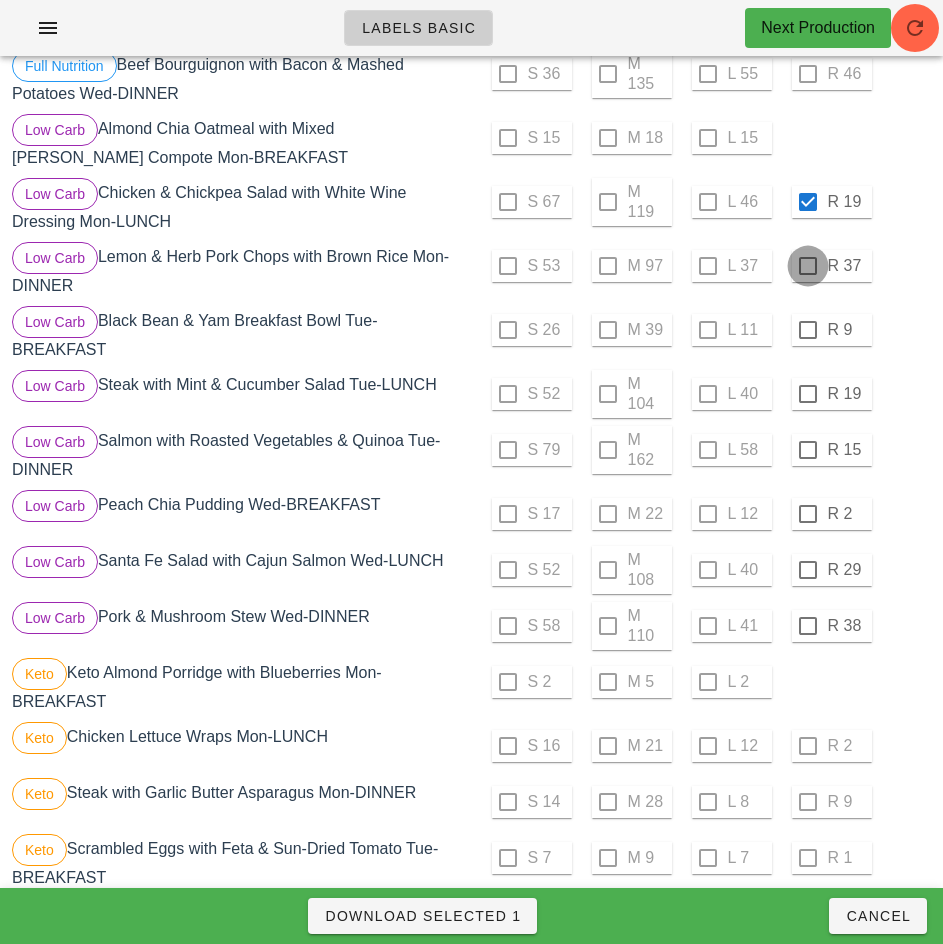 click at bounding box center (808, 266) 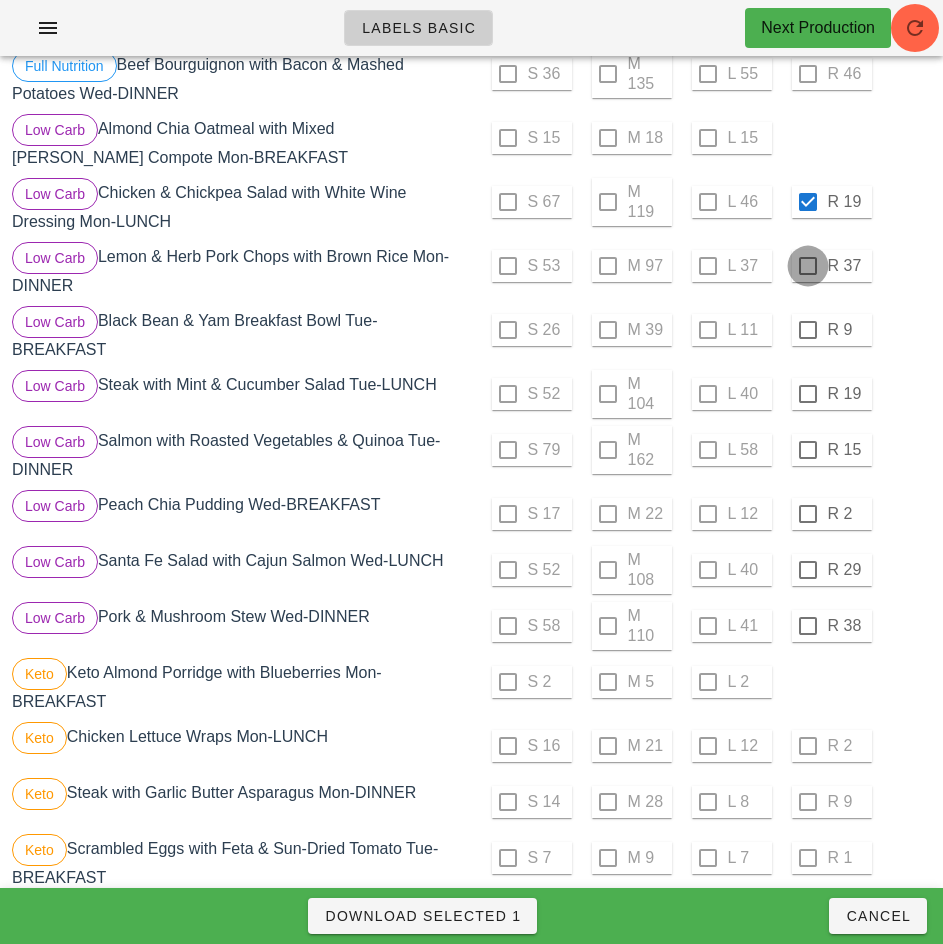 checkbox on "true" 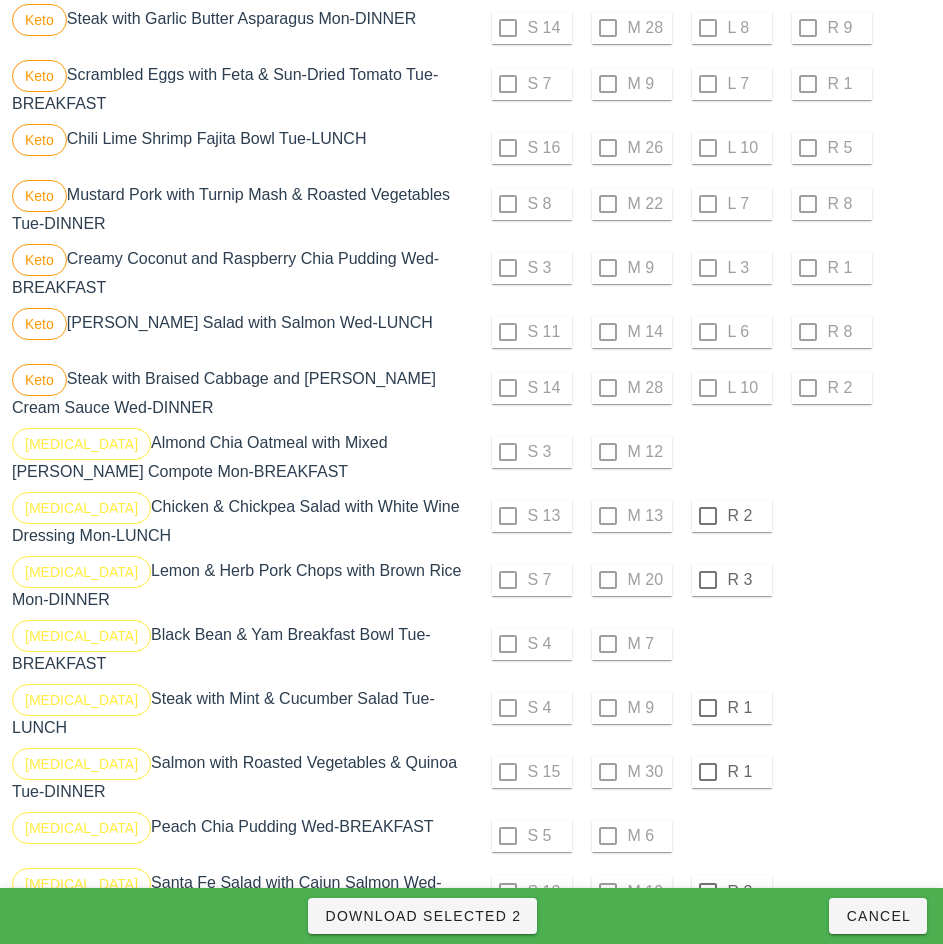 scroll, scrollTop: 1431, scrollLeft: 0, axis: vertical 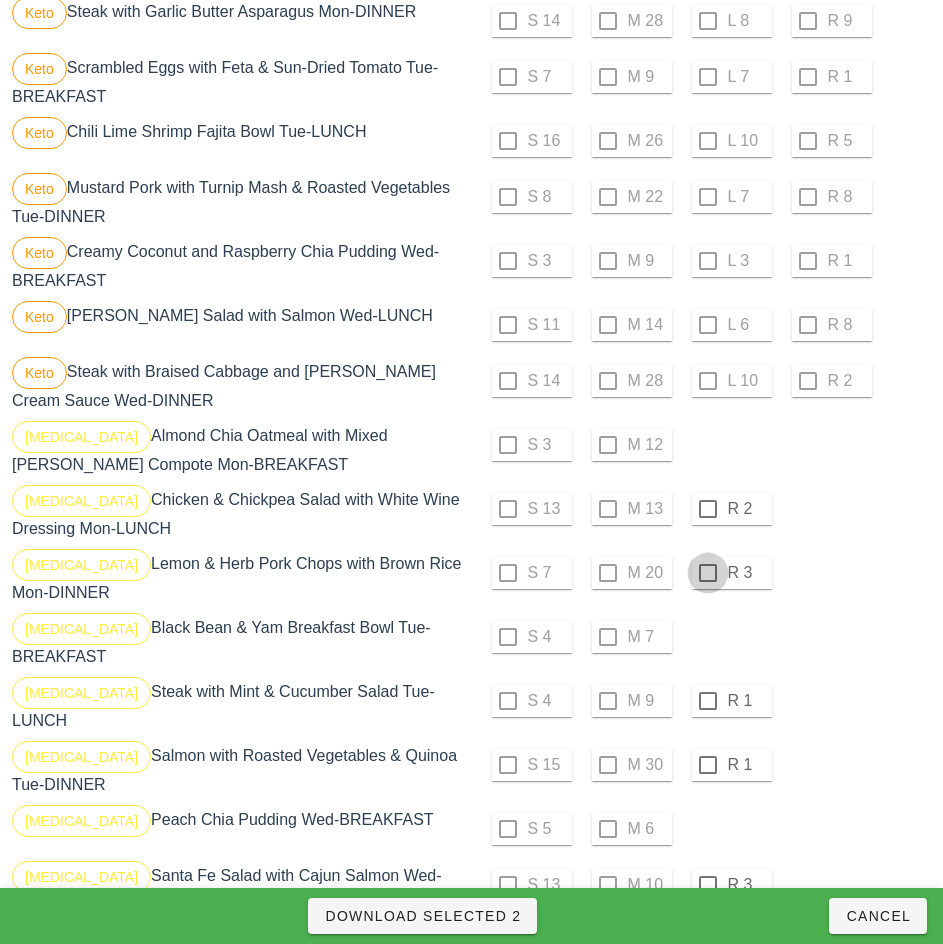 click at bounding box center (708, 509) 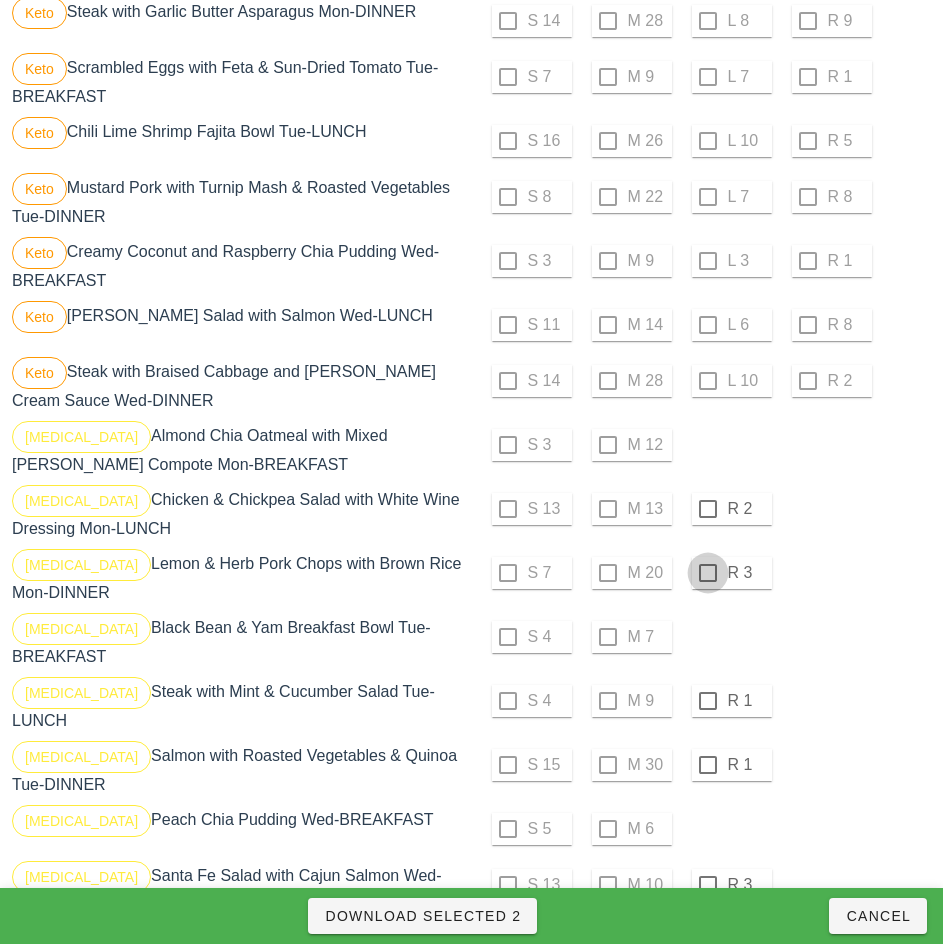 click at bounding box center (708, 573) 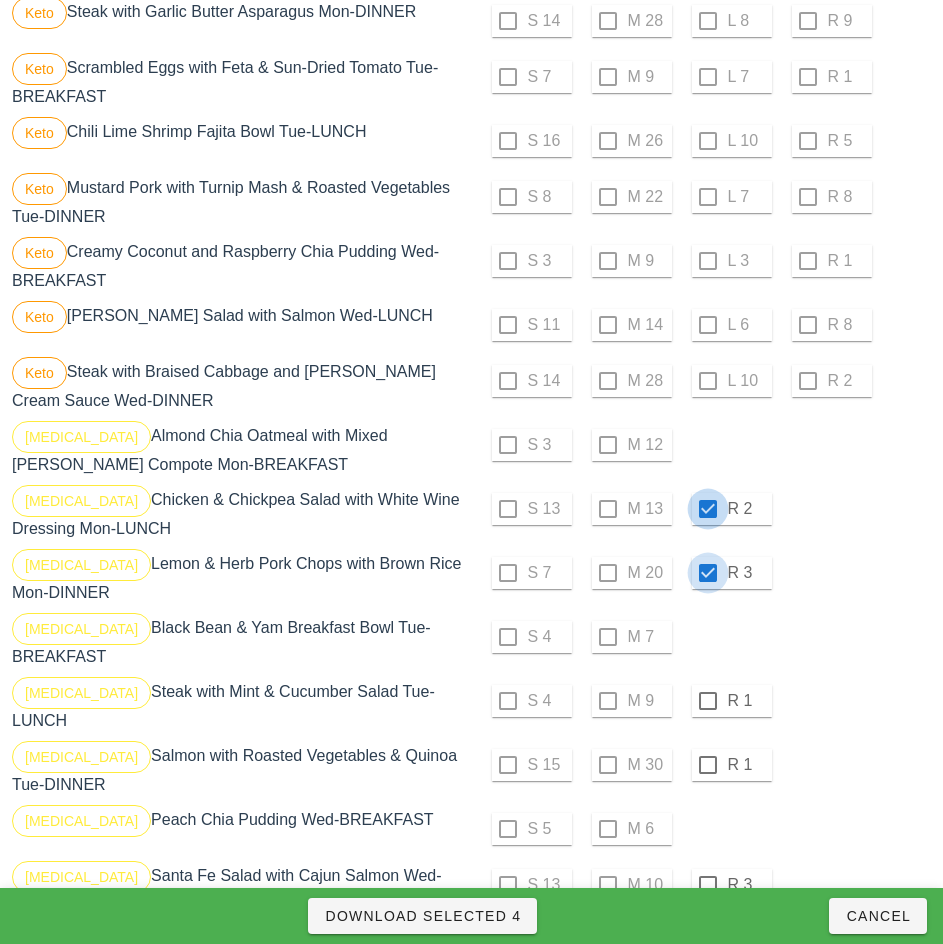 checkbox on "true" 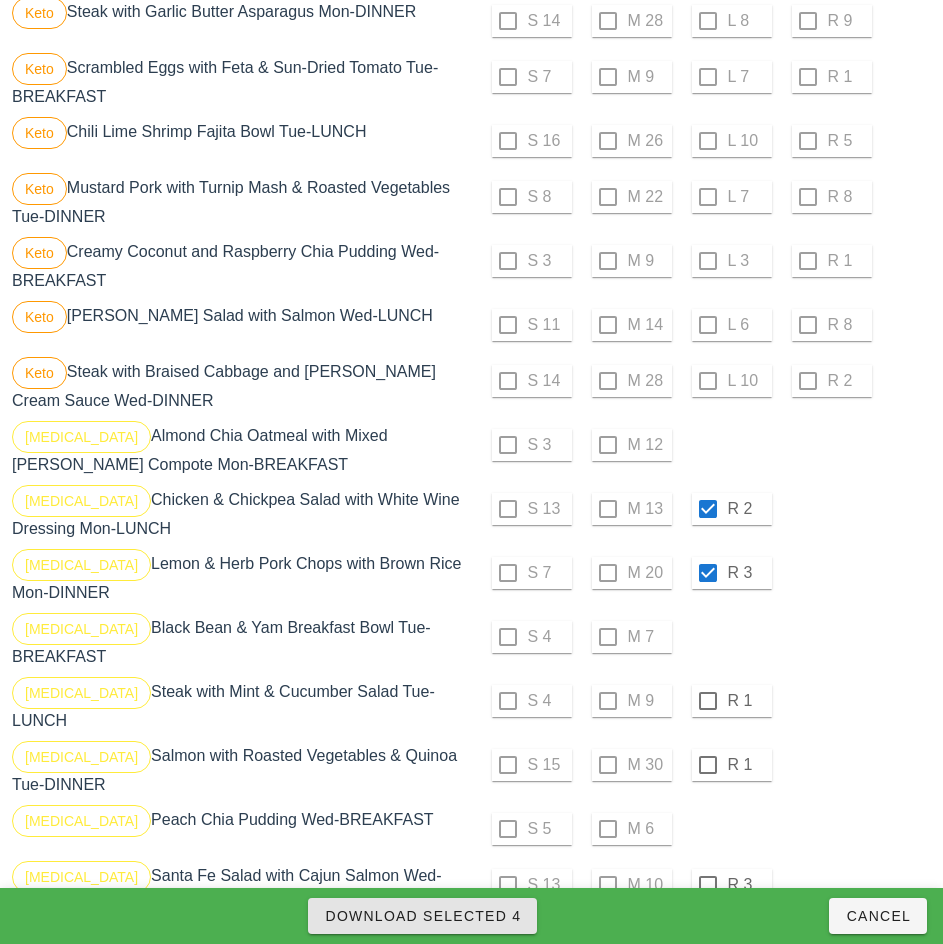 click on "Download Selected 4" at bounding box center (422, 916) 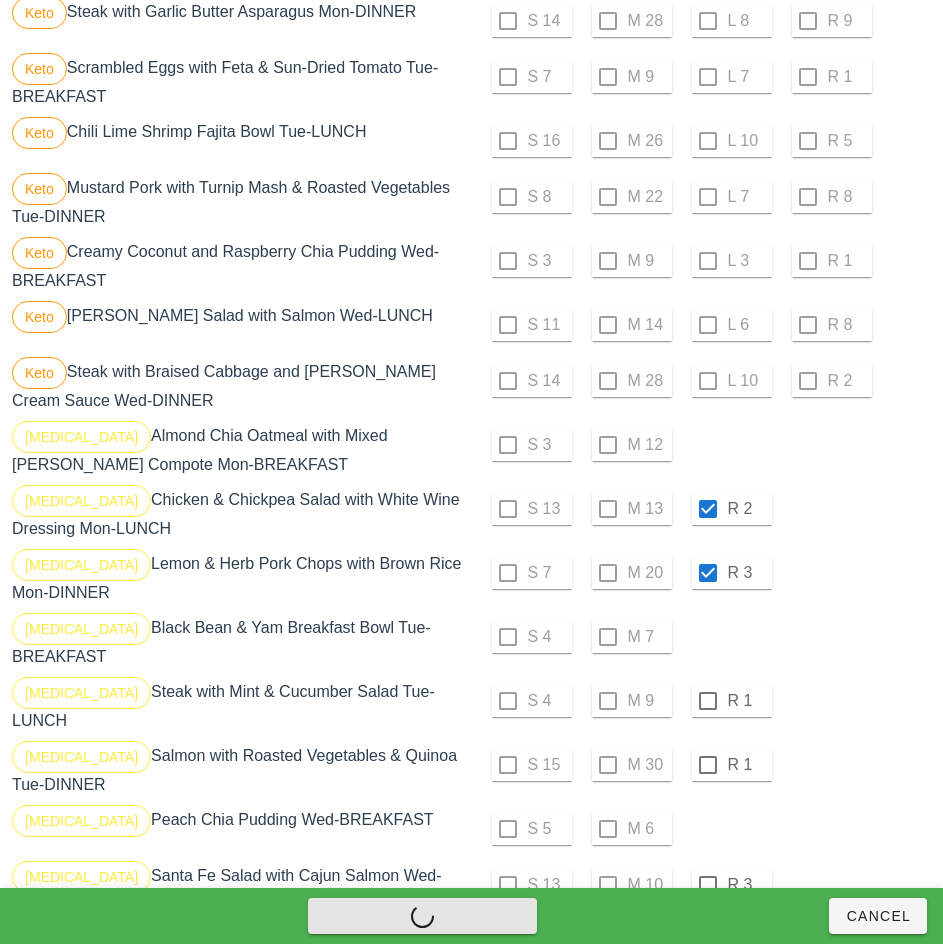 checkbox on "false" 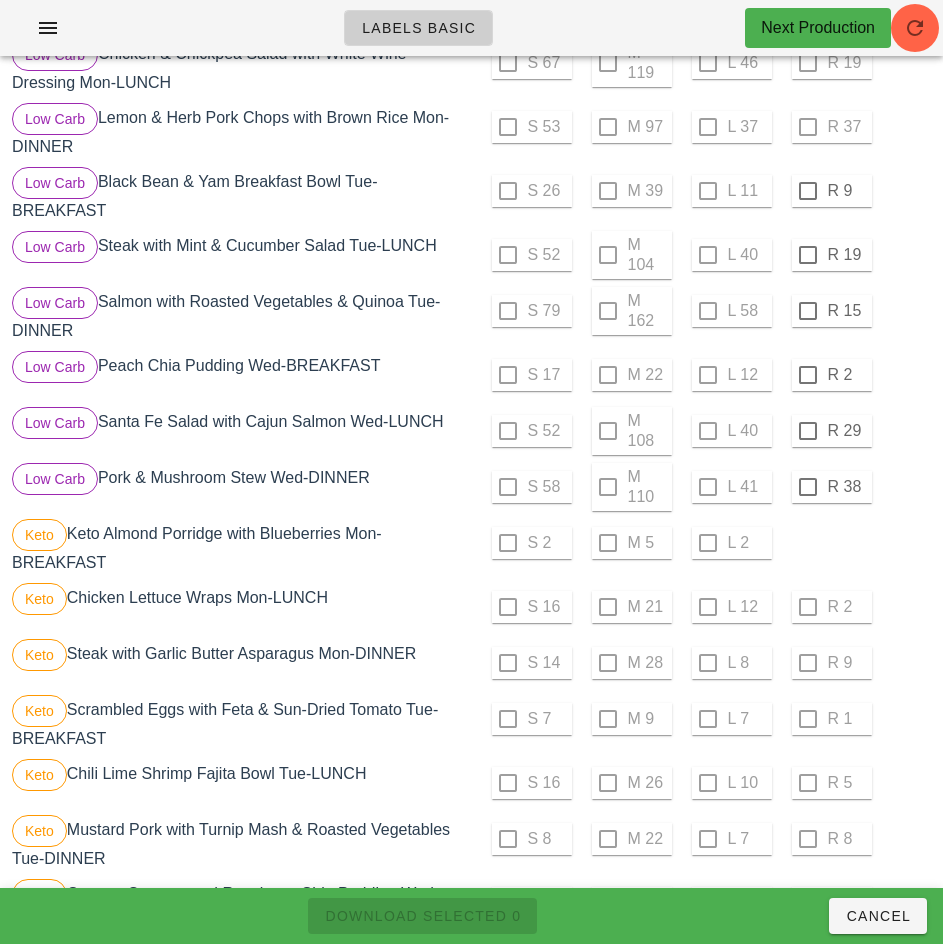 scroll, scrollTop: 773, scrollLeft: 0, axis: vertical 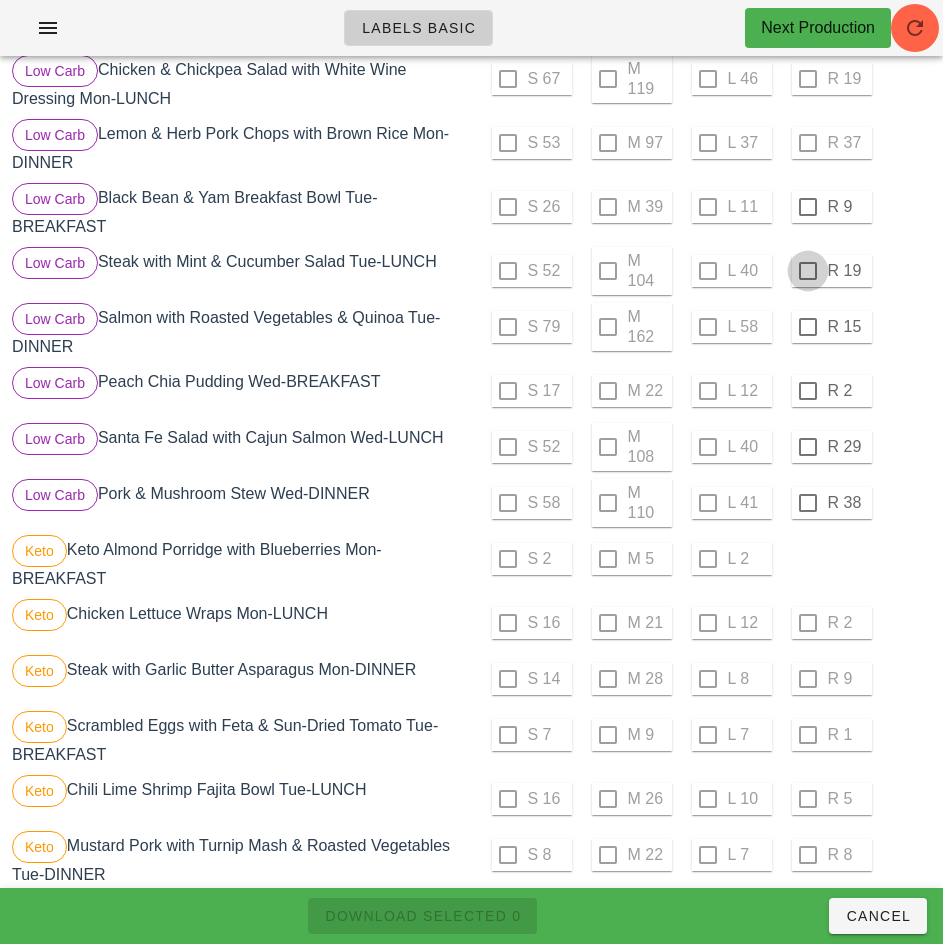 click at bounding box center [808, 207] 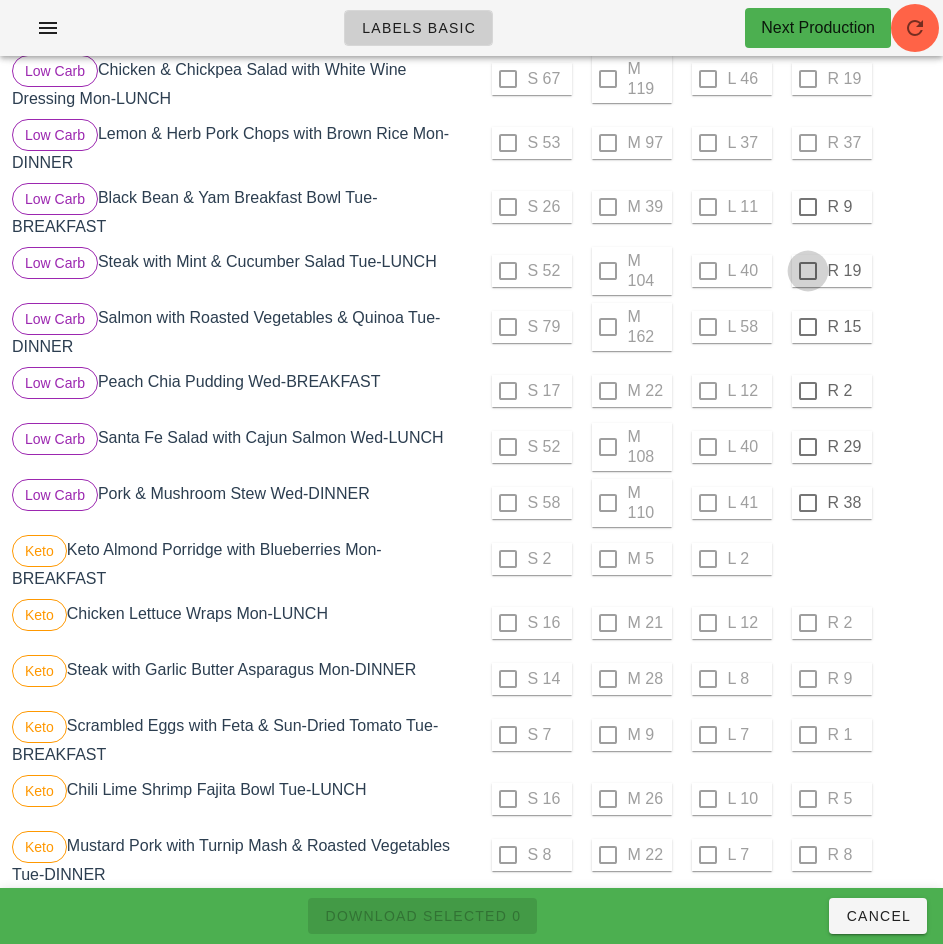 click at bounding box center [808, 271] 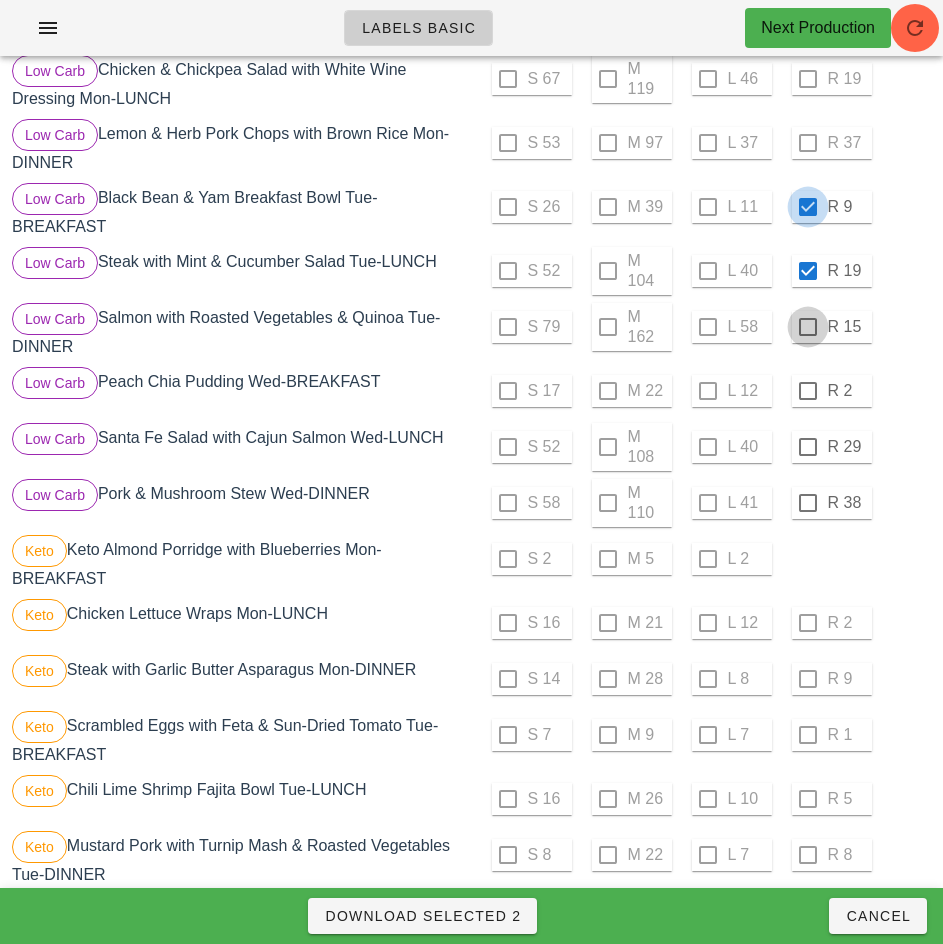click at bounding box center (808, 327) 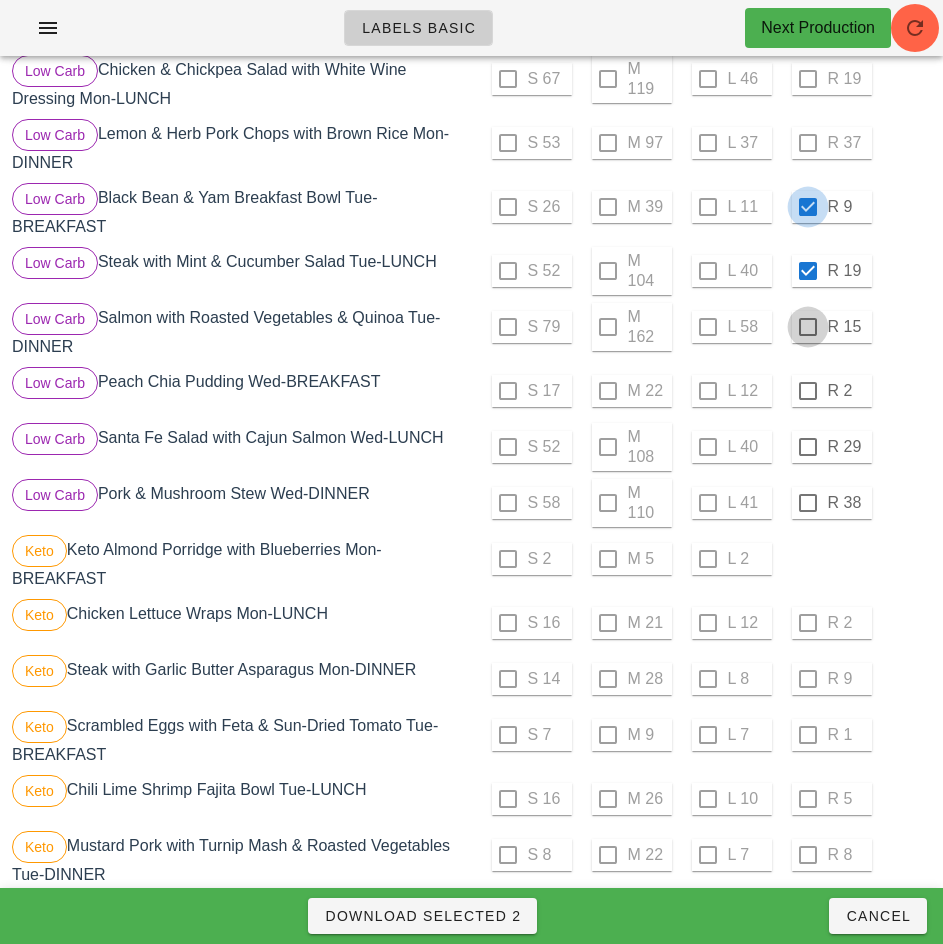 checkbox on "true" 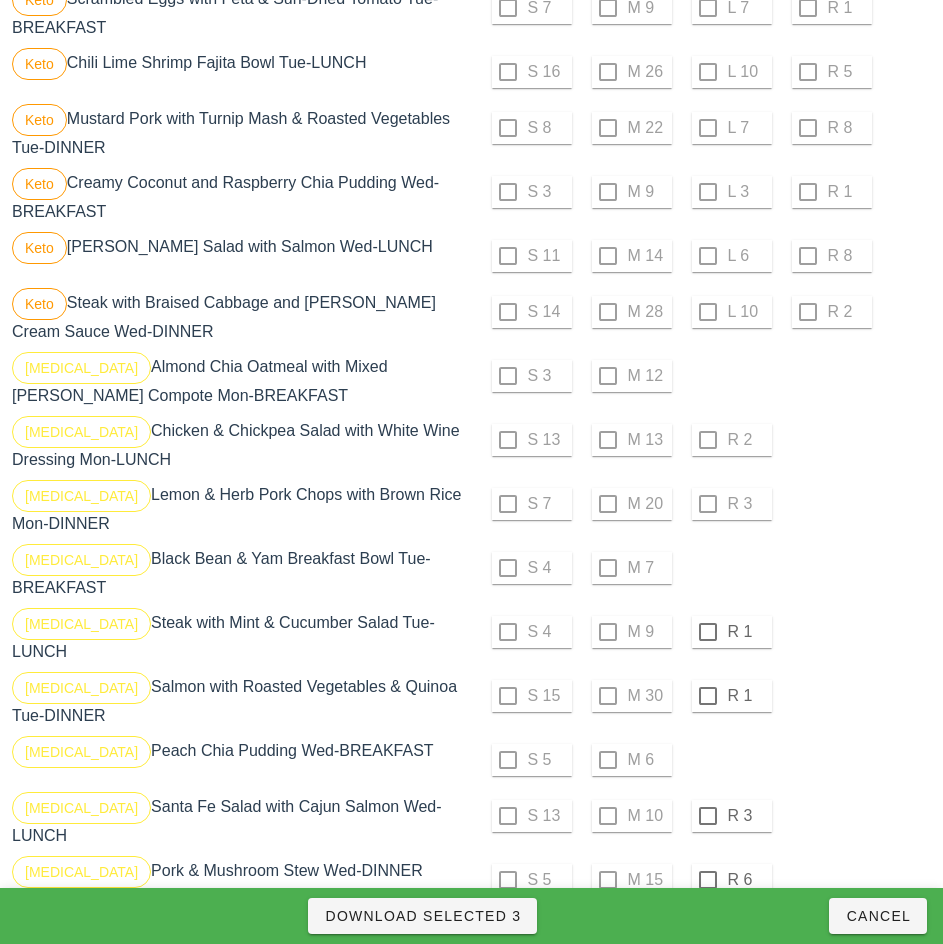 scroll, scrollTop: 1507, scrollLeft: 0, axis: vertical 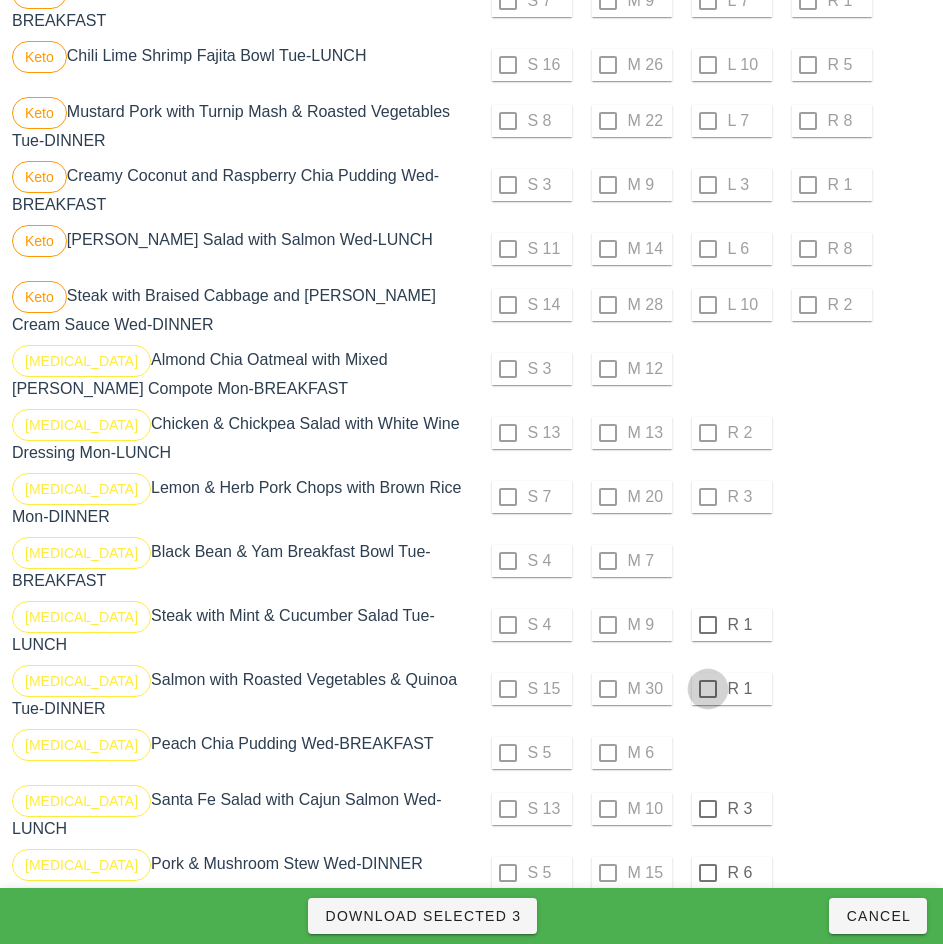 click at bounding box center [708, 625] 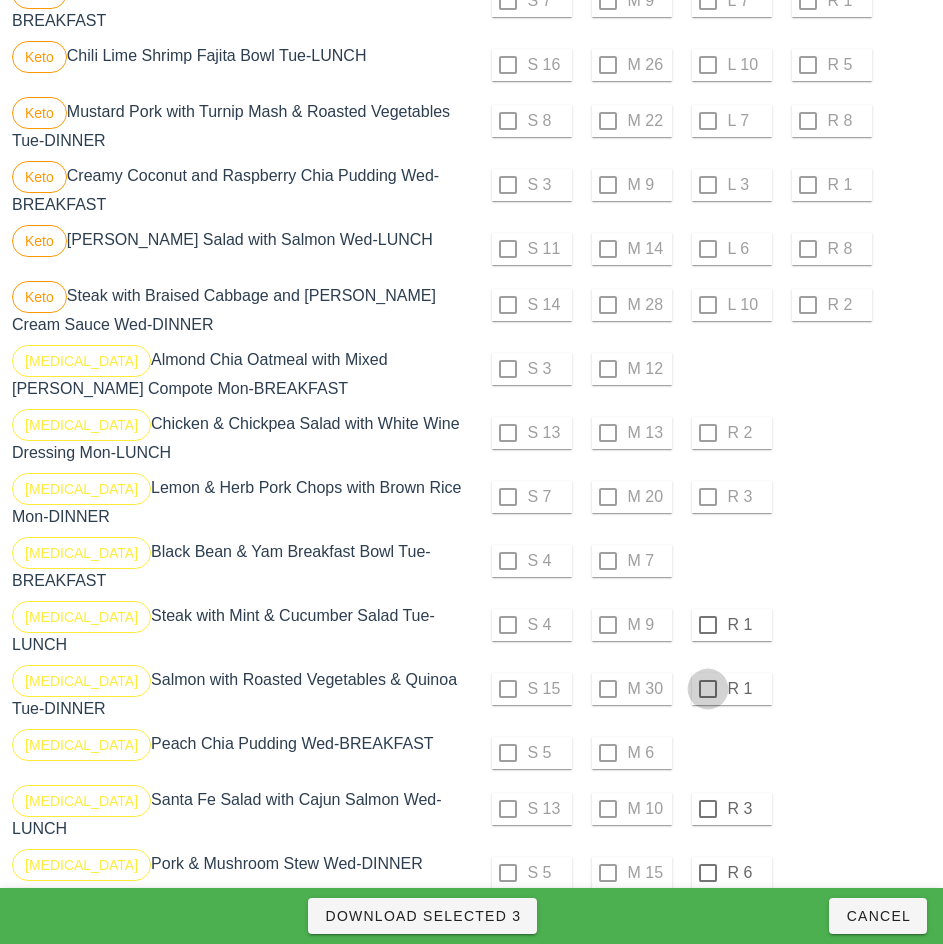 click at bounding box center [708, 689] 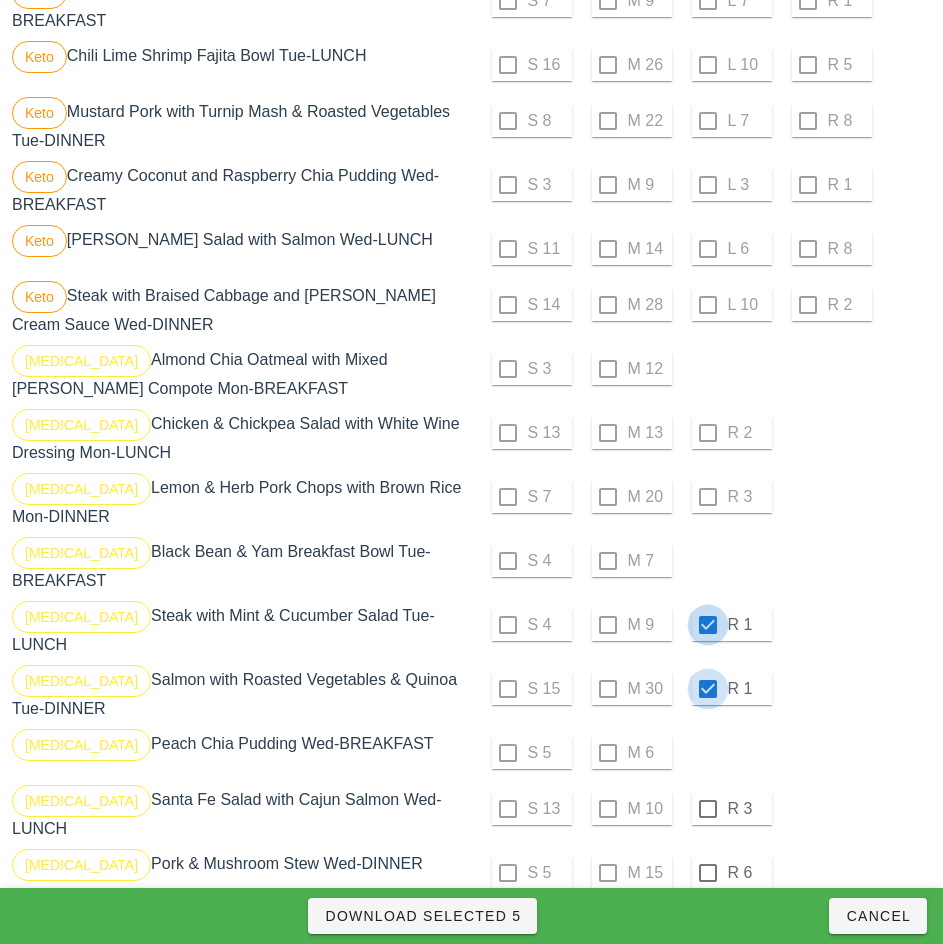 checkbox on "true" 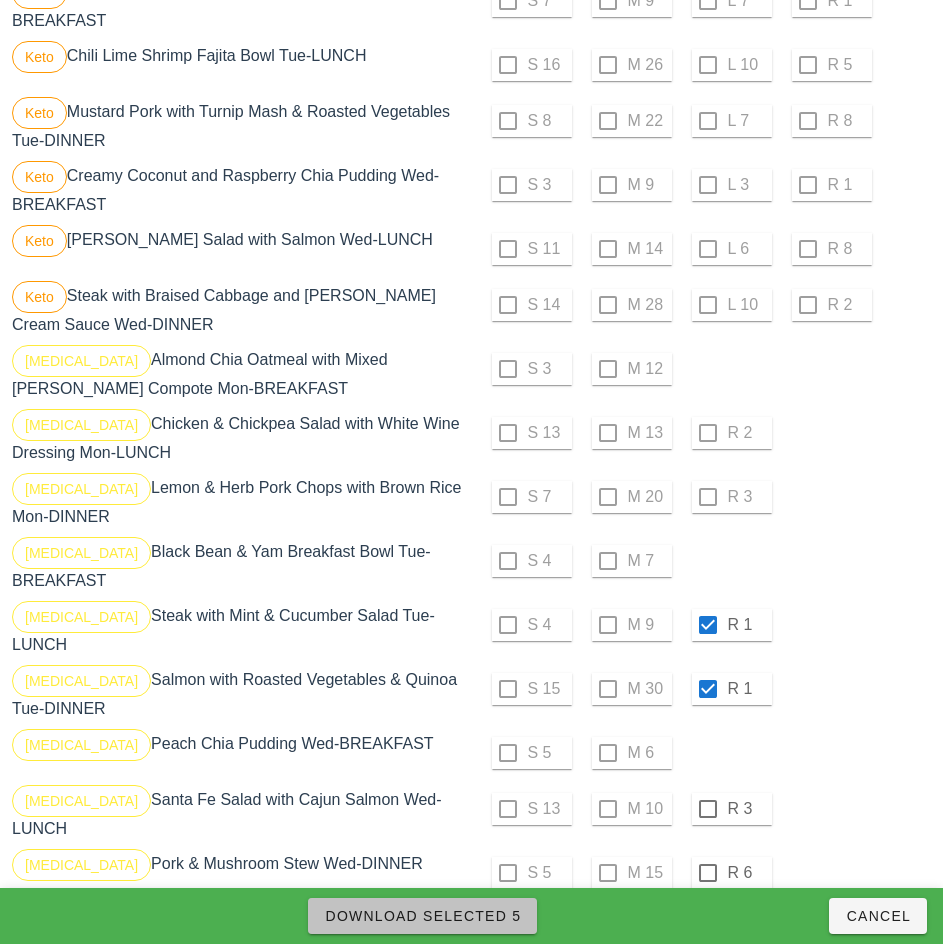 click on "Download Selected 5" at bounding box center (422, 916) 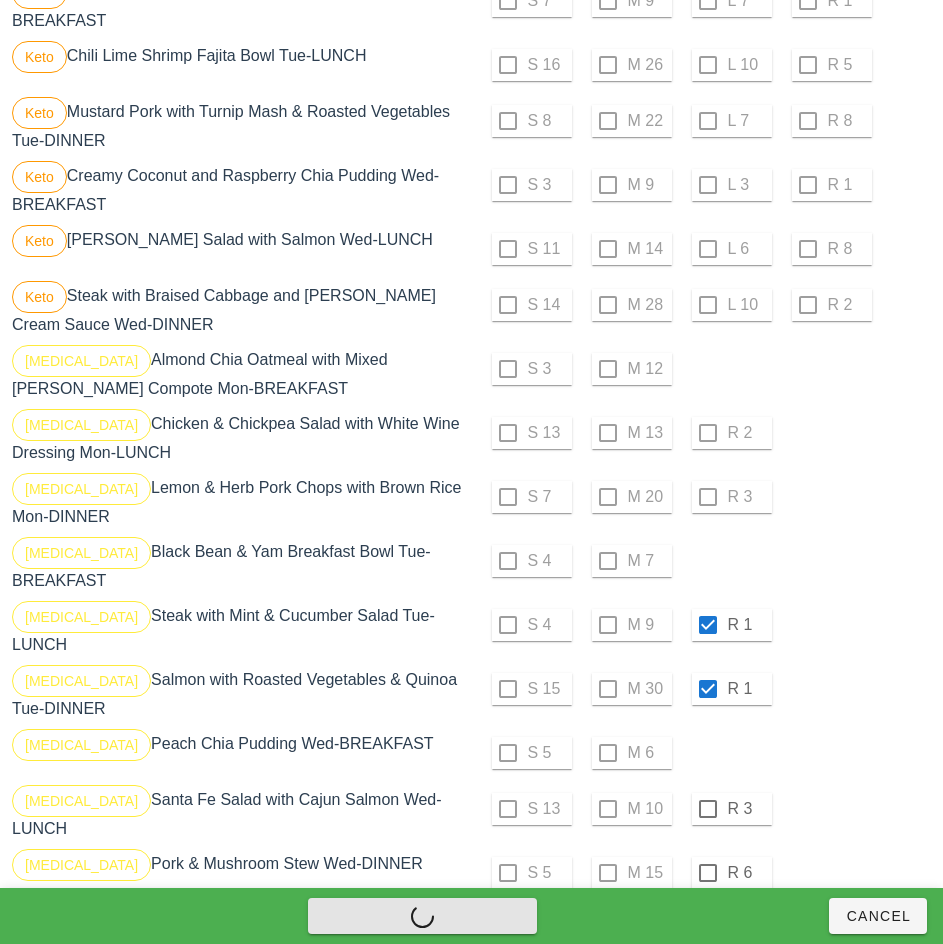 checkbox on "false" 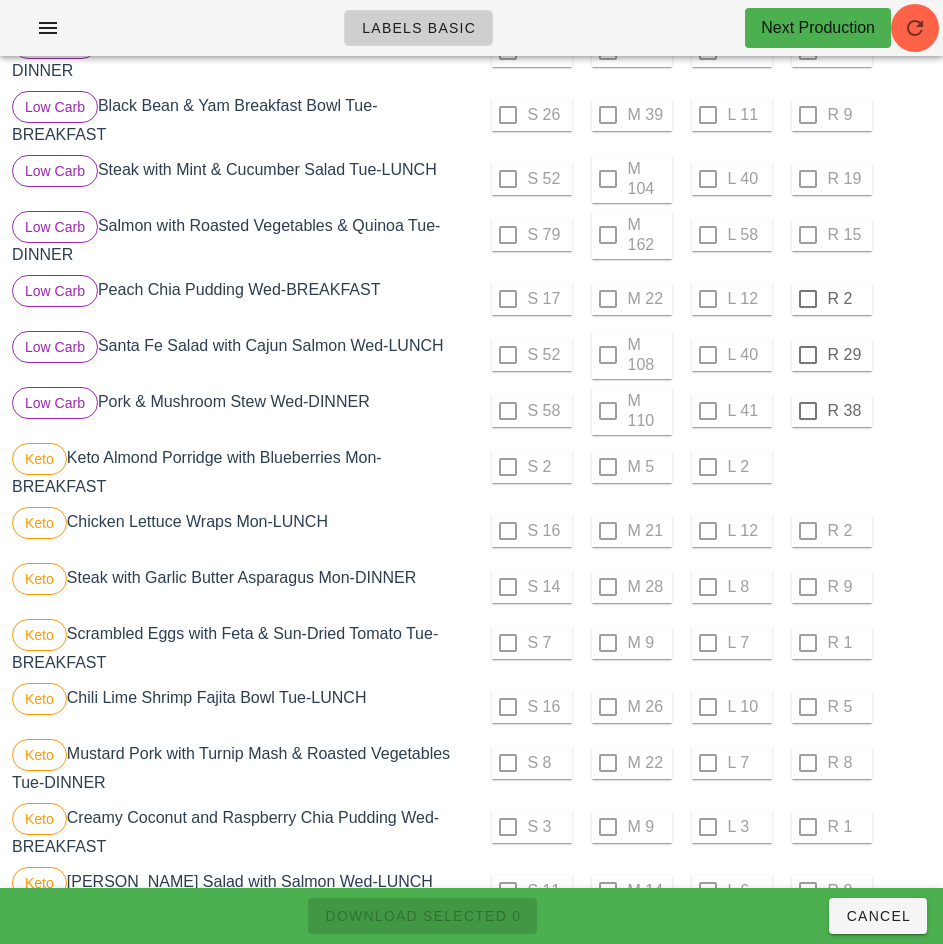 scroll, scrollTop: 842, scrollLeft: 0, axis: vertical 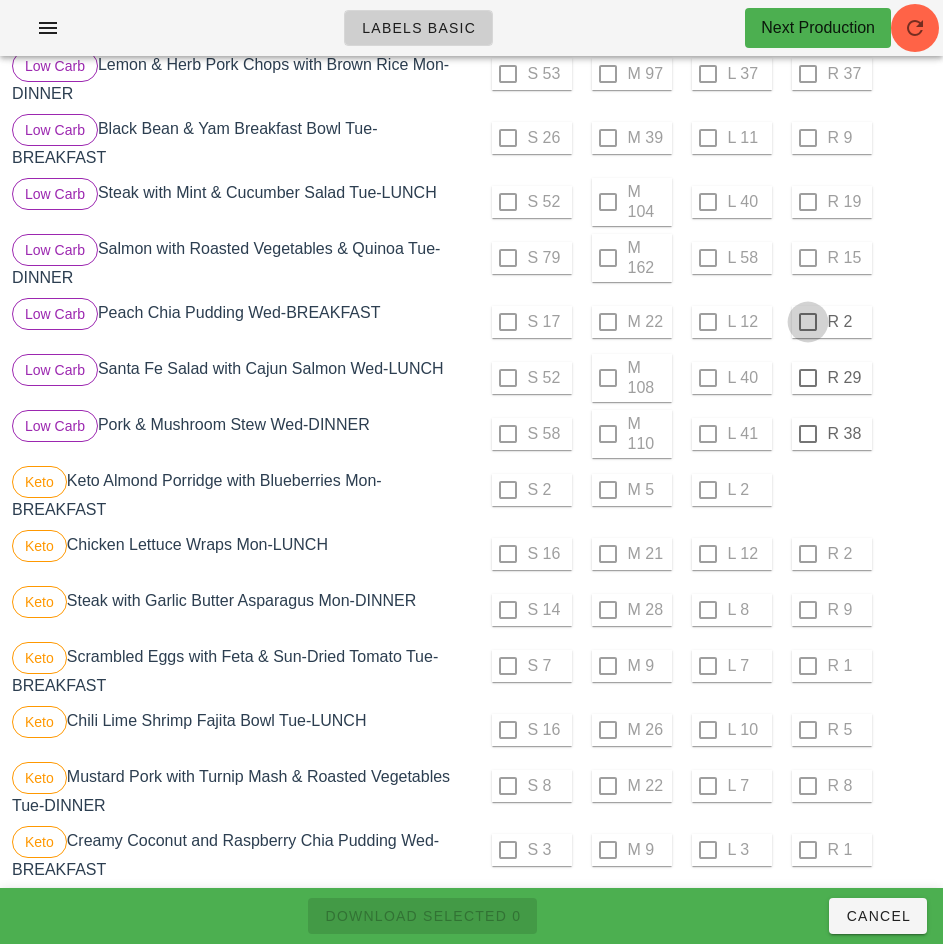 click at bounding box center [808, 322] 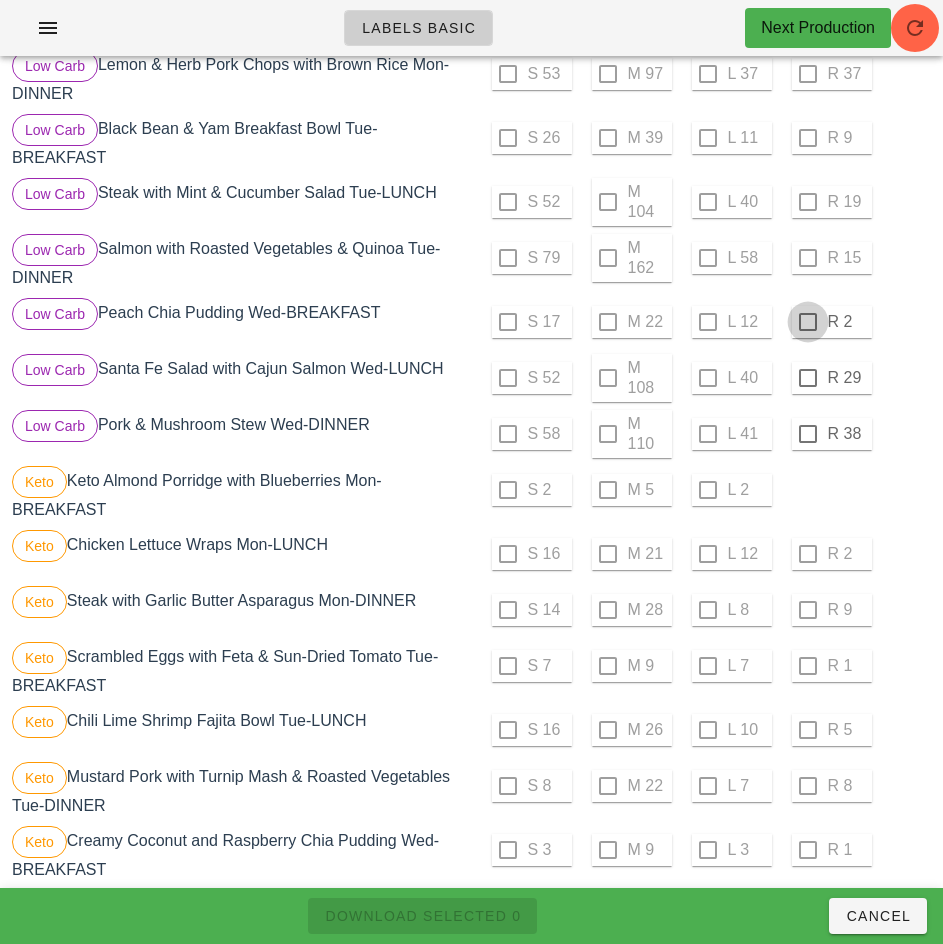 checkbox on "true" 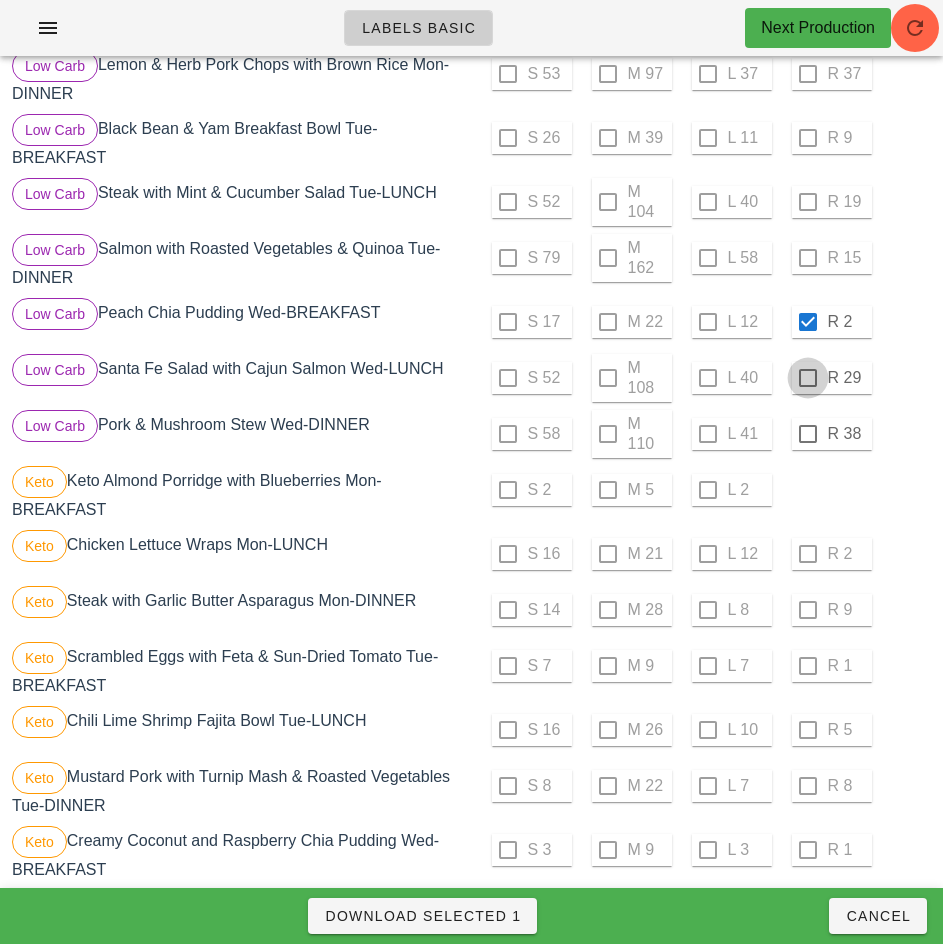 click at bounding box center [808, 378] 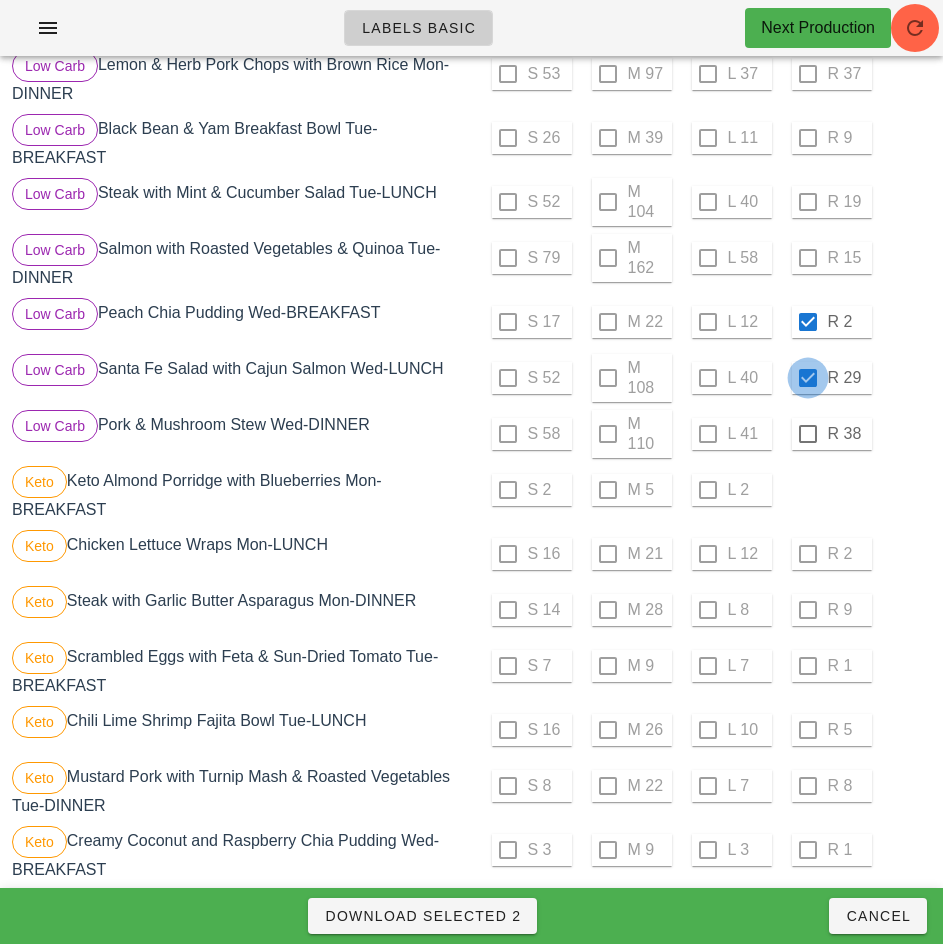checkbox on "true" 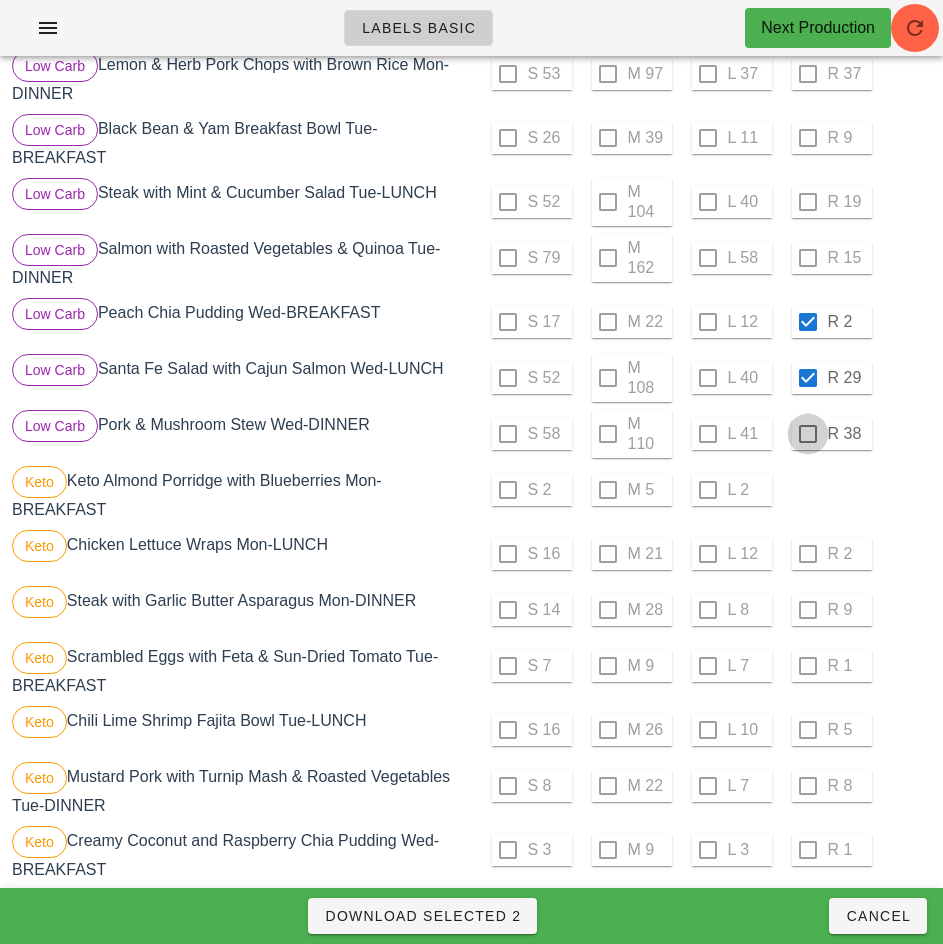click at bounding box center (808, 434) 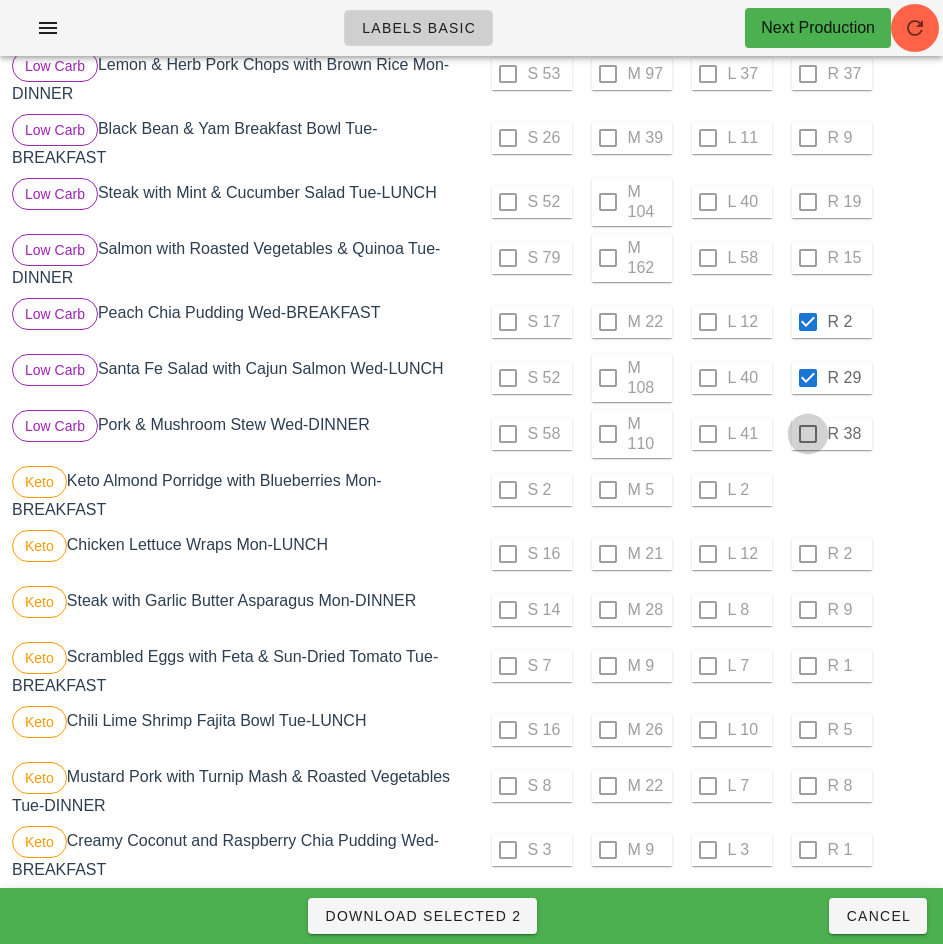 checkbox on "true" 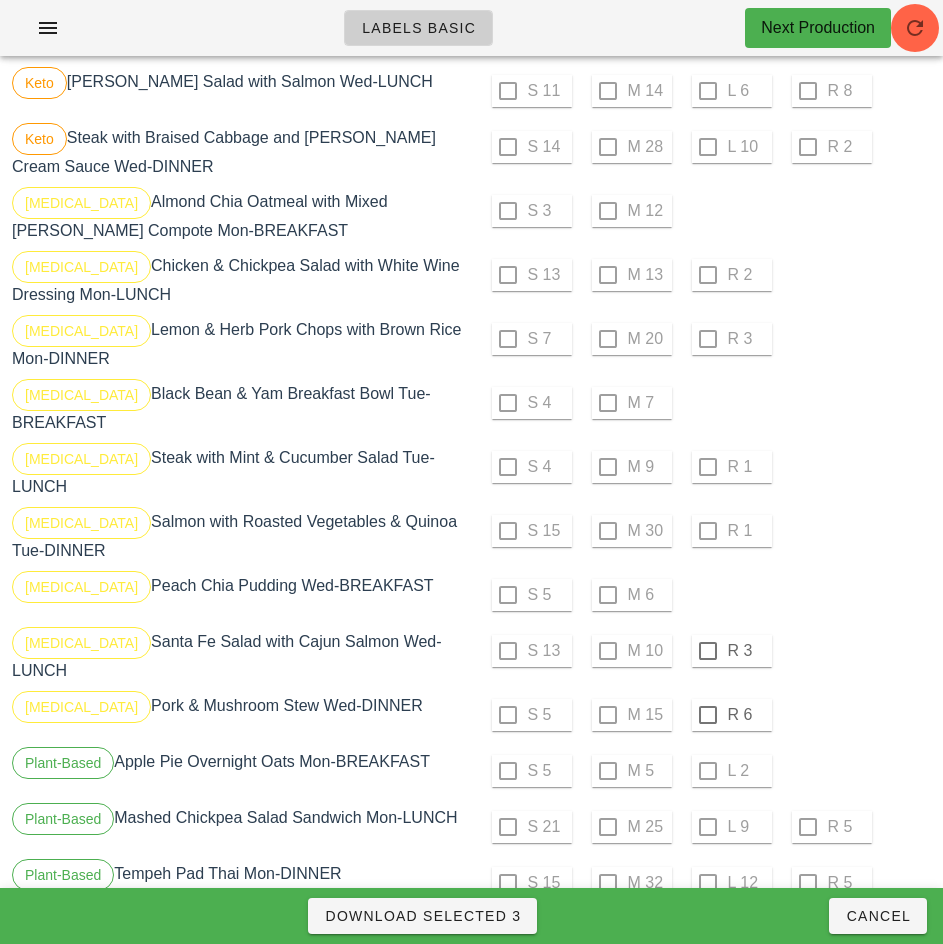scroll, scrollTop: 1663, scrollLeft: 0, axis: vertical 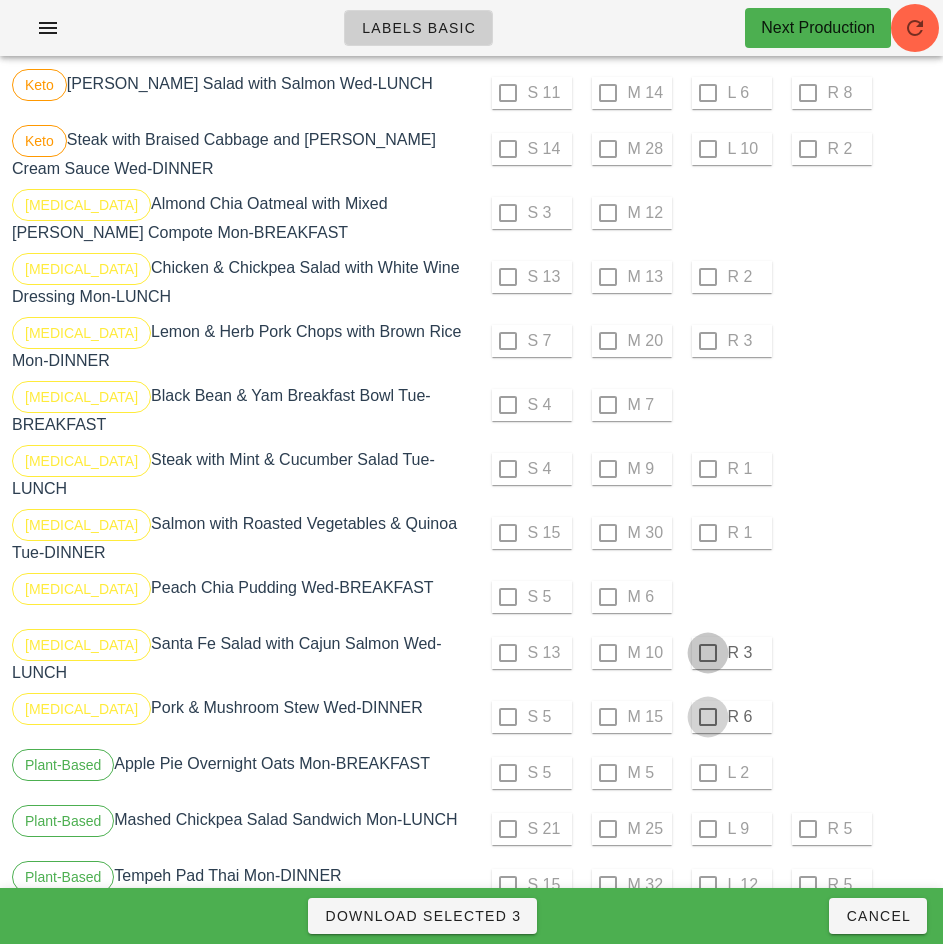 click at bounding box center [708, 653] 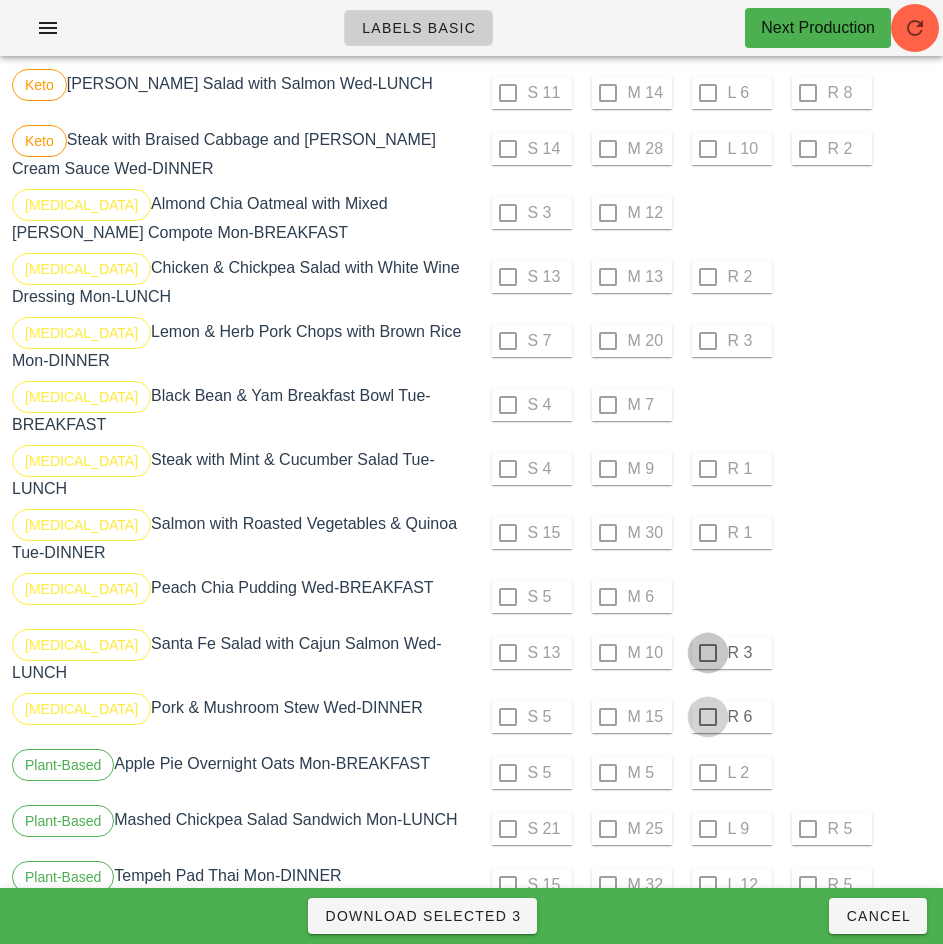 click at bounding box center (708, 717) 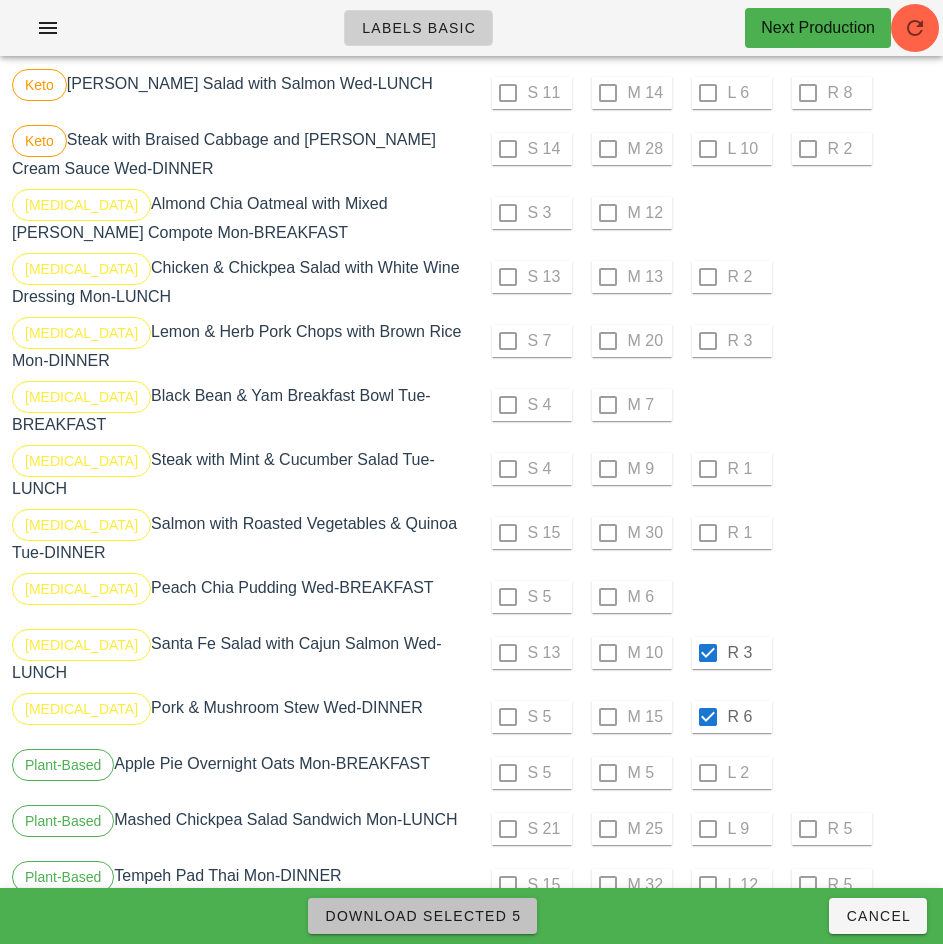 click on "Download Selected 5" at bounding box center (422, 916) 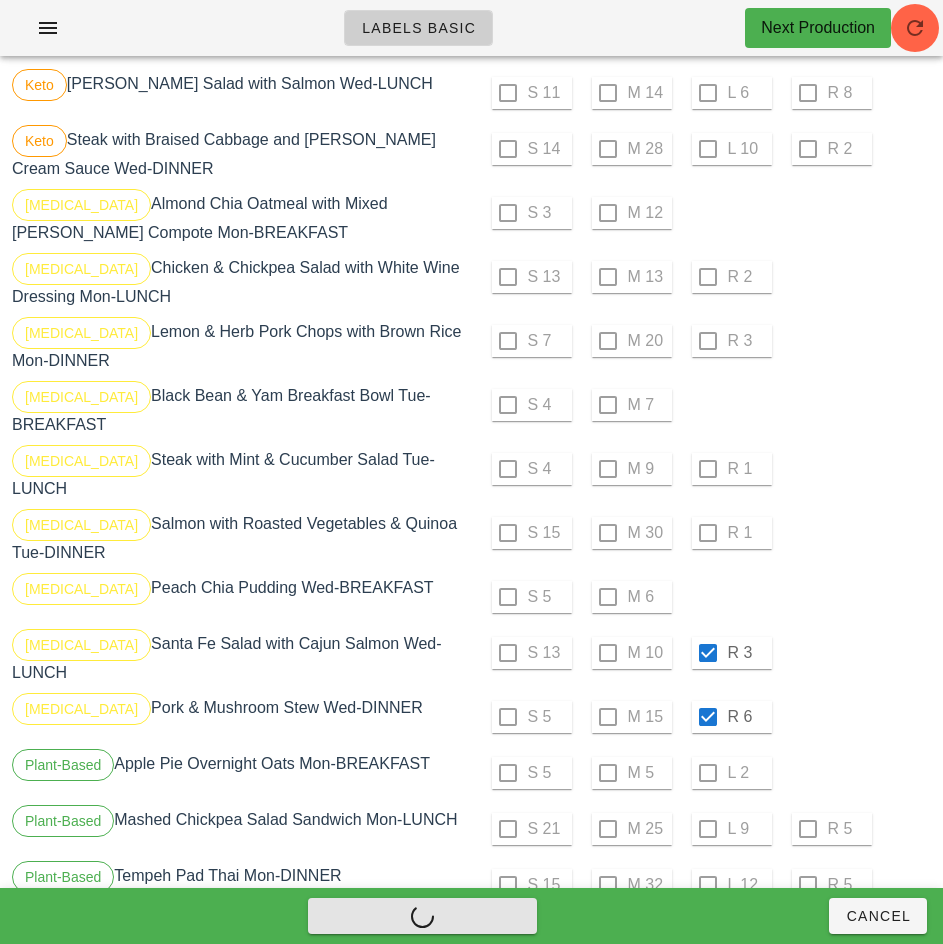 checkbox on "false" 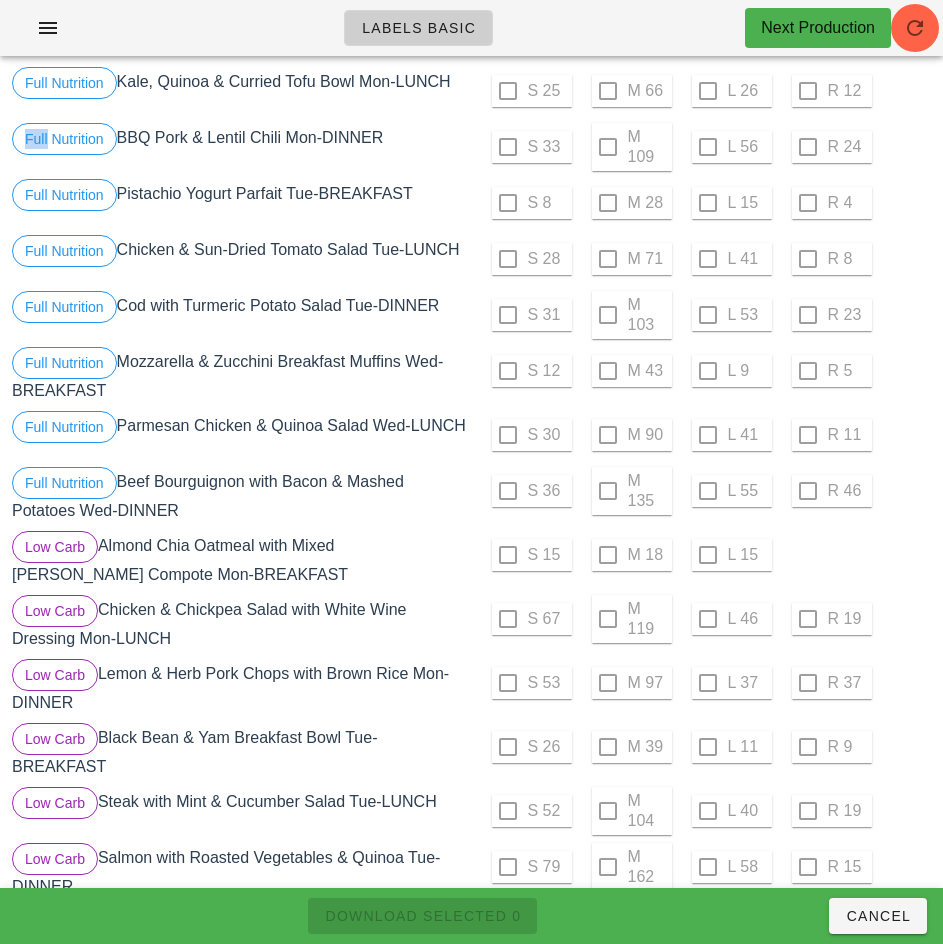 scroll, scrollTop: 0, scrollLeft: 0, axis: both 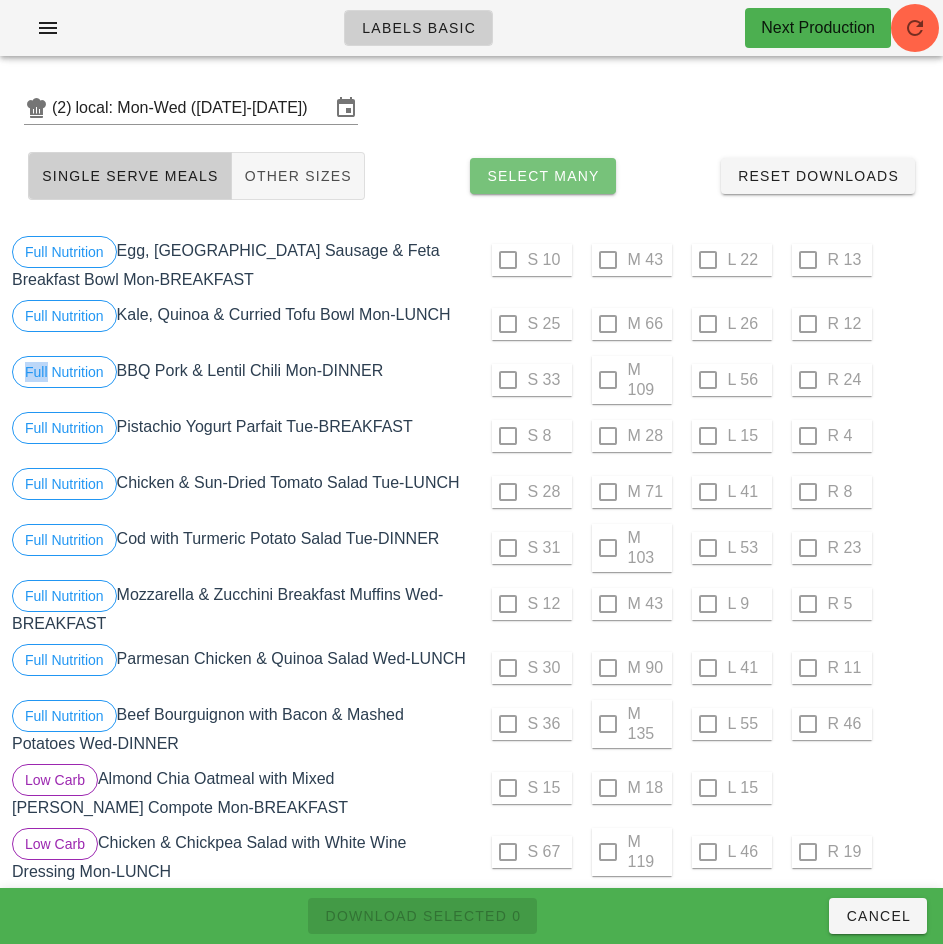 click on "Select Many" at bounding box center (543, 176) 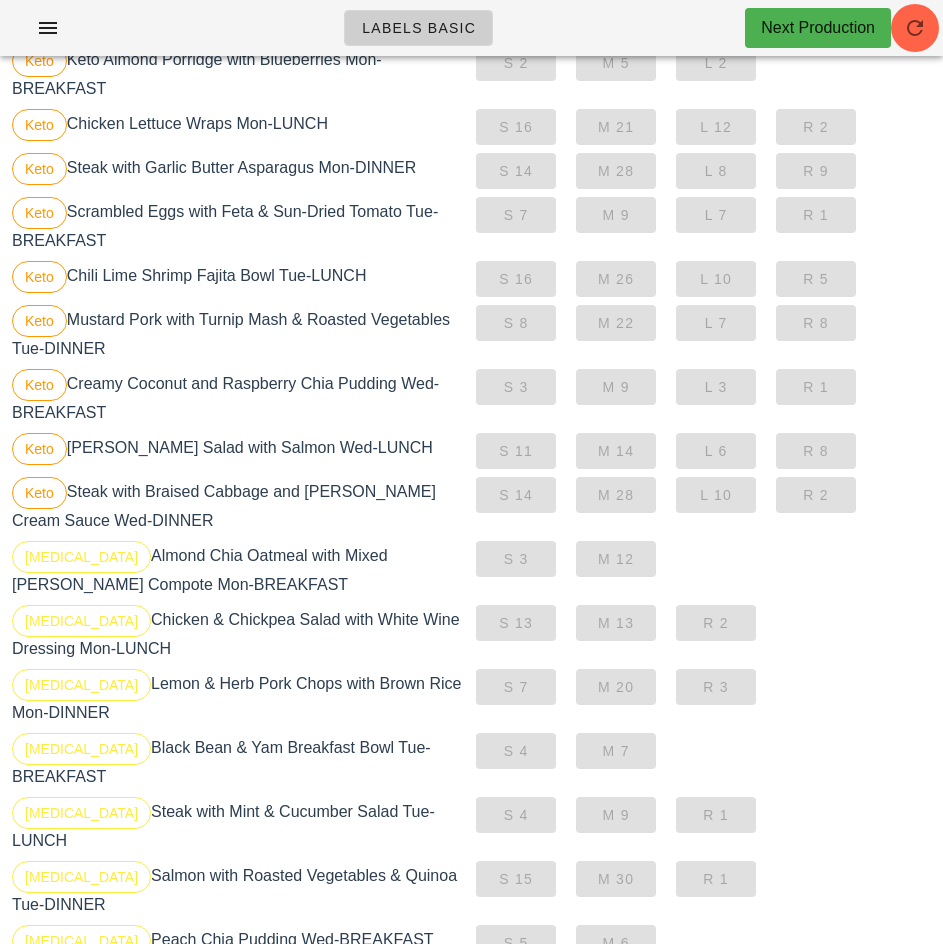 scroll, scrollTop: 1126, scrollLeft: 0, axis: vertical 